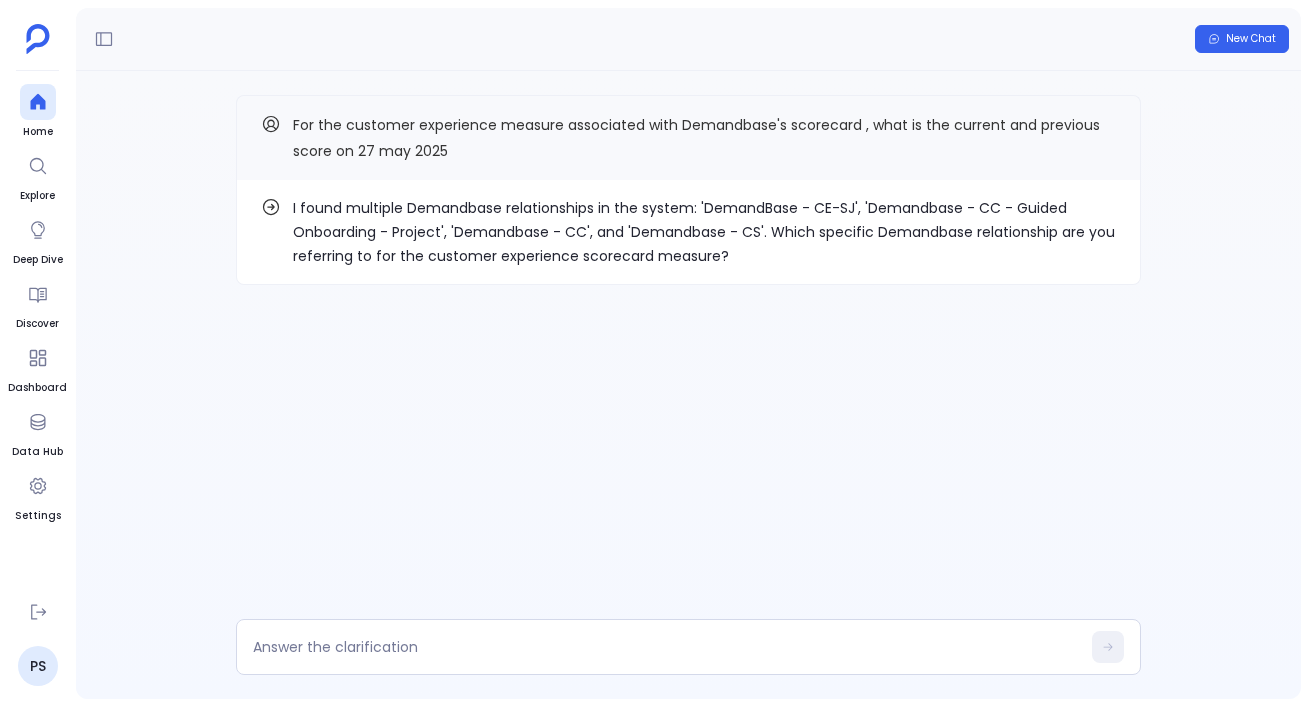 scroll, scrollTop: 0, scrollLeft: 0, axis: both 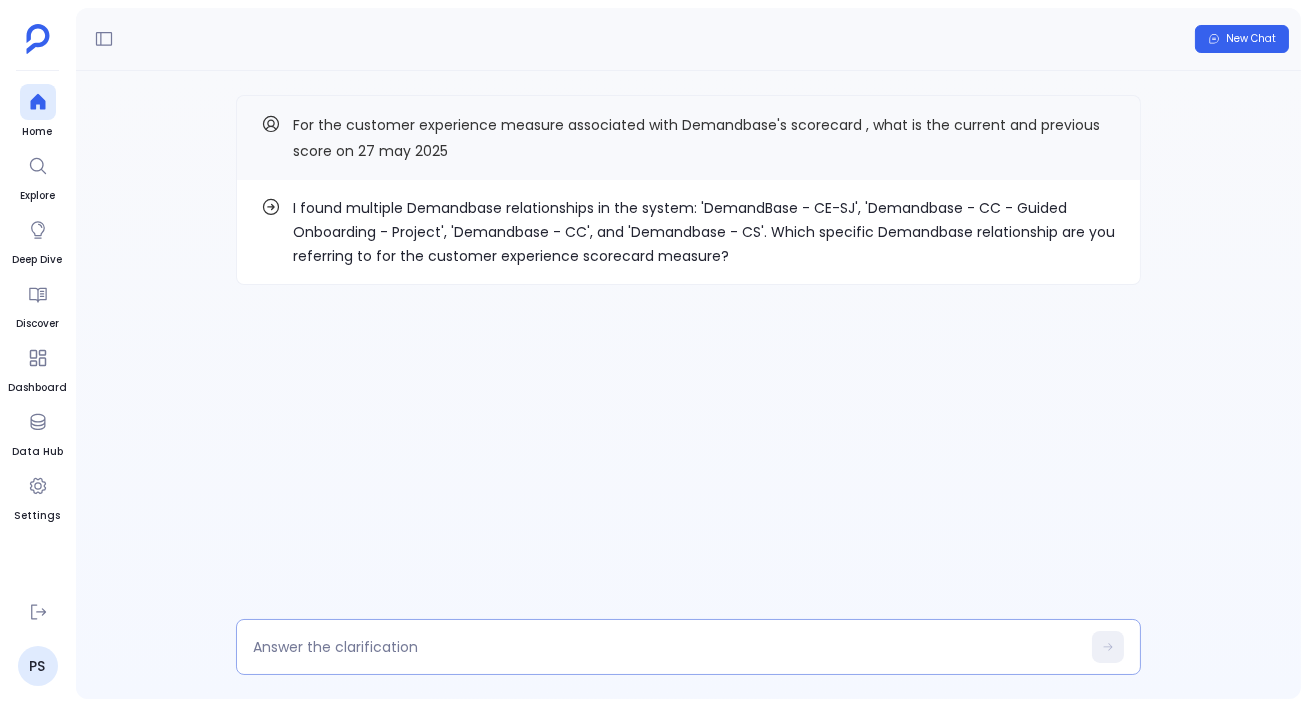 click at bounding box center [666, 647] 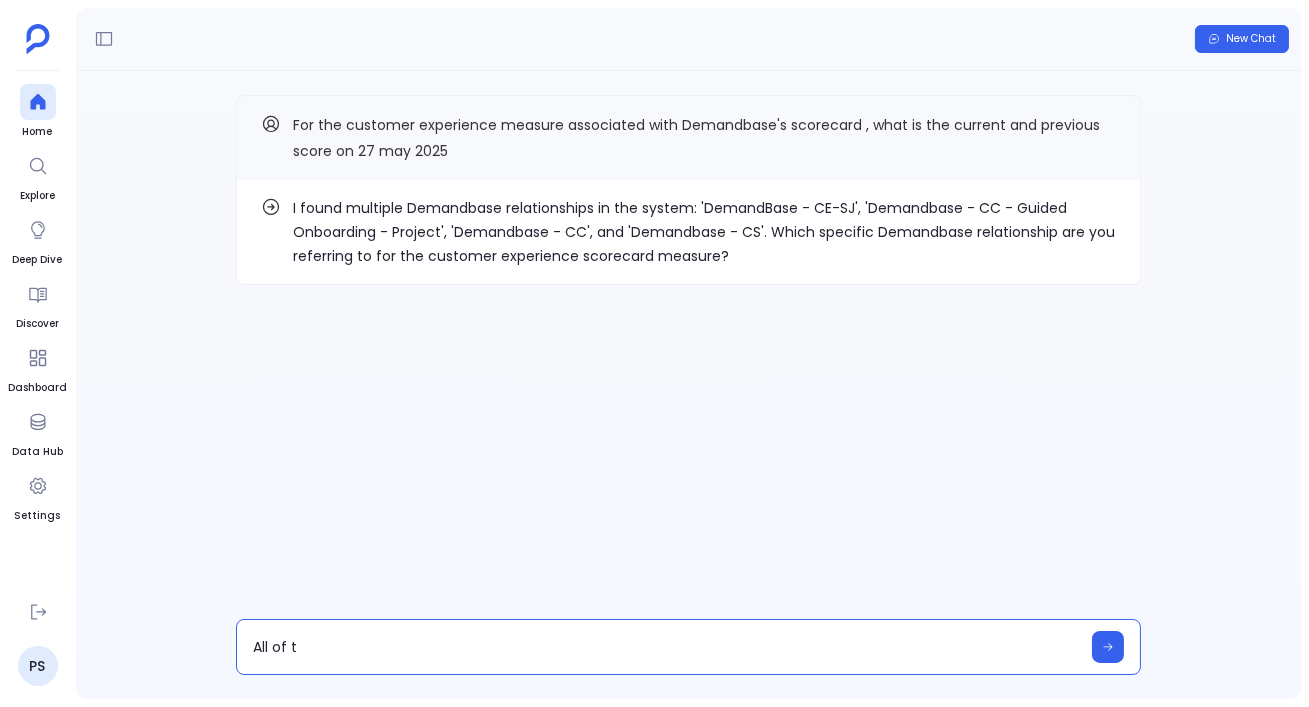 type on "All of th" 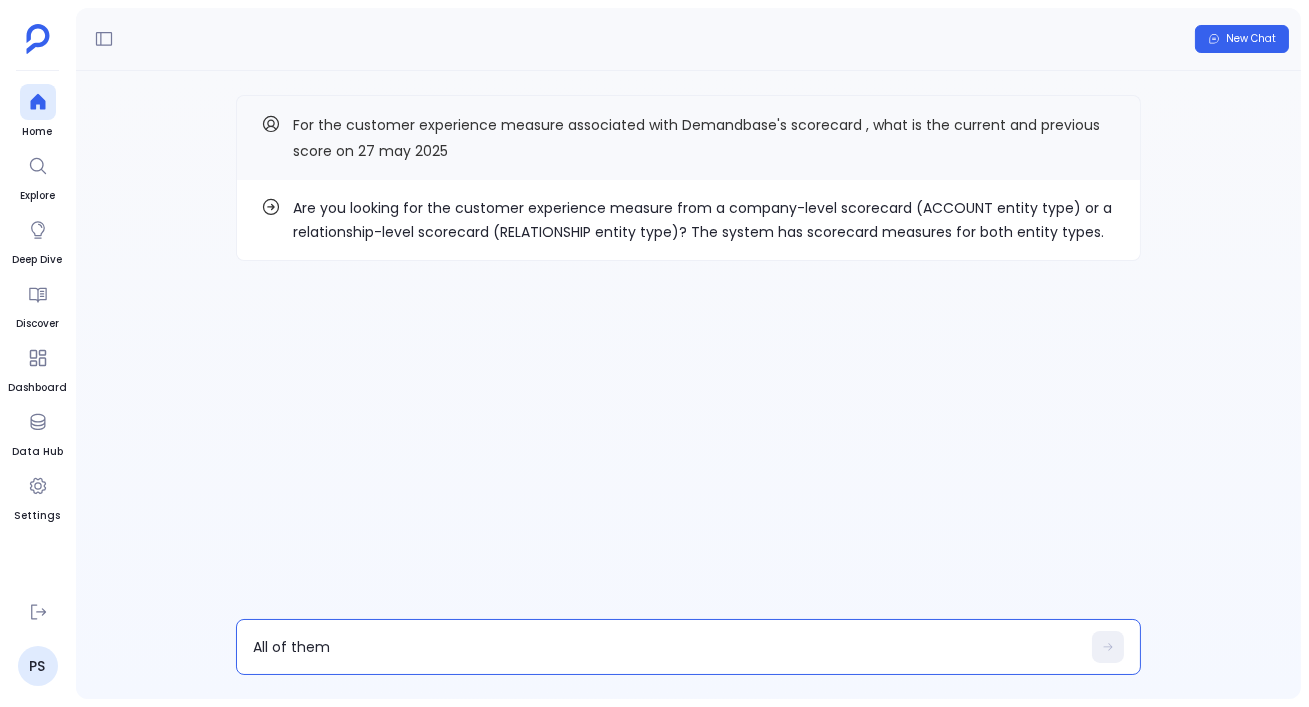 type 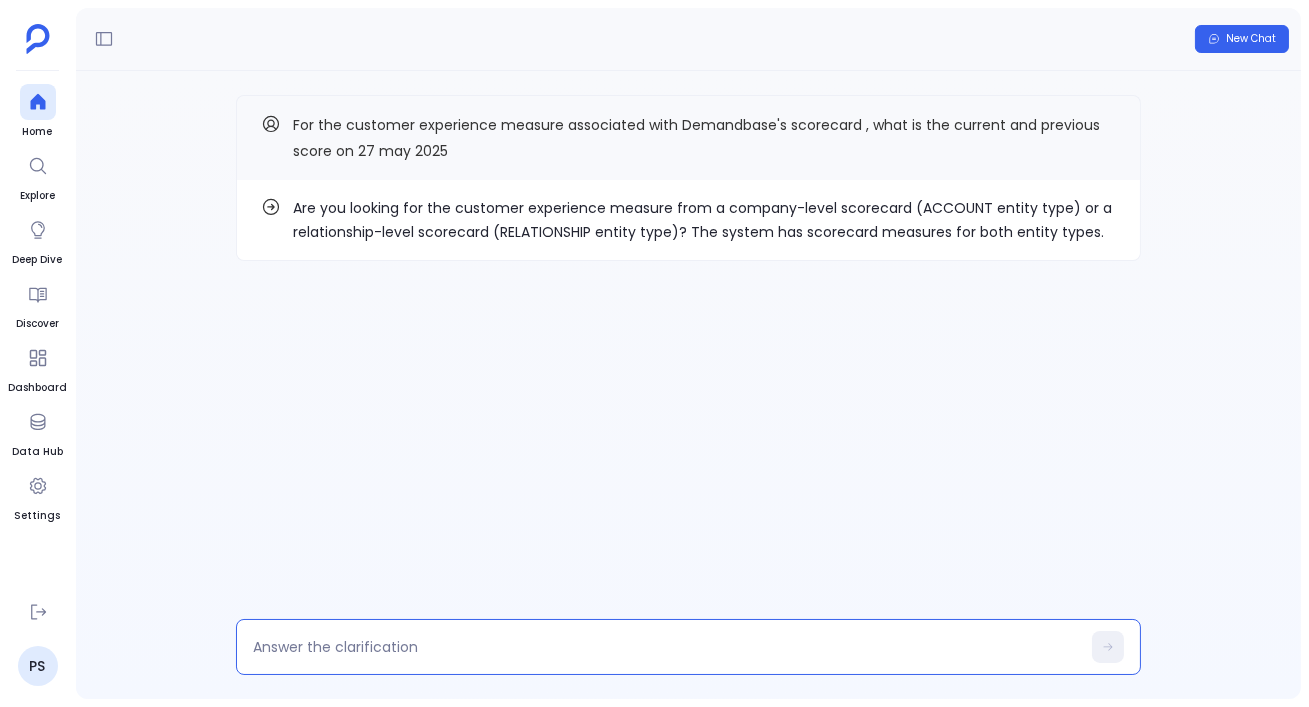 click at bounding box center (666, 647) 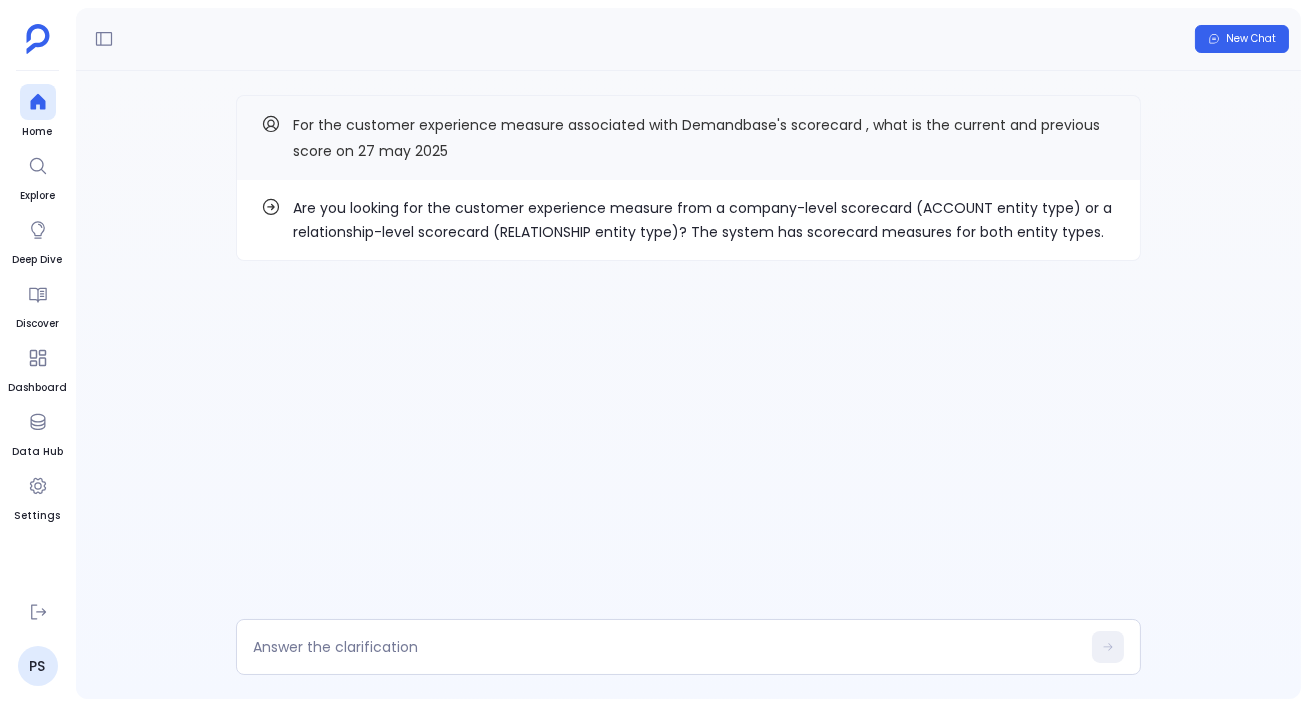 click on "Are you looking for the customer experience measure from a company-level scorecard (ACCOUNT entity type) or a relationship-level scorecard (RELATIONSHIP entity type)? The system has scorecard measures for both entity types." at bounding box center [704, 220] 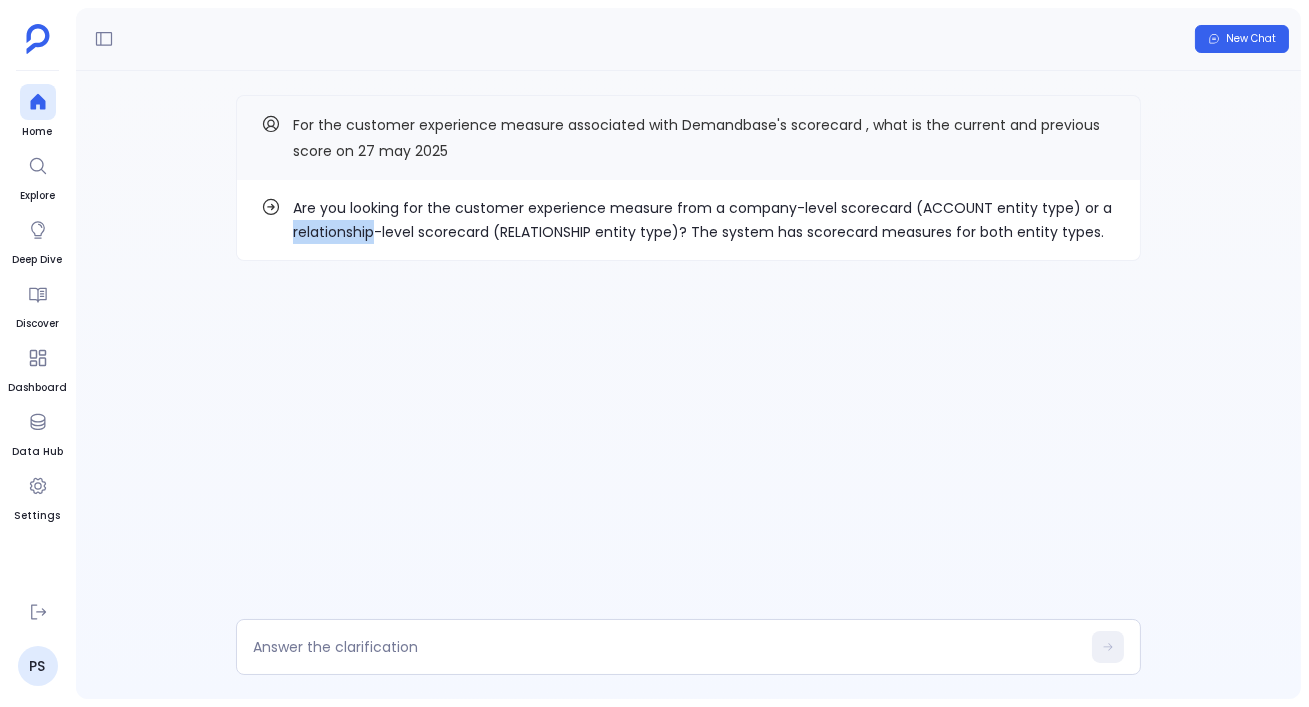 click on "Are you looking for the customer experience measure from a company-level scorecard (ACCOUNT entity type) or a relationship-level scorecard (RELATIONSHIP entity type)? The system has scorecard measures for both entity types." at bounding box center (704, 220) 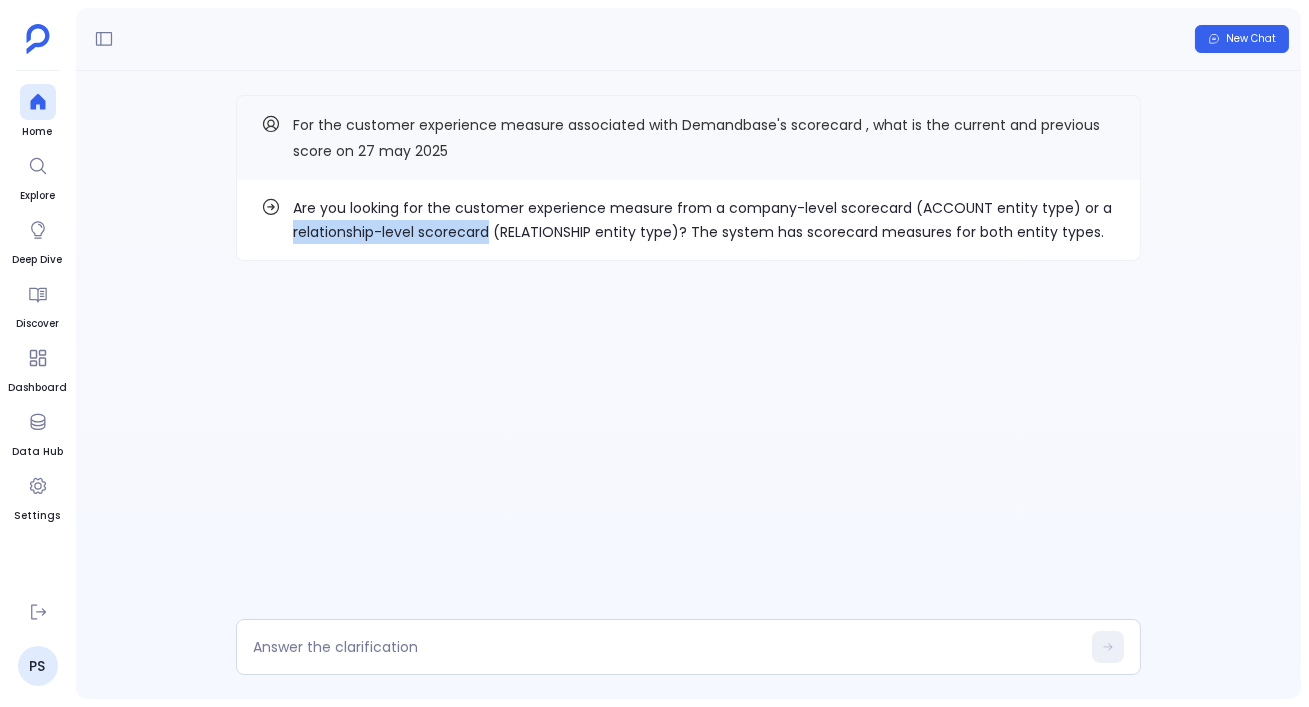 click on "Are you looking for the customer experience measure from a company-level scorecard (ACCOUNT entity type) or a relationship-level scorecard (RELATIONSHIP entity type)? The system has scorecard measures for both entity types." at bounding box center [704, 220] 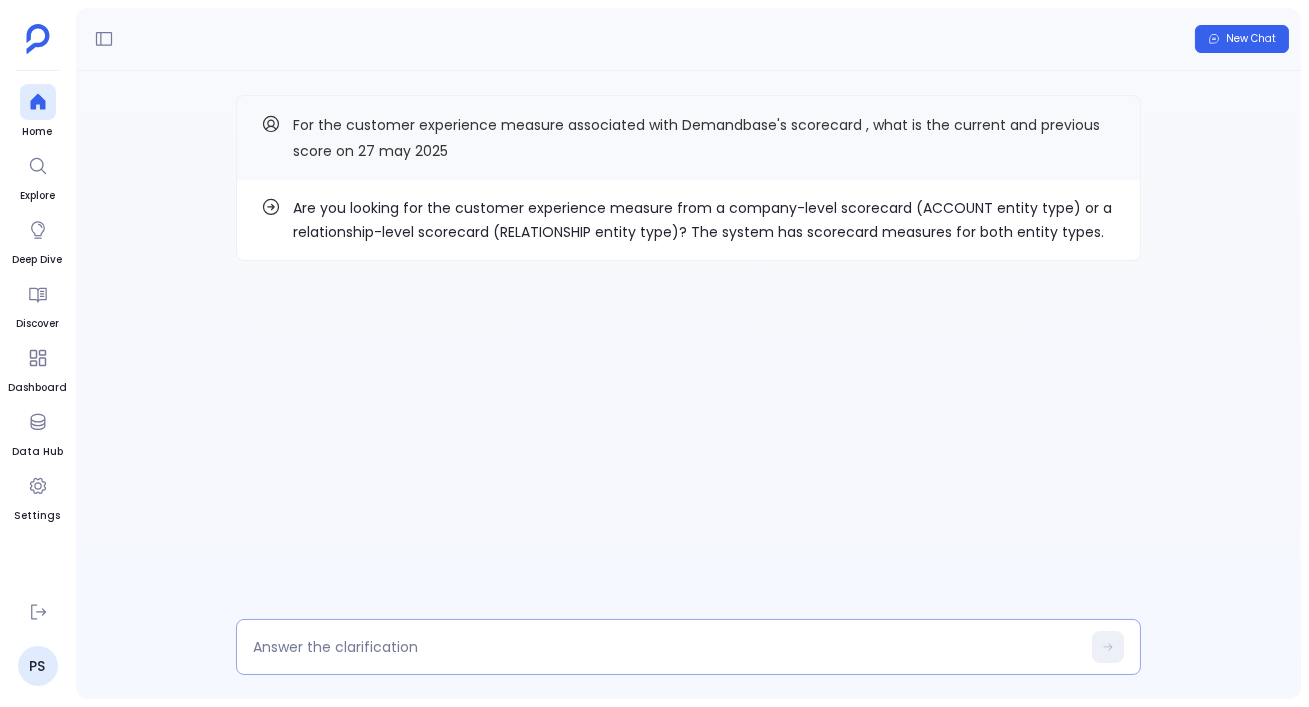 click at bounding box center (688, 647) 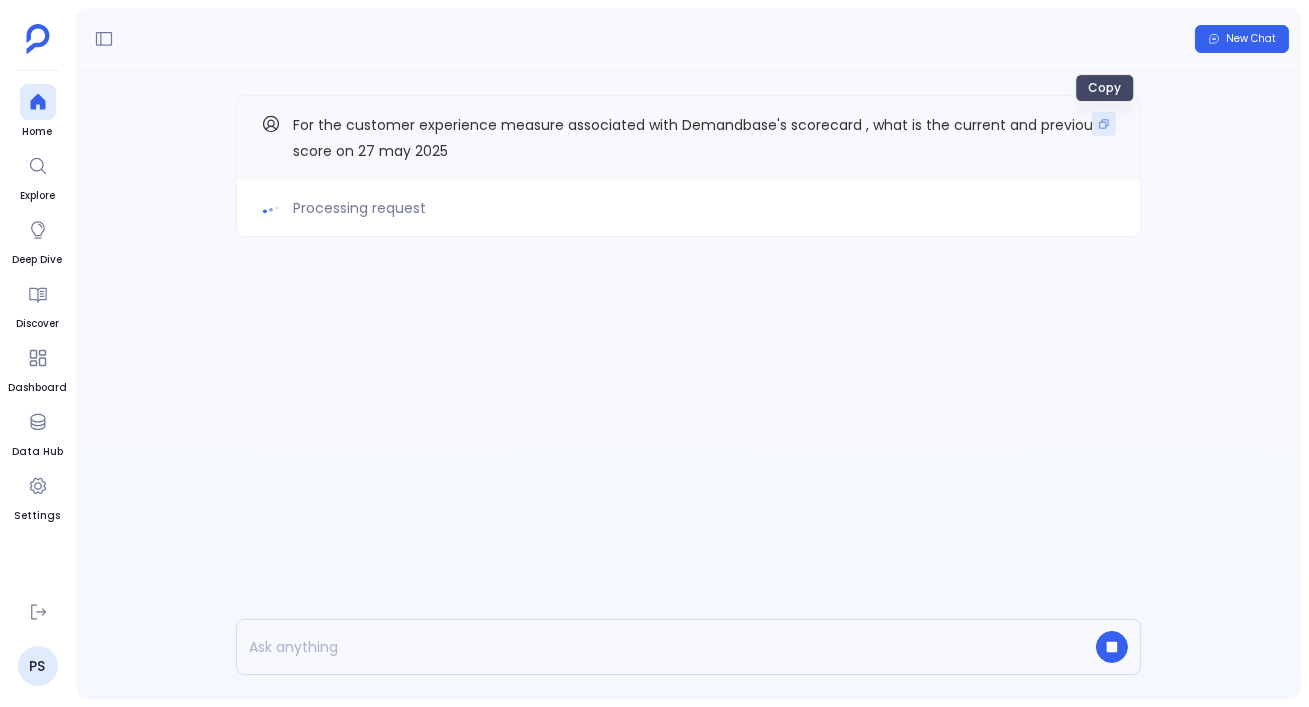 click at bounding box center (1104, 124) 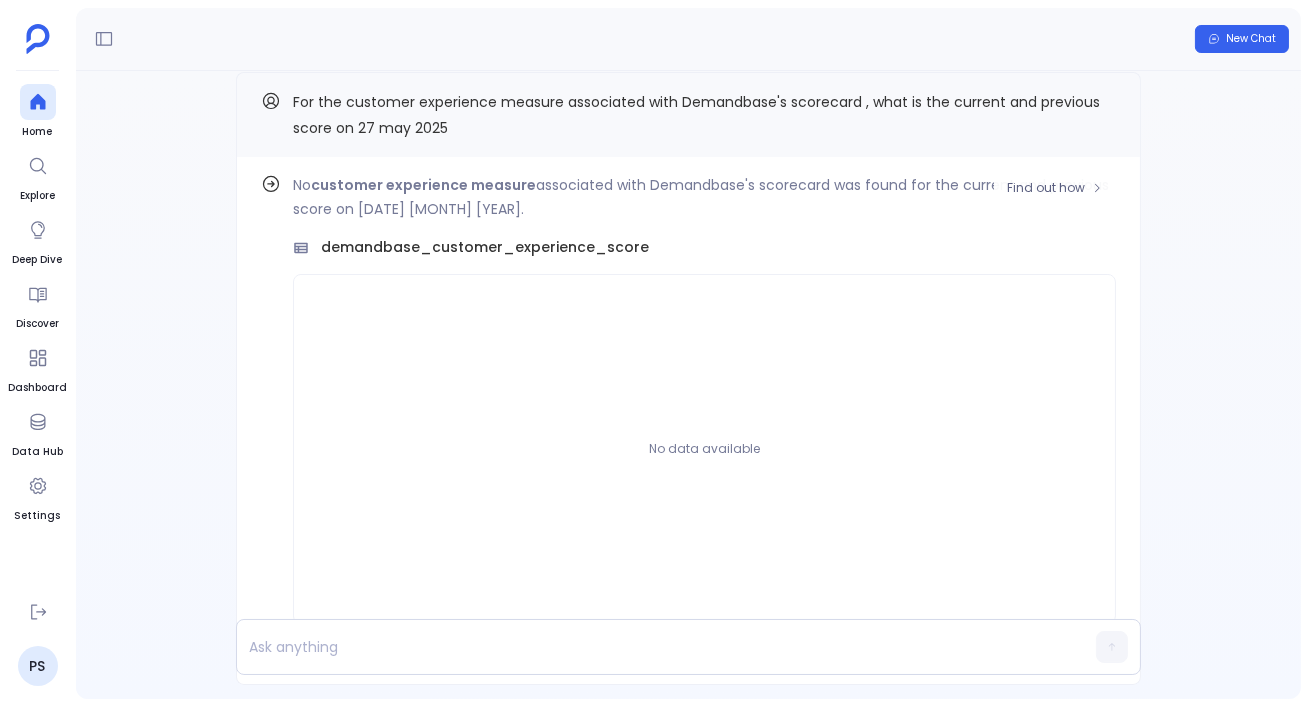scroll, scrollTop: -112, scrollLeft: 0, axis: vertical 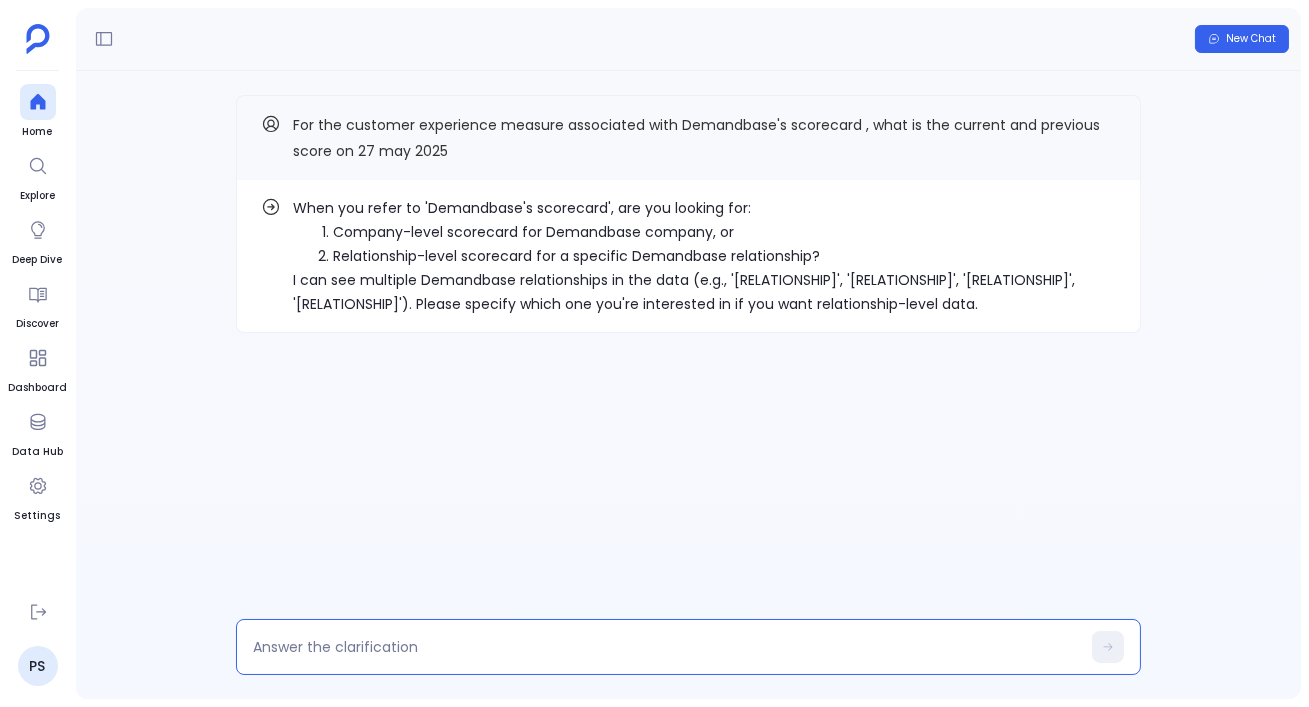 click at bounding box center (666, 647) 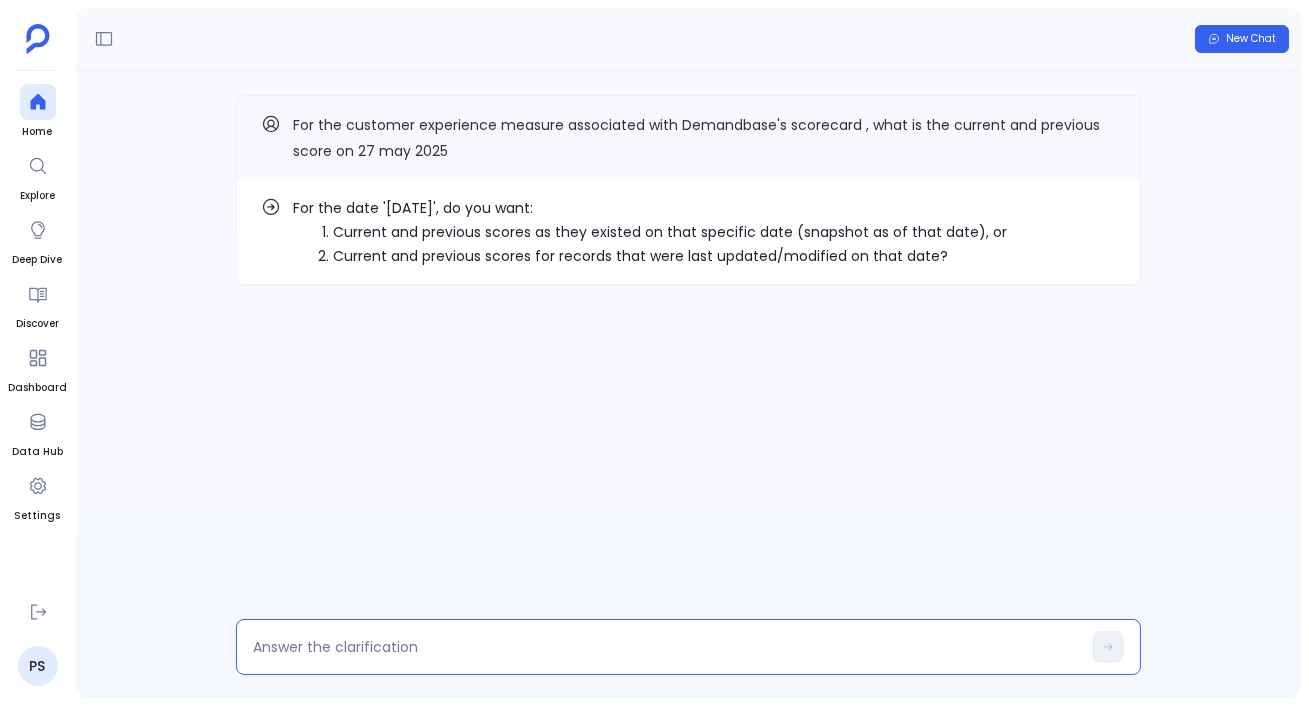 click at bounding box center [666, 647] 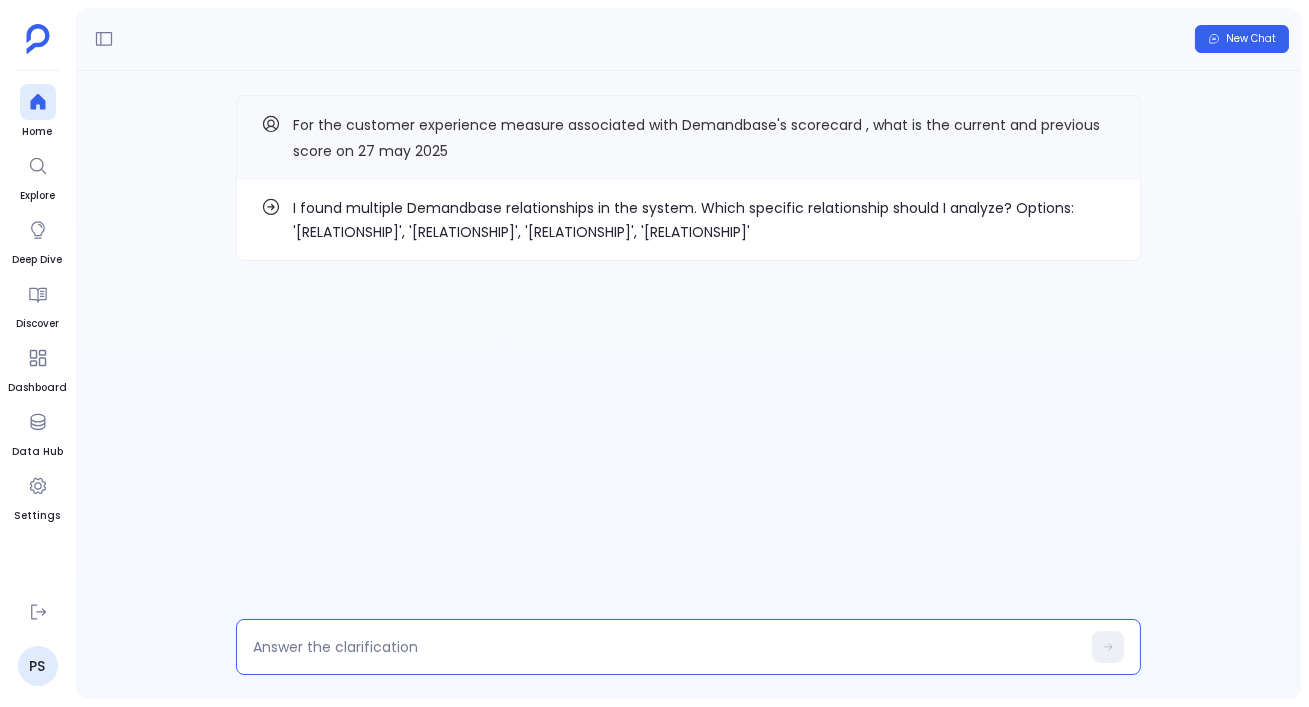 click at bounding box center [666, 647] 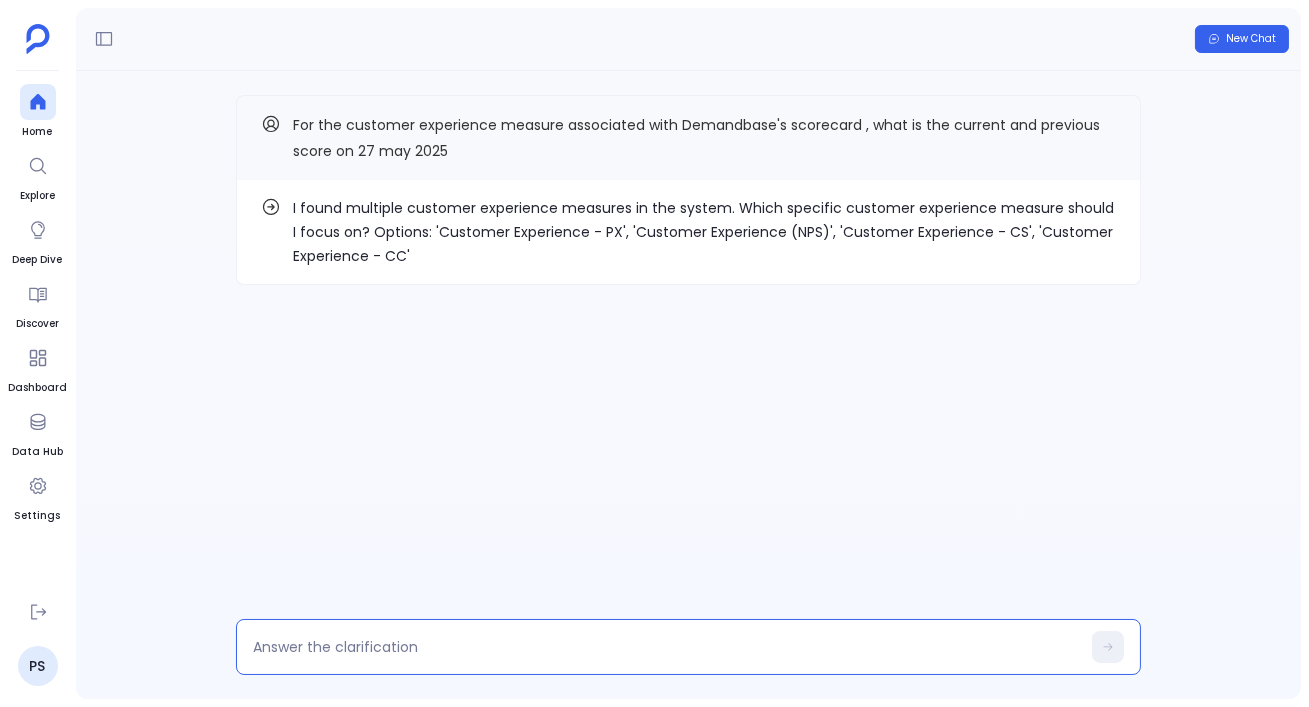 click at bounding box center (666, 647) 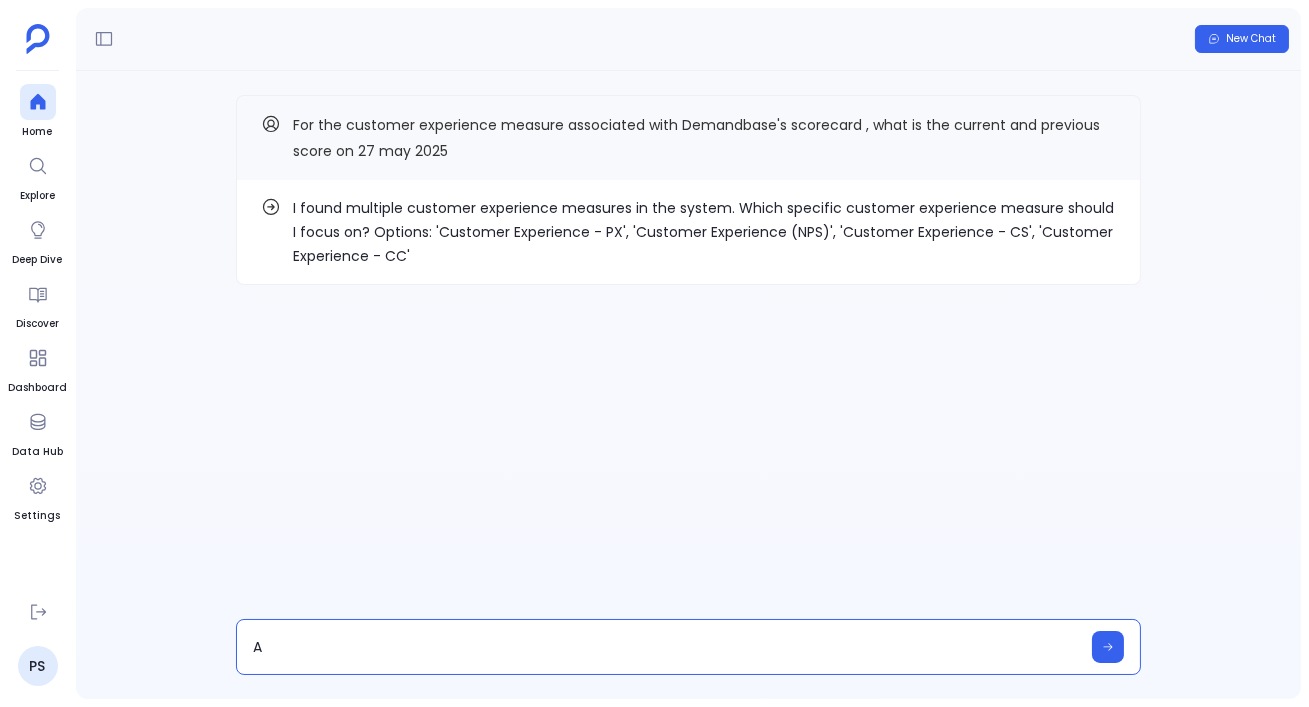 type on "Al" 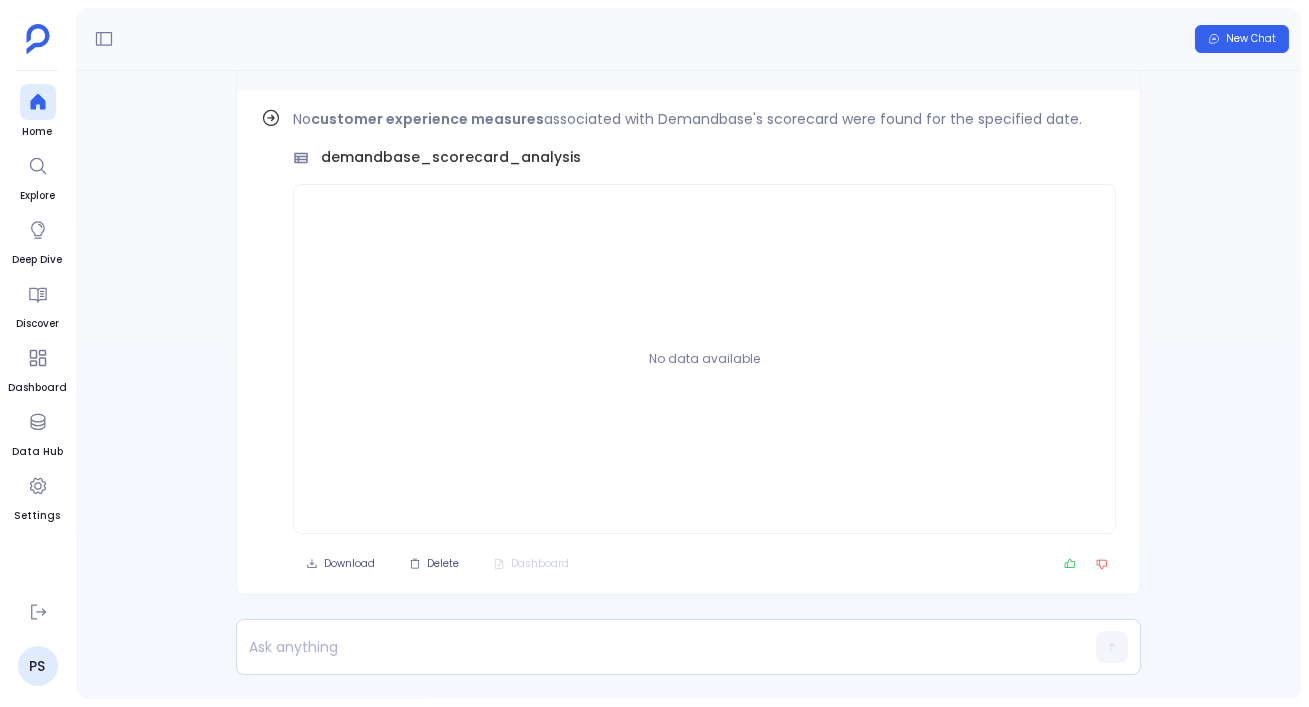 scroll, scrollTop: -88, scrollLeft: 0, axis: vertical 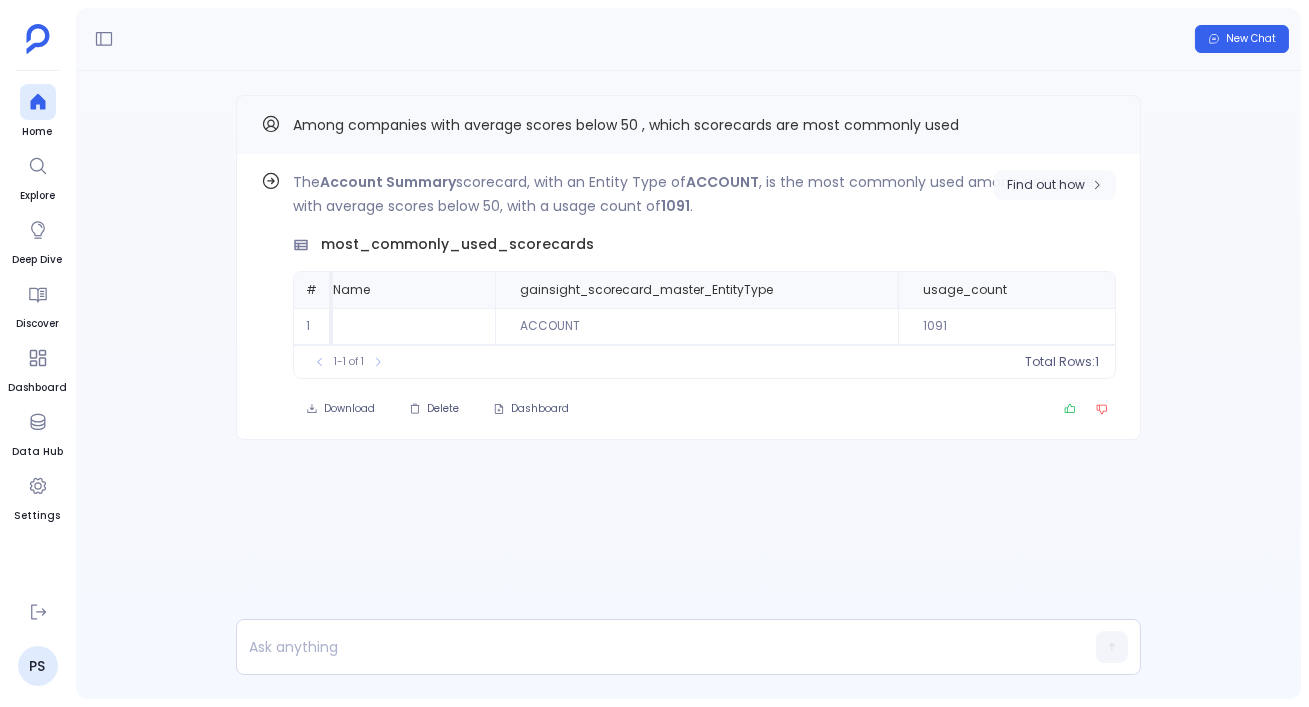 click on "Find out how" at bounding box center (1046, 185) 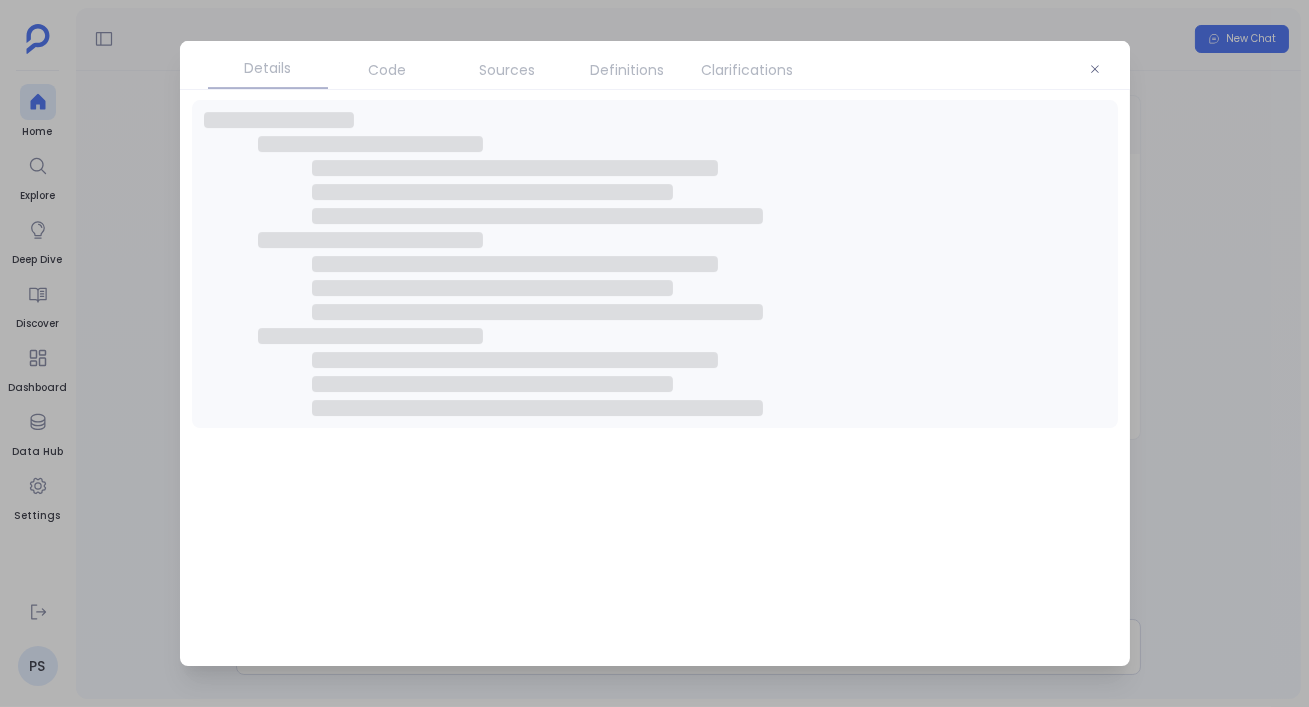 click on "Clarifications" at bounding box center (748, 70) 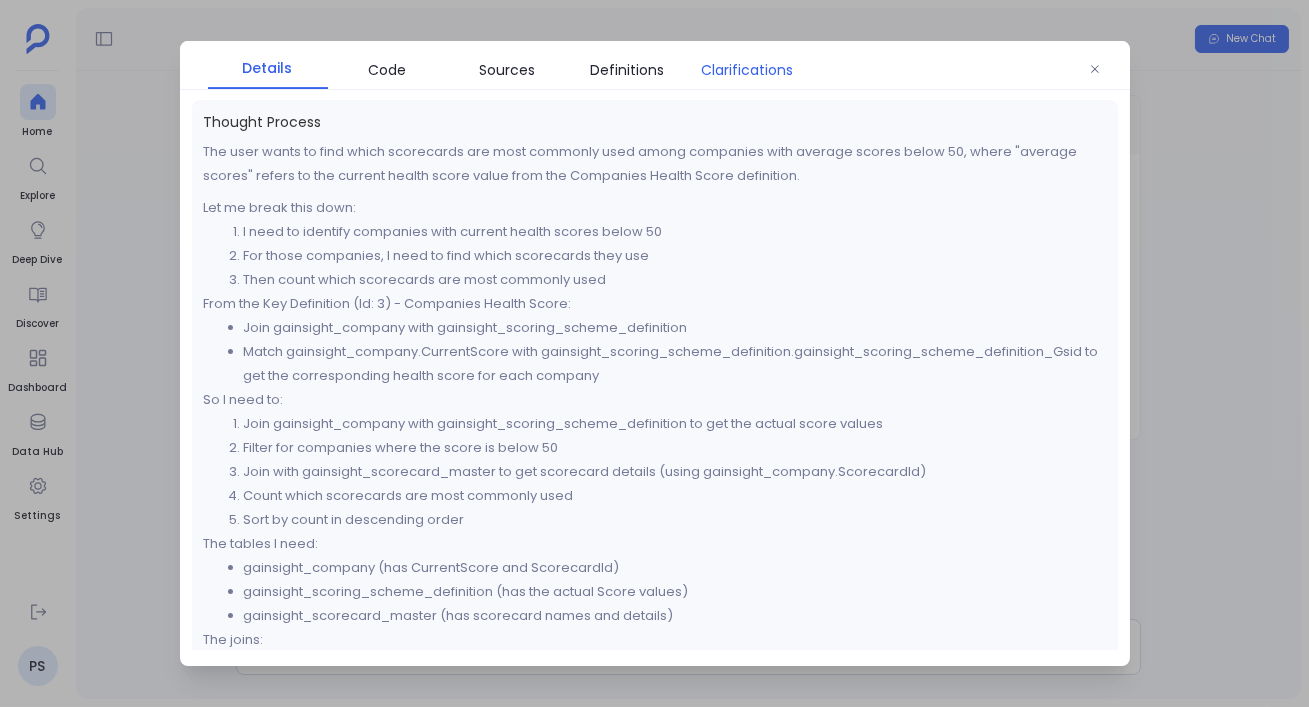 click on "Clarifications" at bounding box center [748, 70] 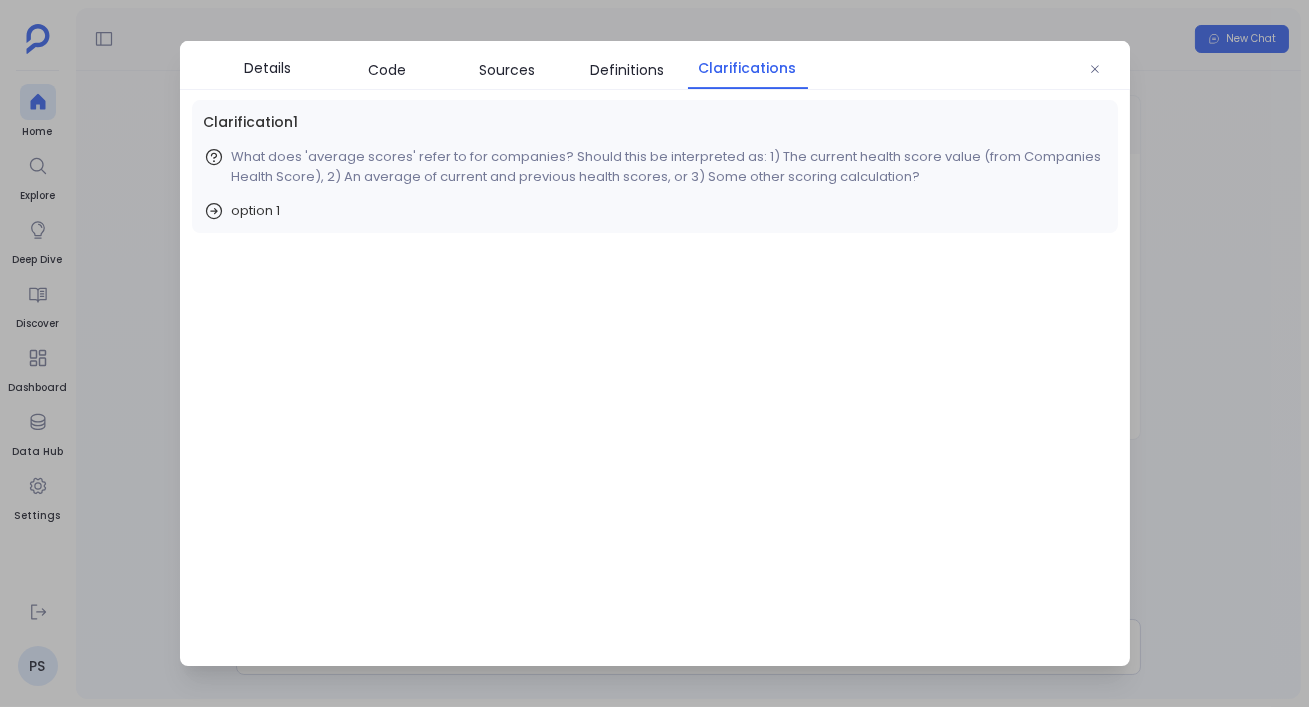 click at bounding box center [654, 353] 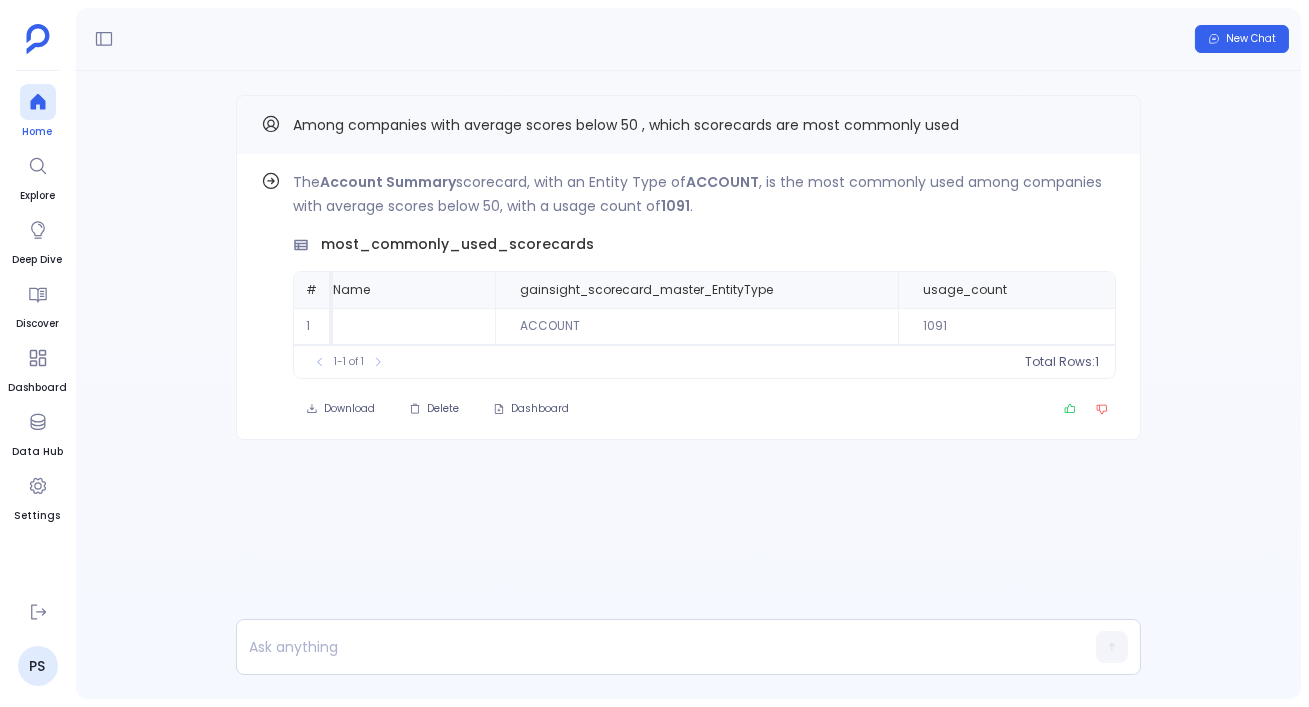 click at bounding box center (38, 102) 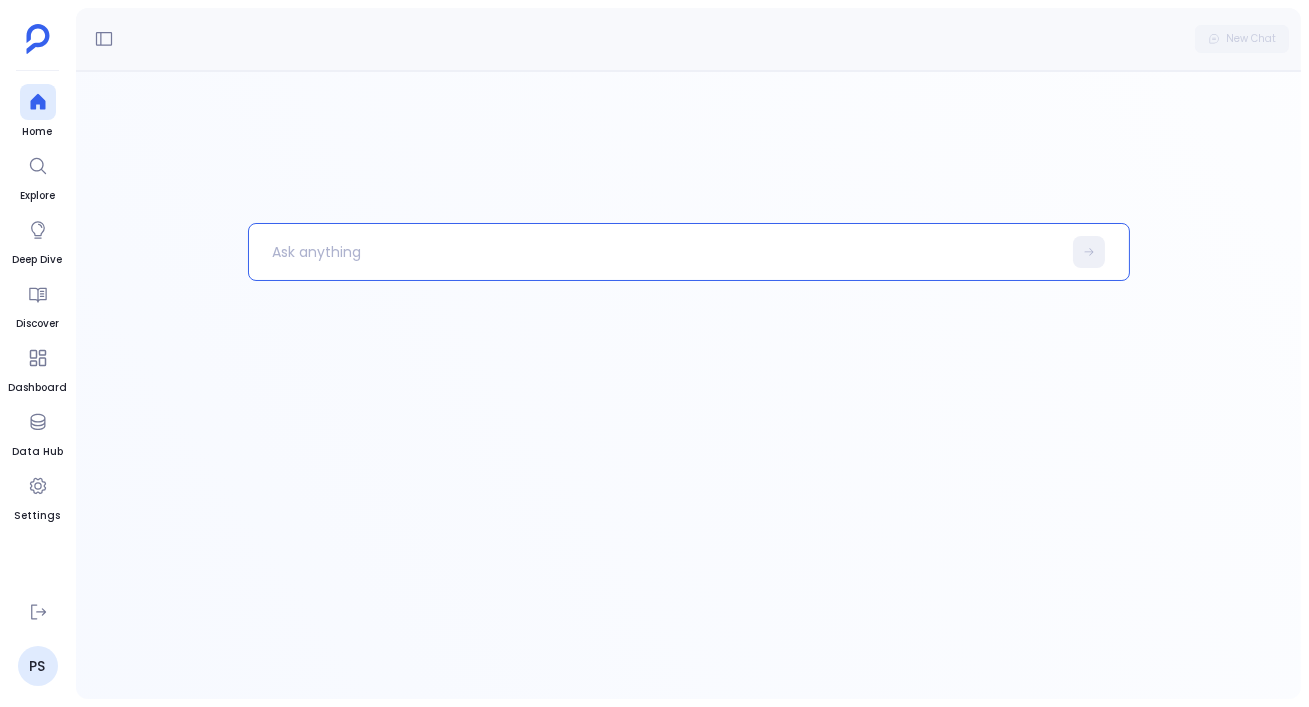 click at bounding box center [655, 252] 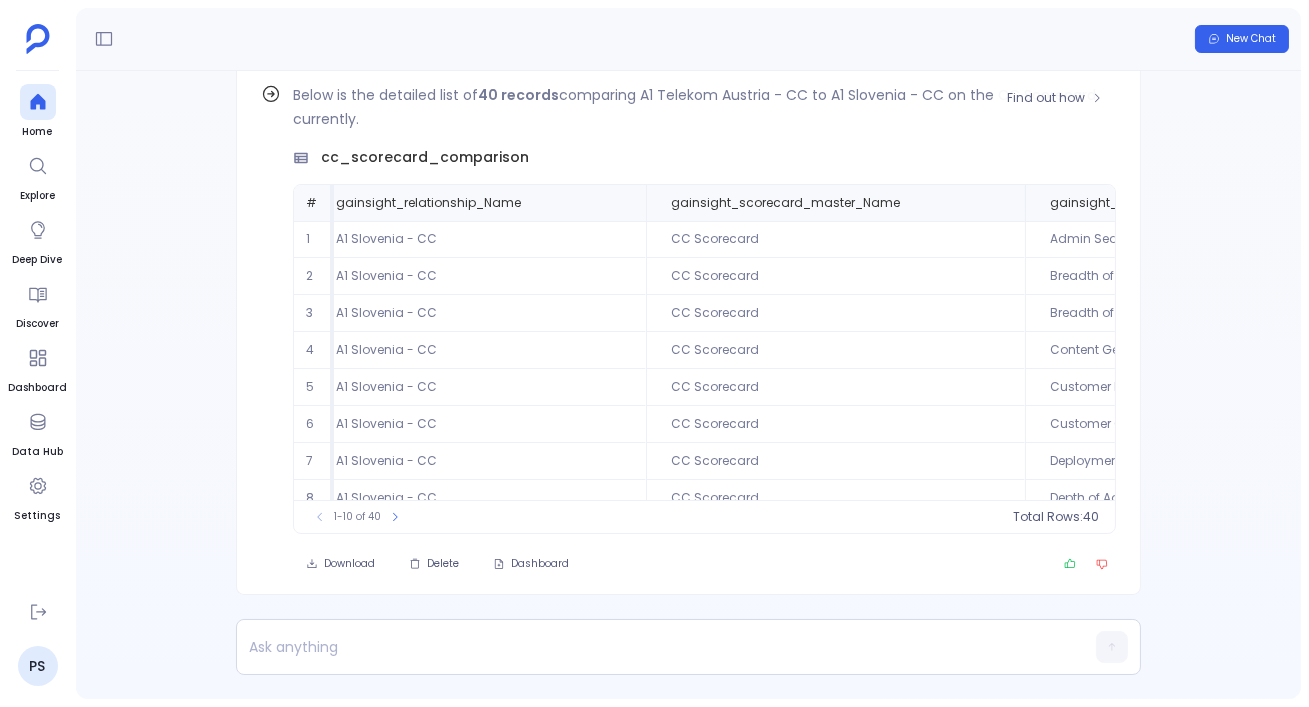 scroll, scrollTop: 0, scrollLeft: 0, axis: both 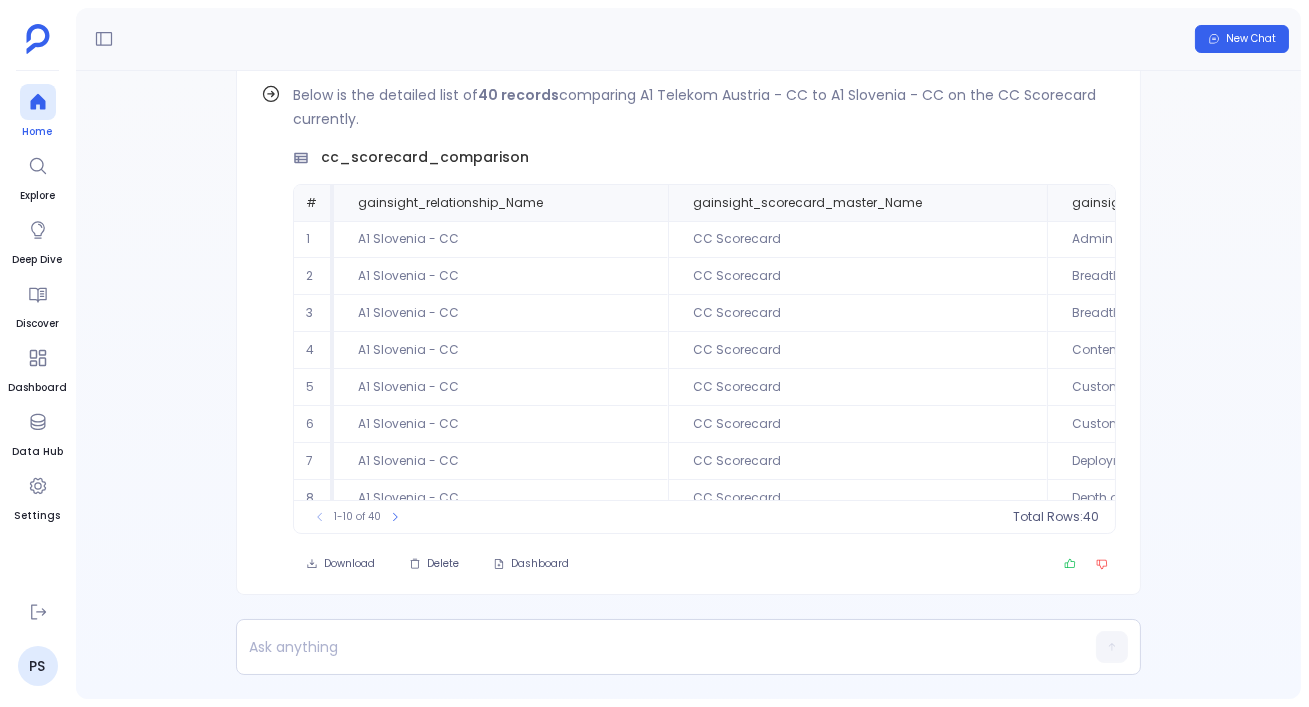 click on "Home" at bounding box center [38, 112] 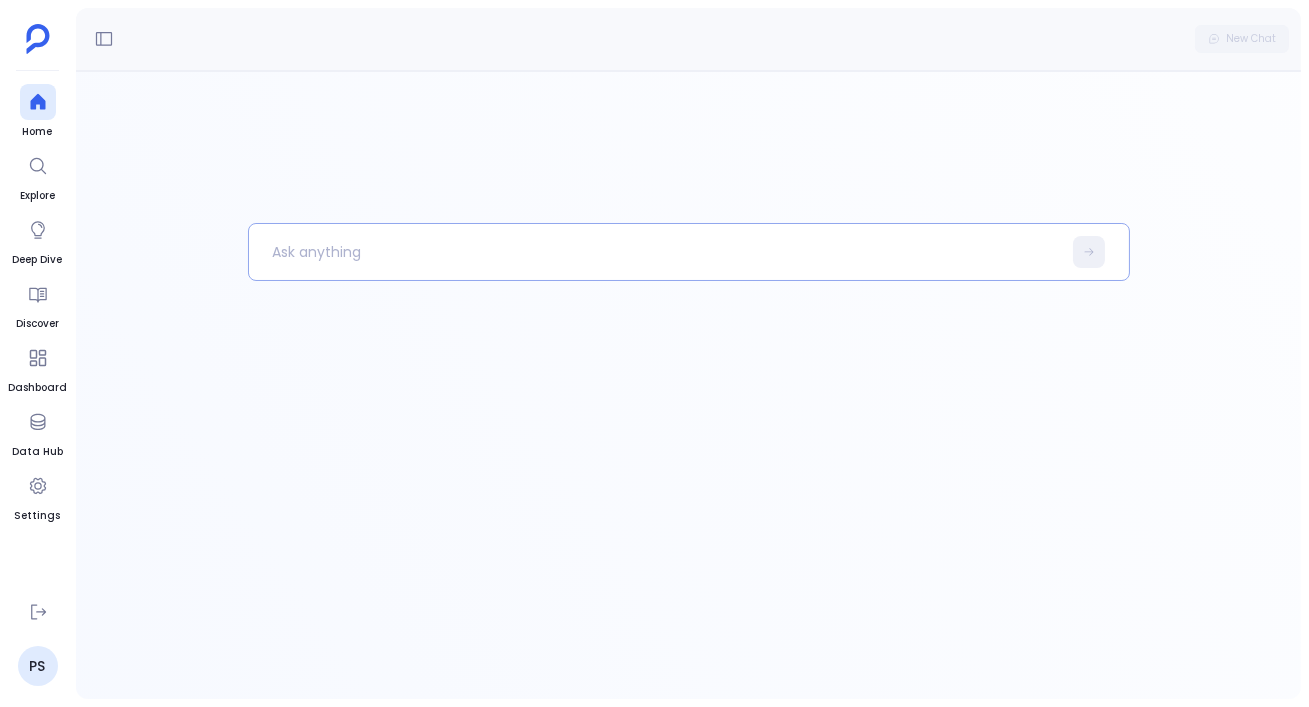 click at bounding box center (655, 252) 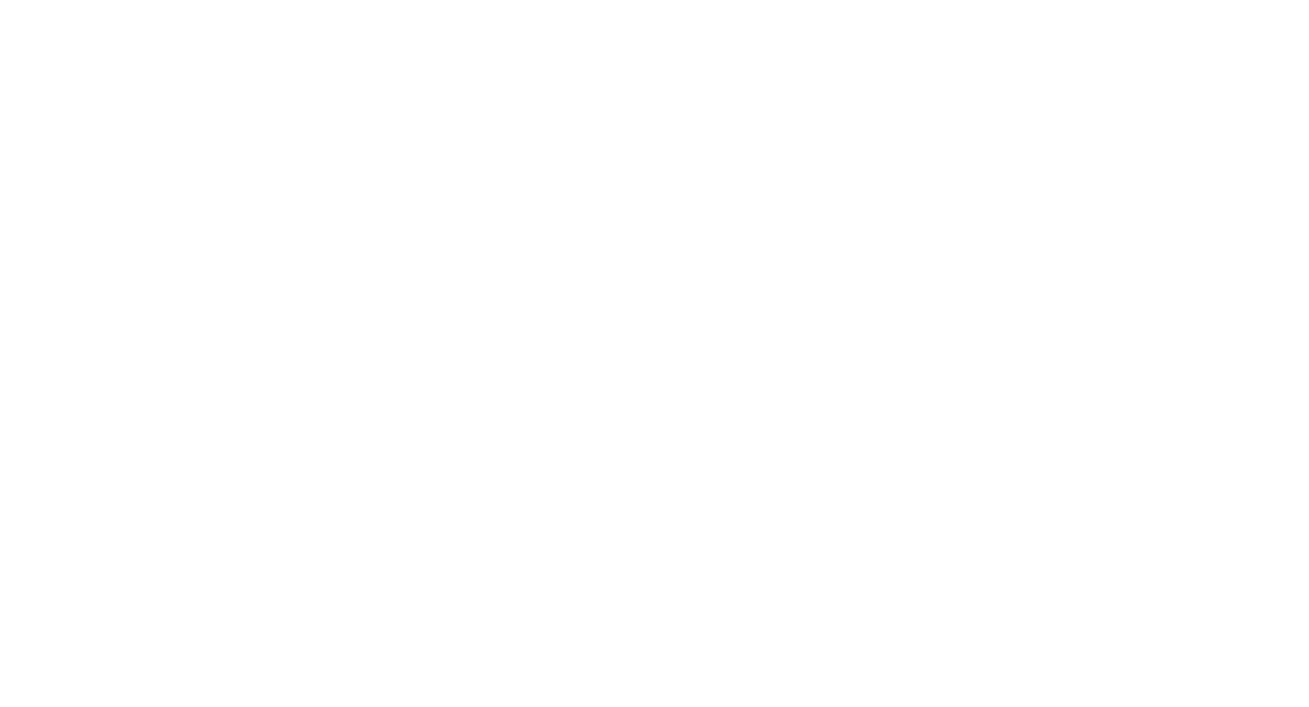 scroll, scrollTop: 0, scrollLeft: 0, axis: both 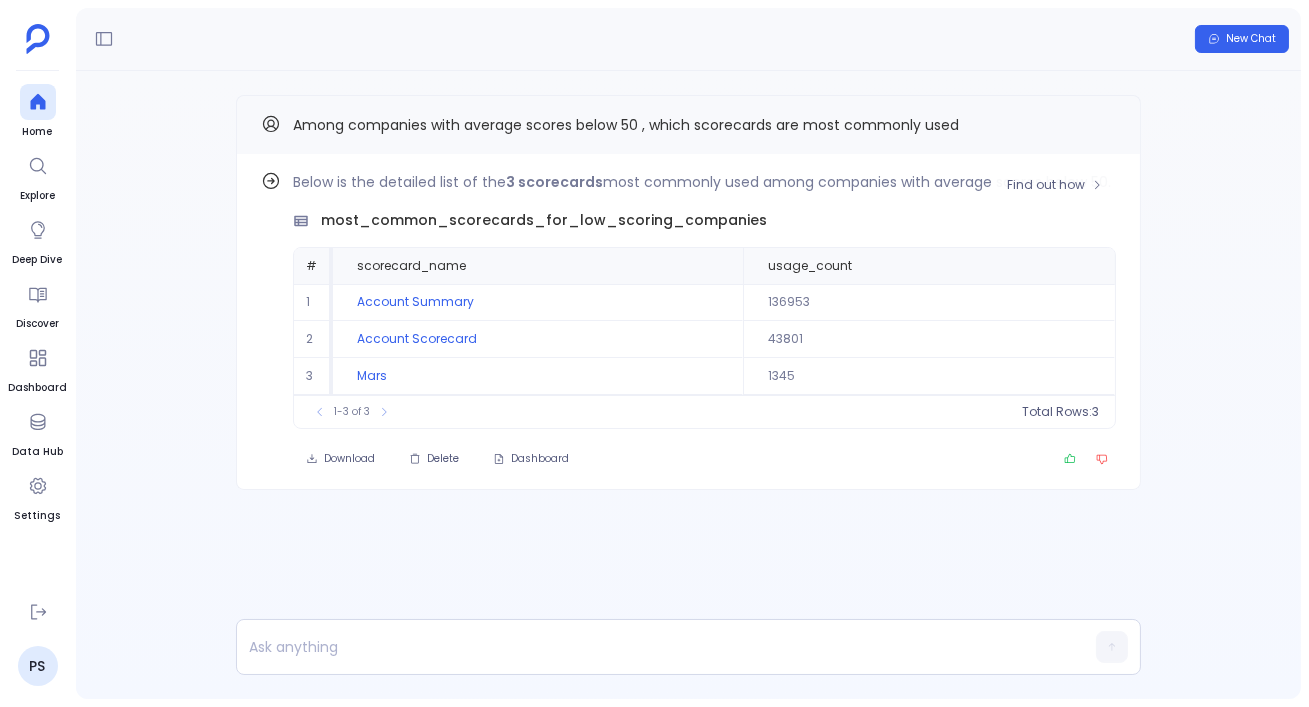 click on "most_common_scorecards_for_low_scoring_companies" at bounding box center [544, 220] 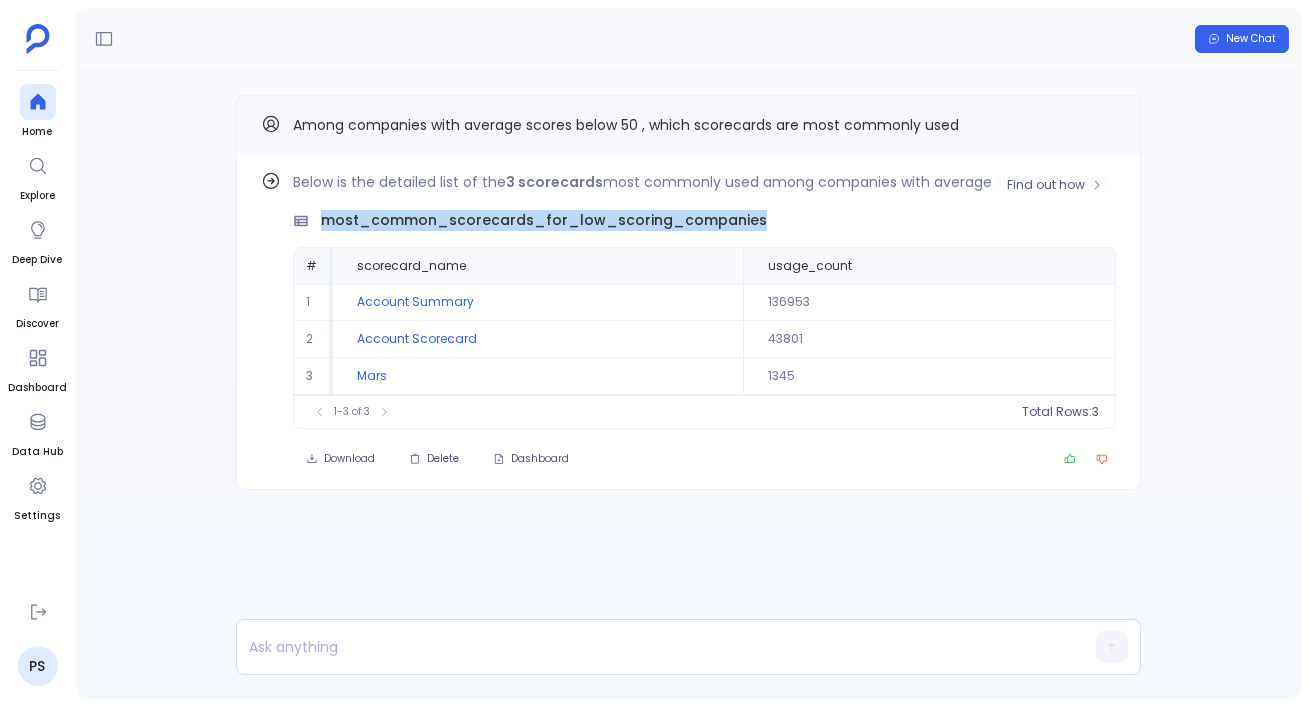 click on "most_common_scorecards_for_low_scoring_companies" at bounding box center [544, 220] 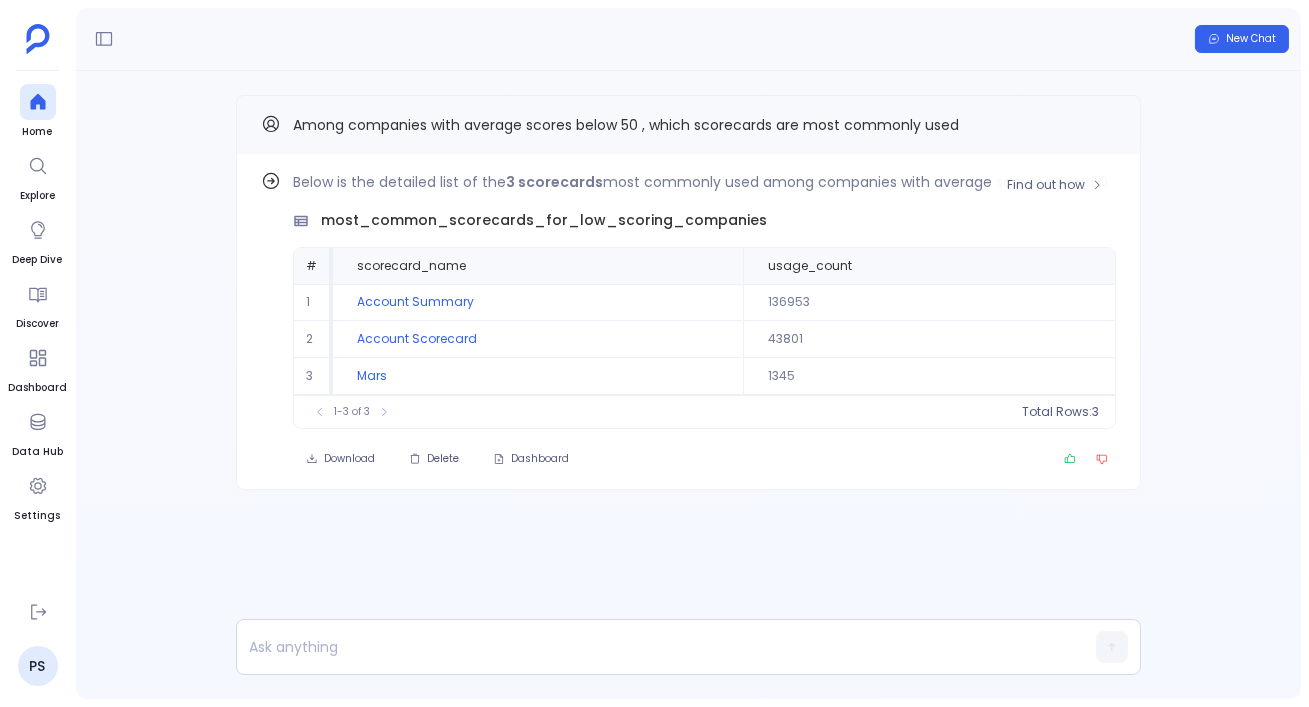 click on "most_common_scorecards_for_low_scoring_companies" at bounding box center [704, 220] 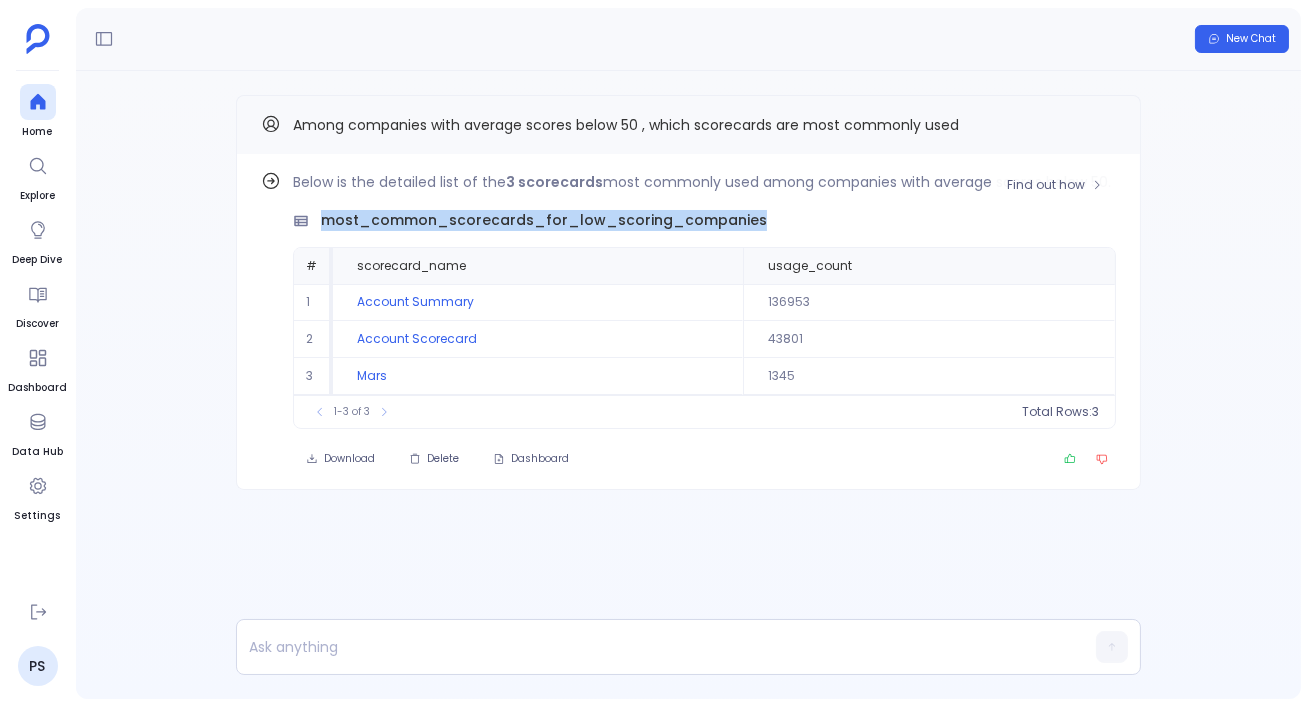 drag, startPoint x: 318, startPoint y: 216, endPoint x: 771, endPoint y: 233, distance: 453.31888 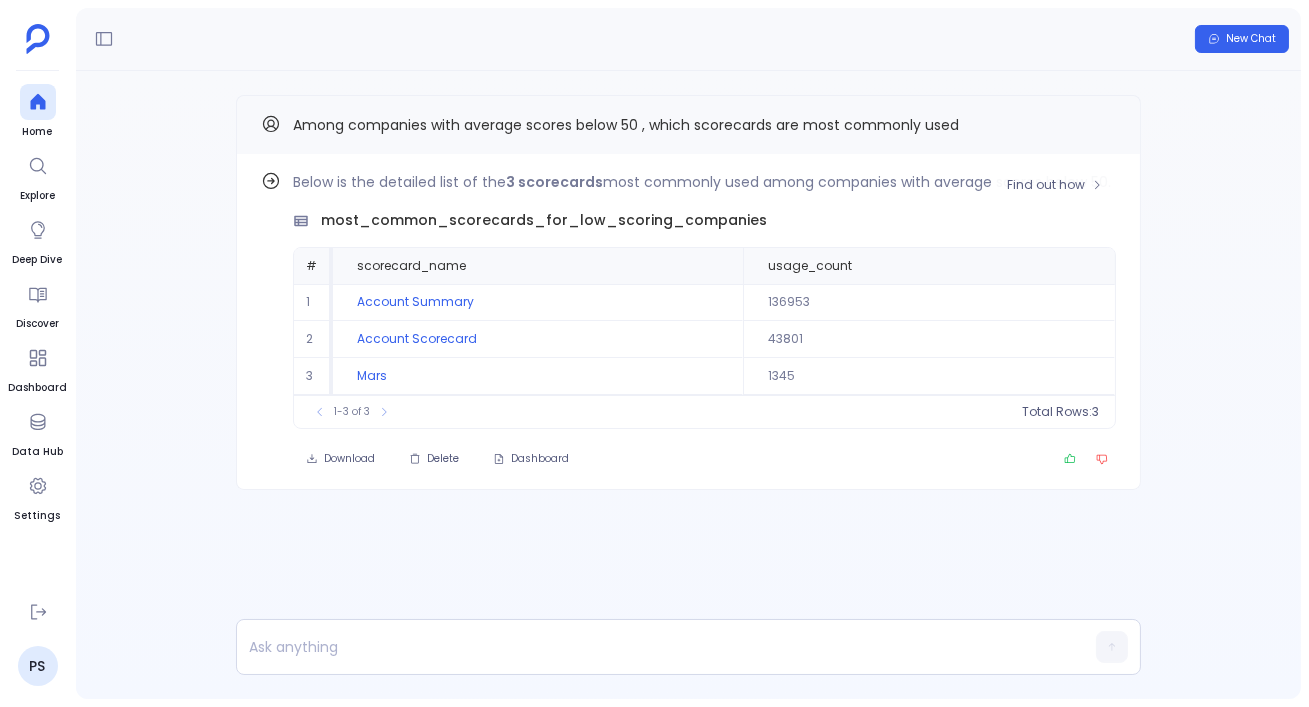 click on "most_common_scorecards_for_low_scoring_companies" at bounding box center (544, 220) 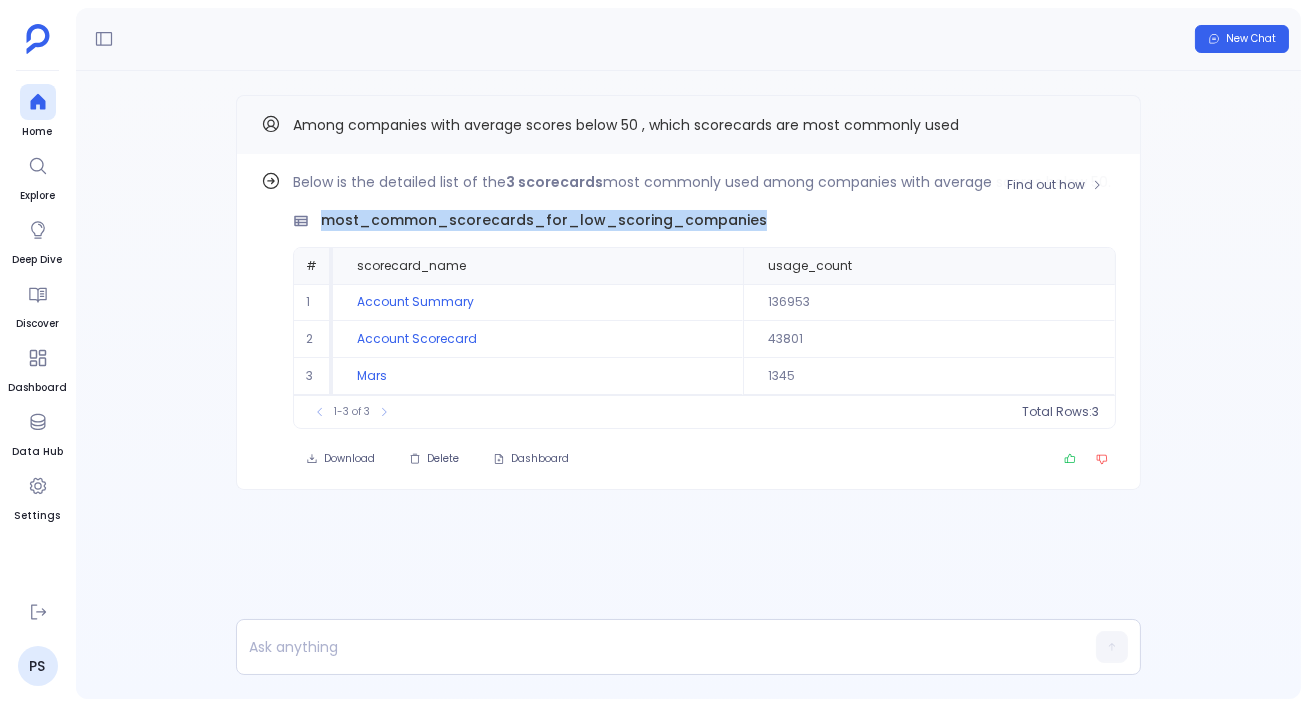 click on "most_common_scorecards_for_low_scoring_companies" at bounding box center (544, 220) 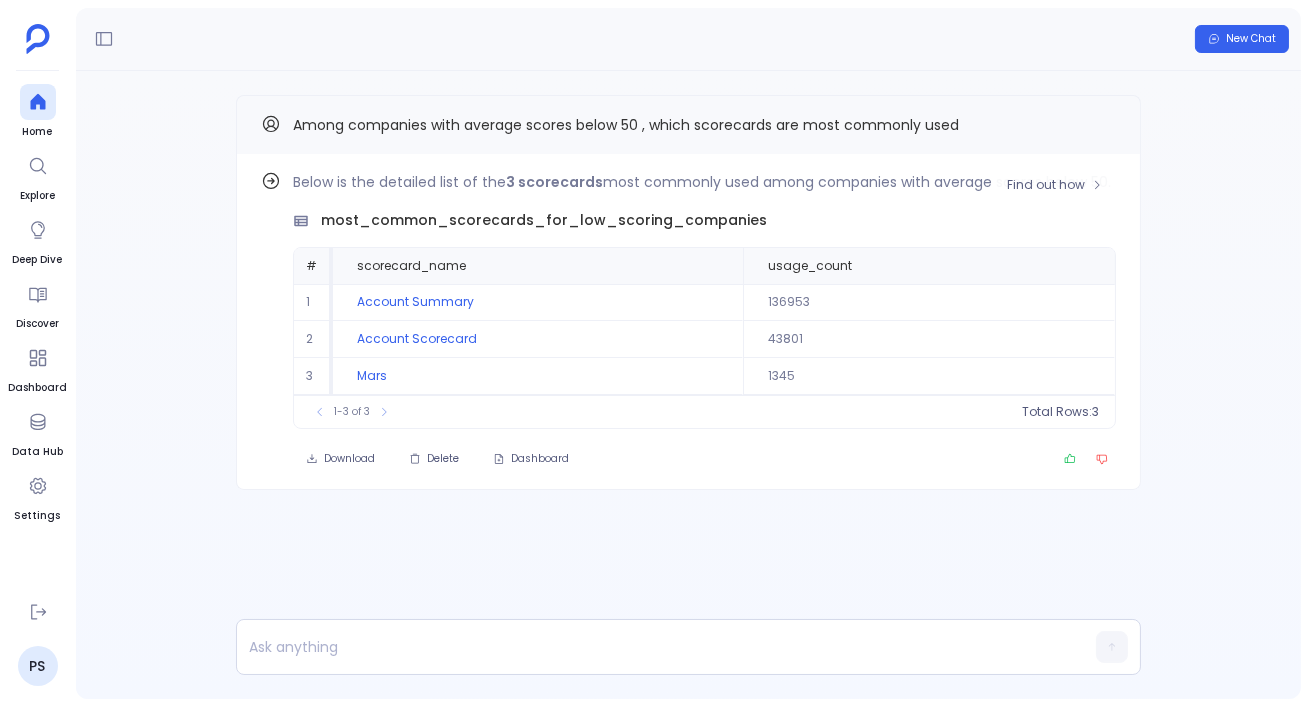 click on "most_common_scorecards_for_low_scoring_companies" at bounding box center (704, 220) 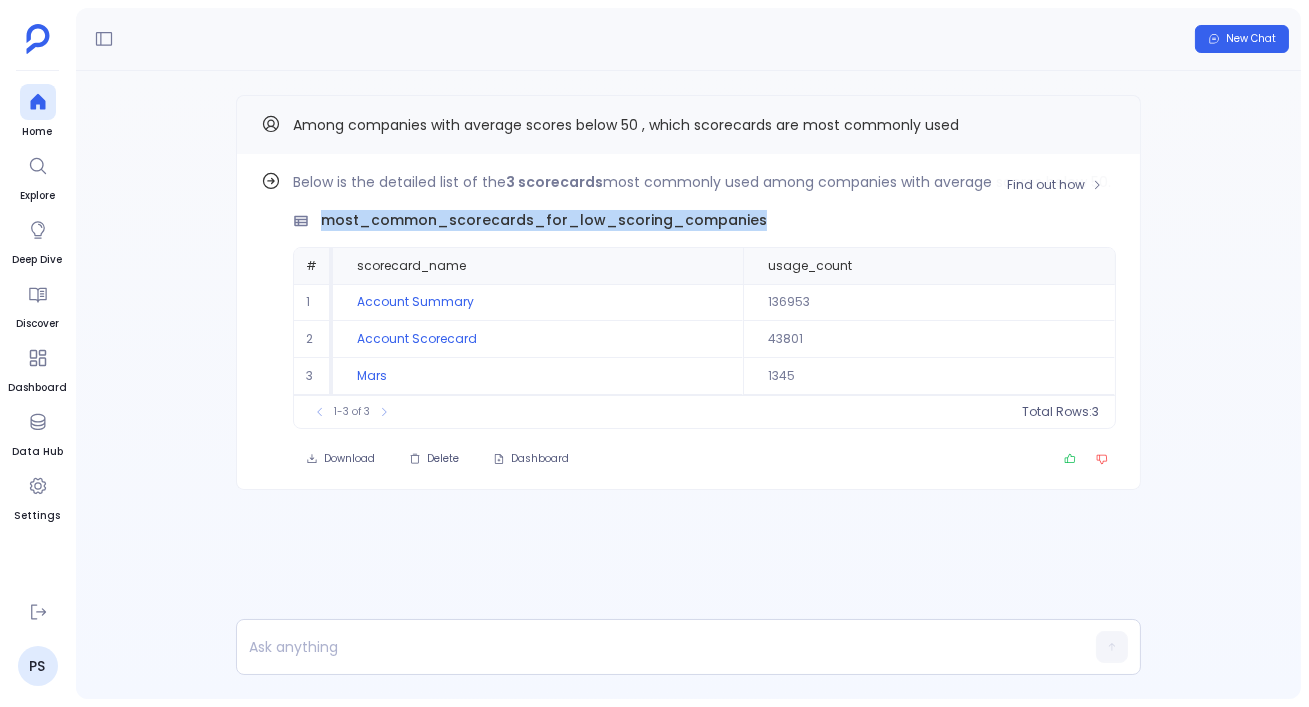 click on "most_common_scorecards_for_low_scoring_companies" at bounding box center (544, 220) 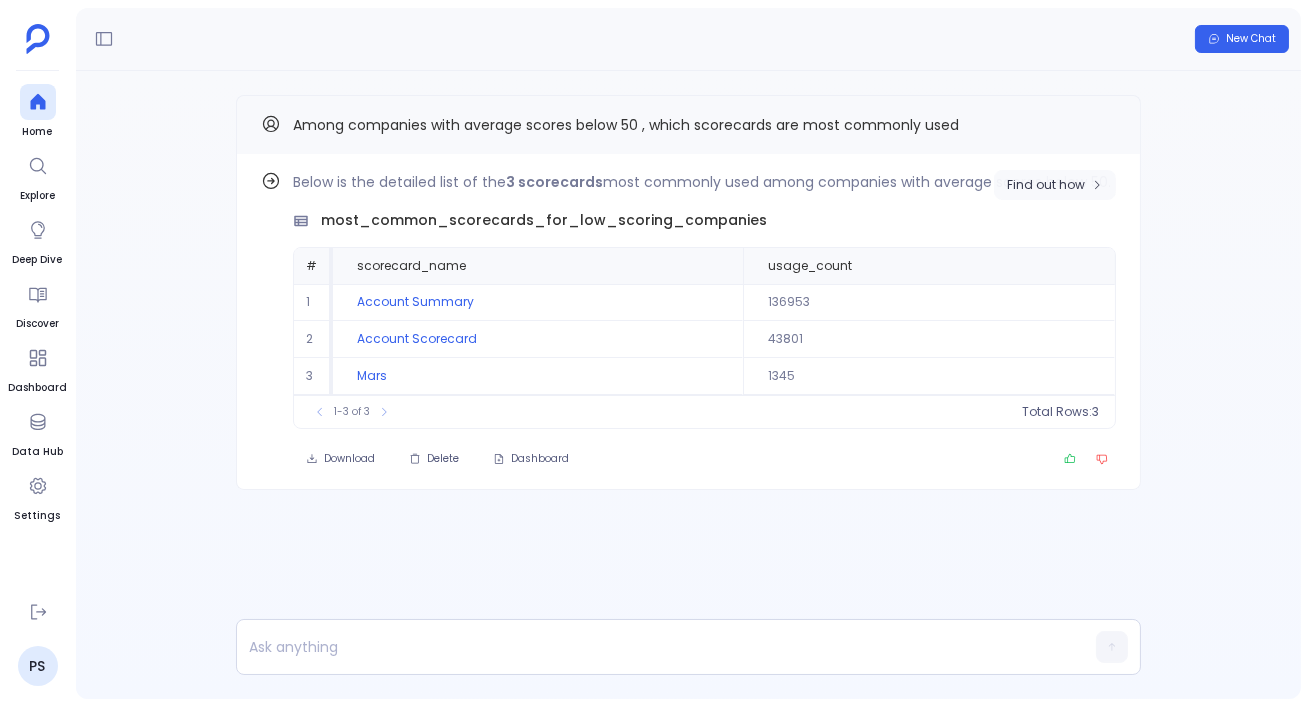 click on "Find out how" at bounding box center (1046, 185) 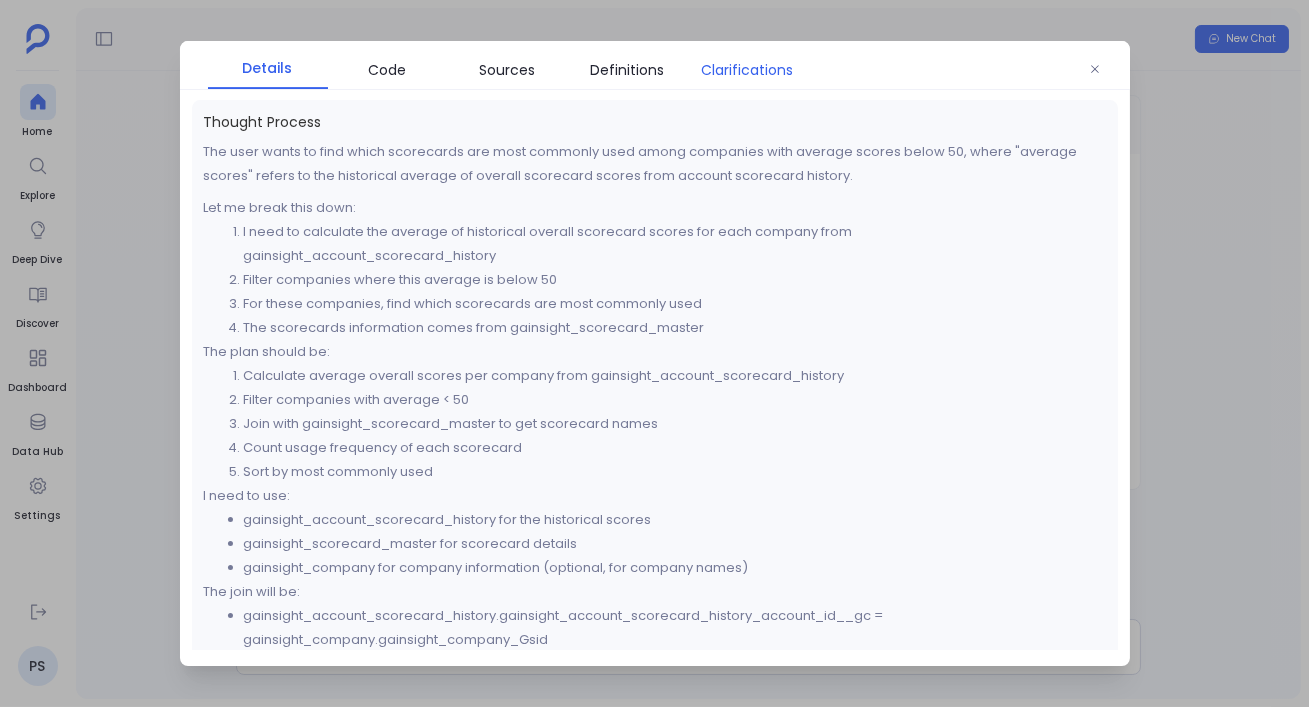 click on "Clarifications" at bounding box center (748, 70) 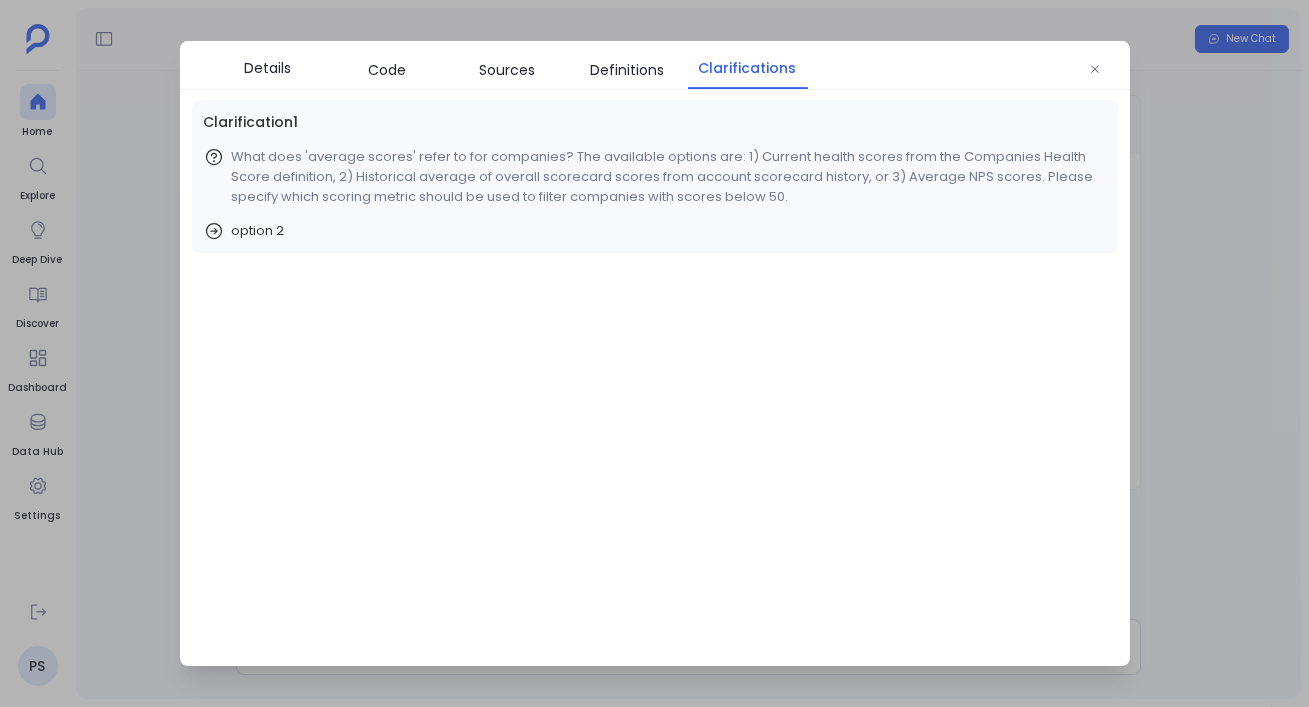 click at bounding box center [654, 353] 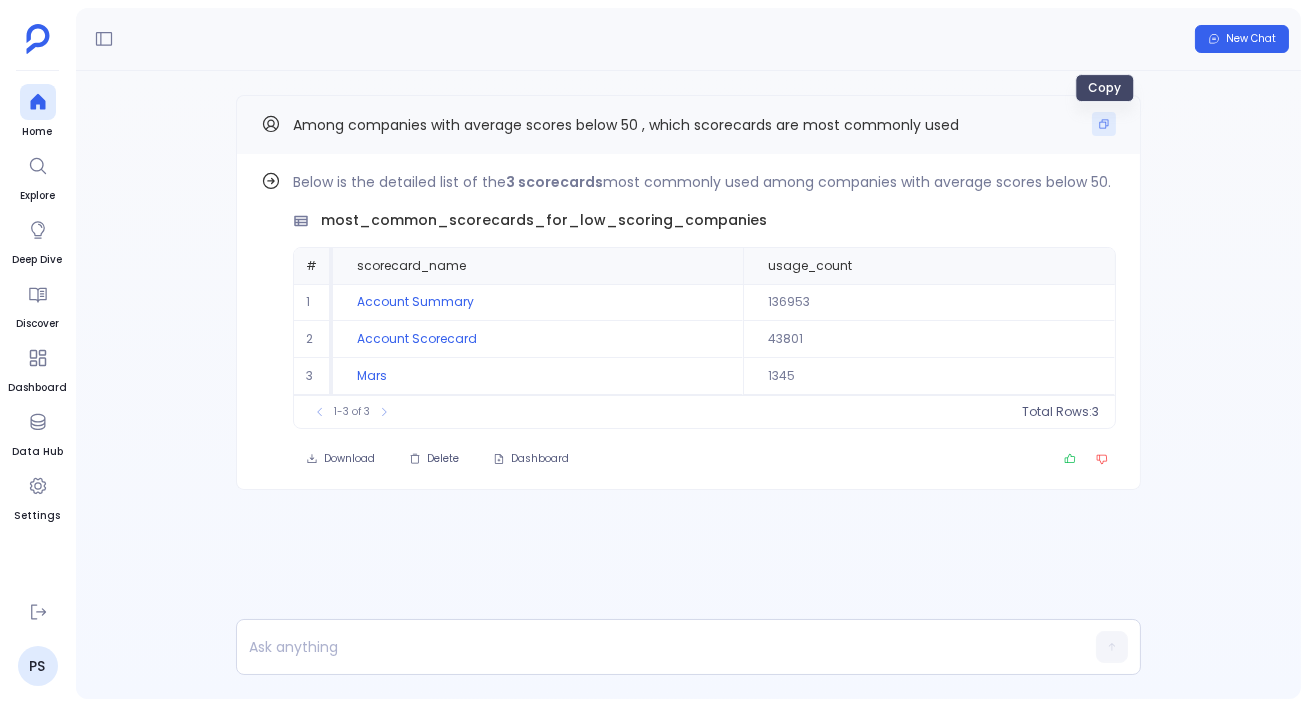 click at bounding box center [1104, 124] 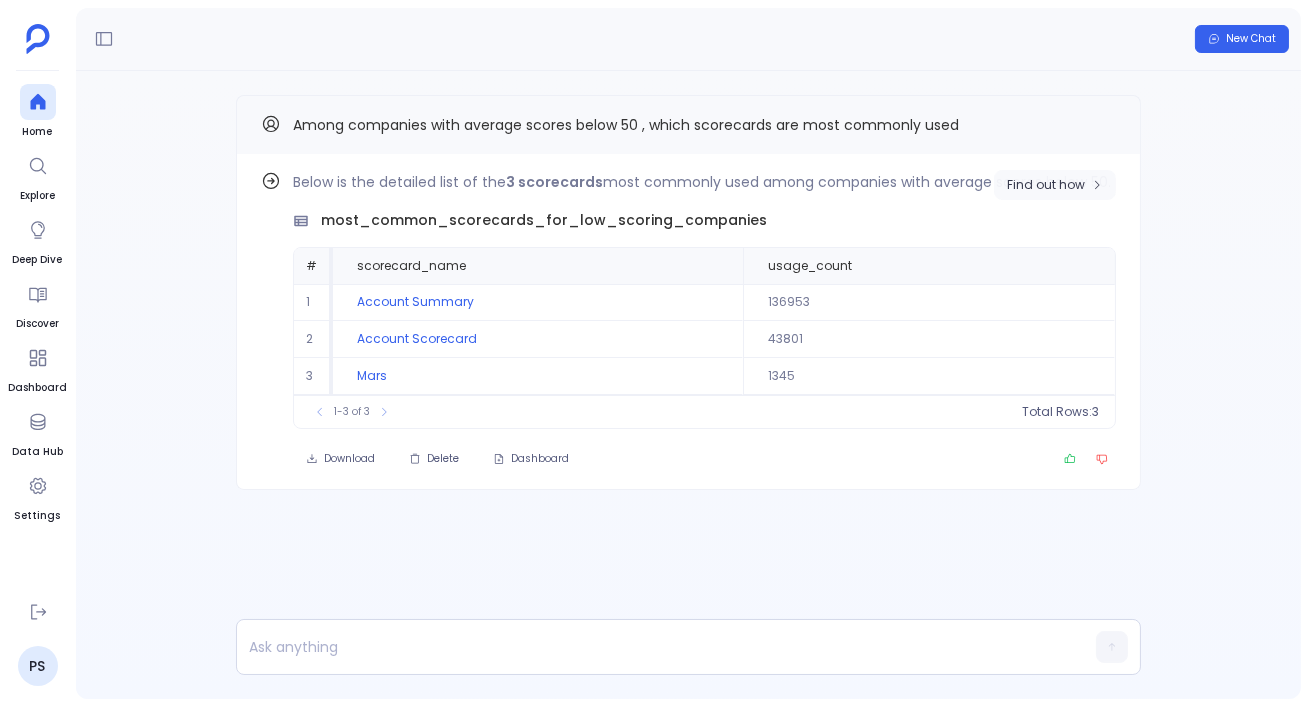 click on "Find out how" at bounding box center [1055, 185] 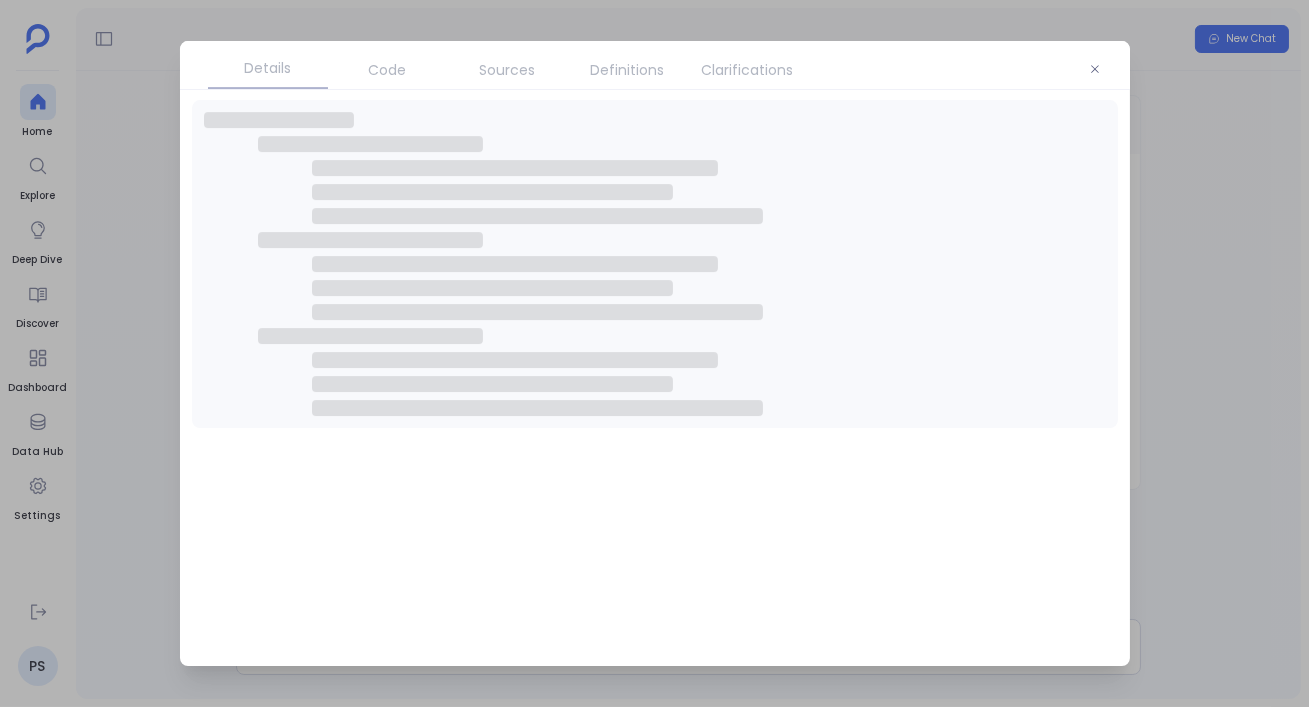 click on "Clarifications" at bounding box center [748, 70] 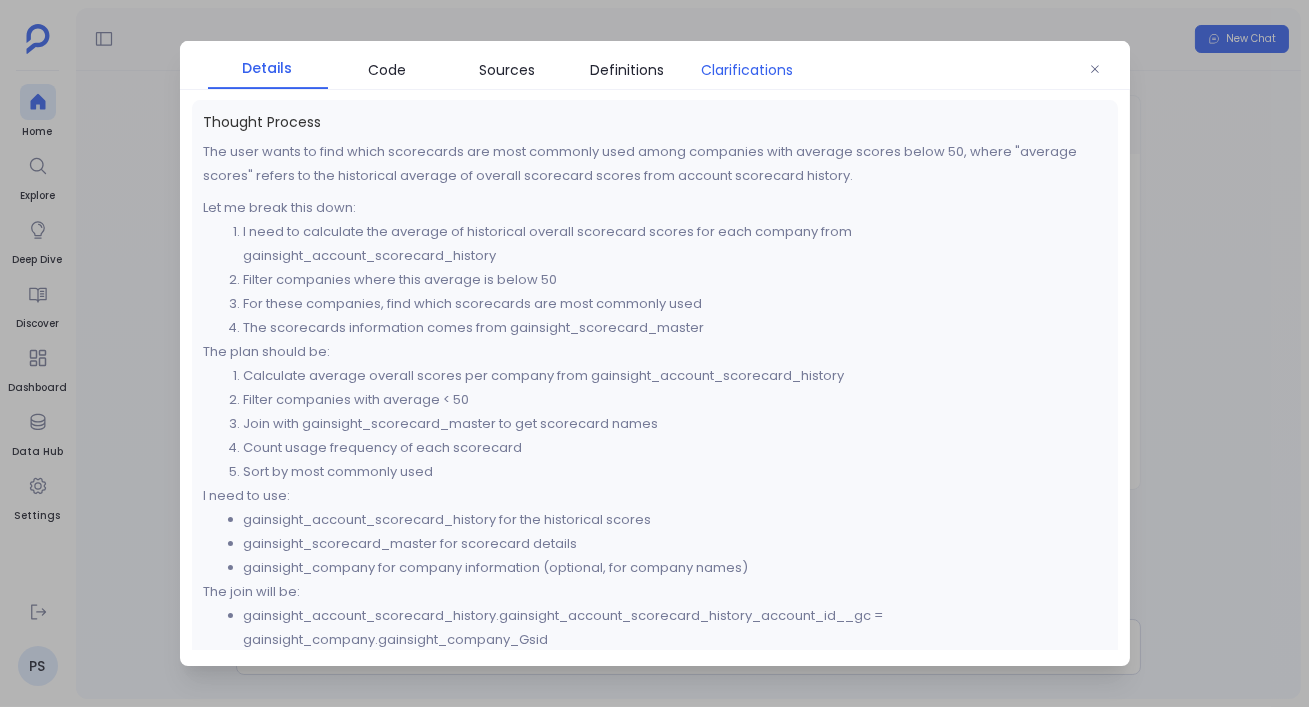 click on "Clarifications" at bounding box center [748, 70] 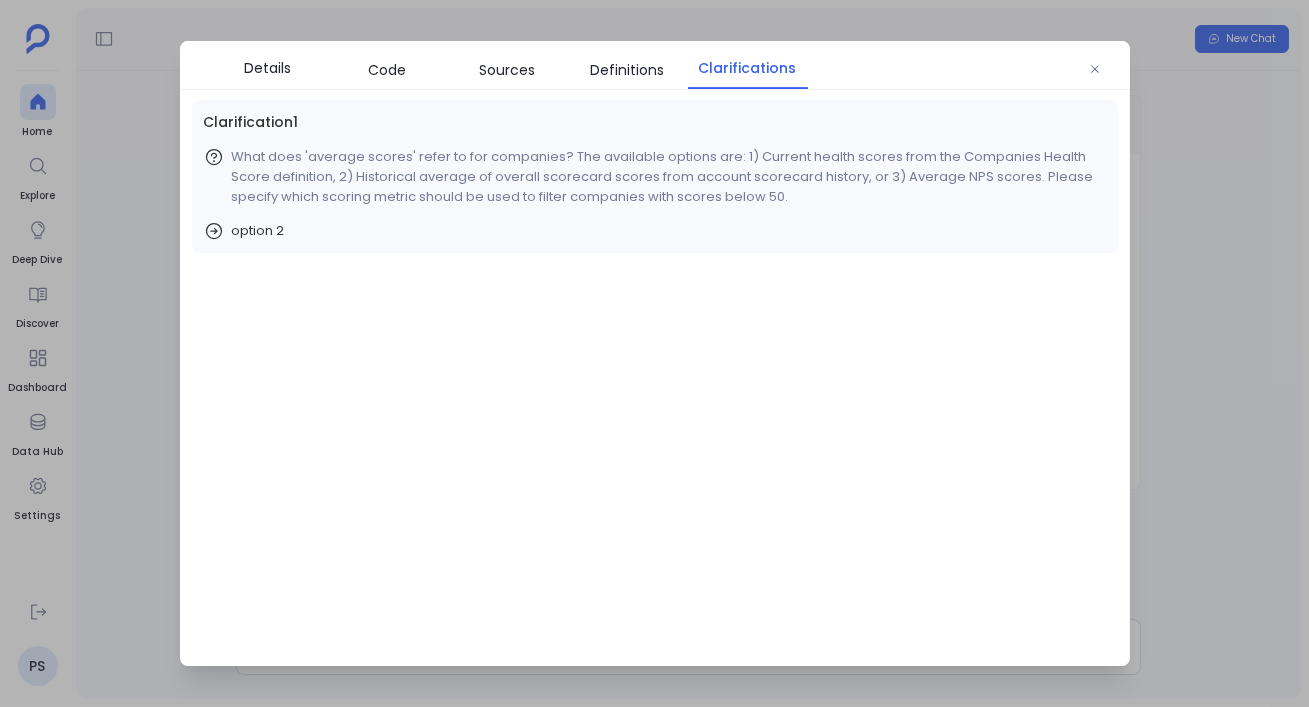 click at bounding box center (654, 353) 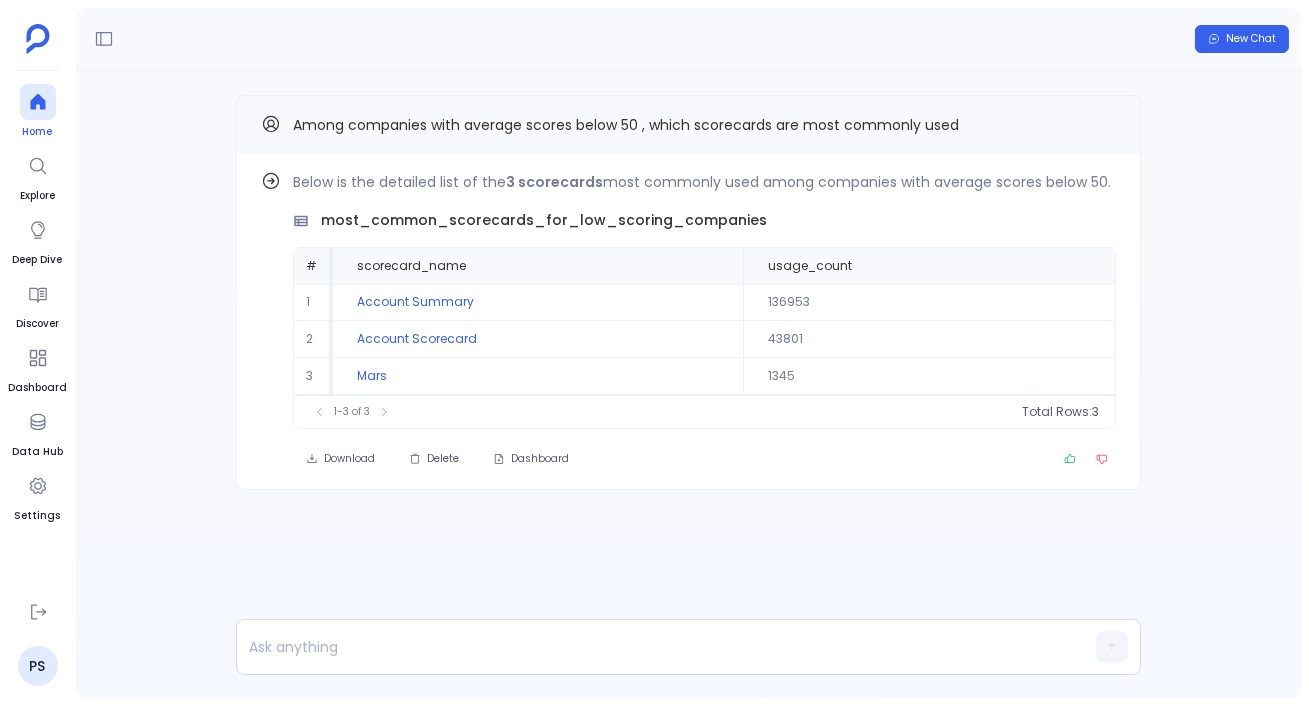 click at bounding box center [38, 102] 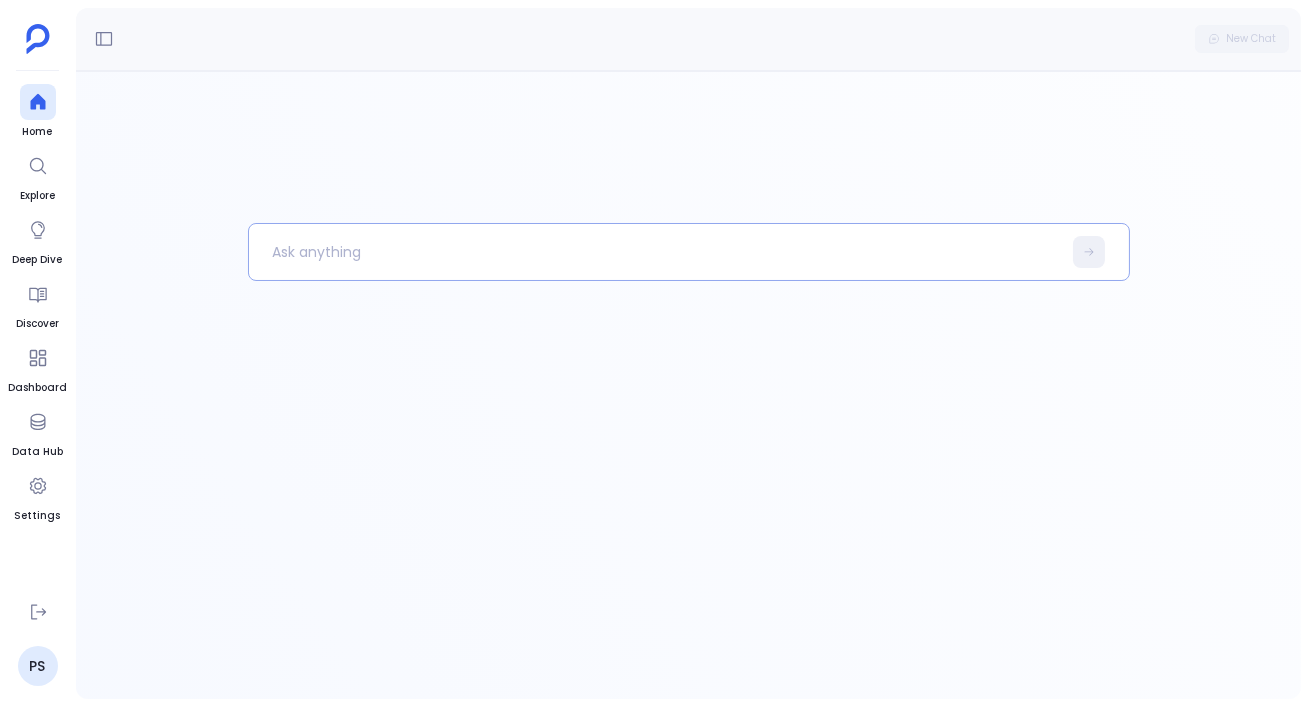click at bounding box center (655, 252) 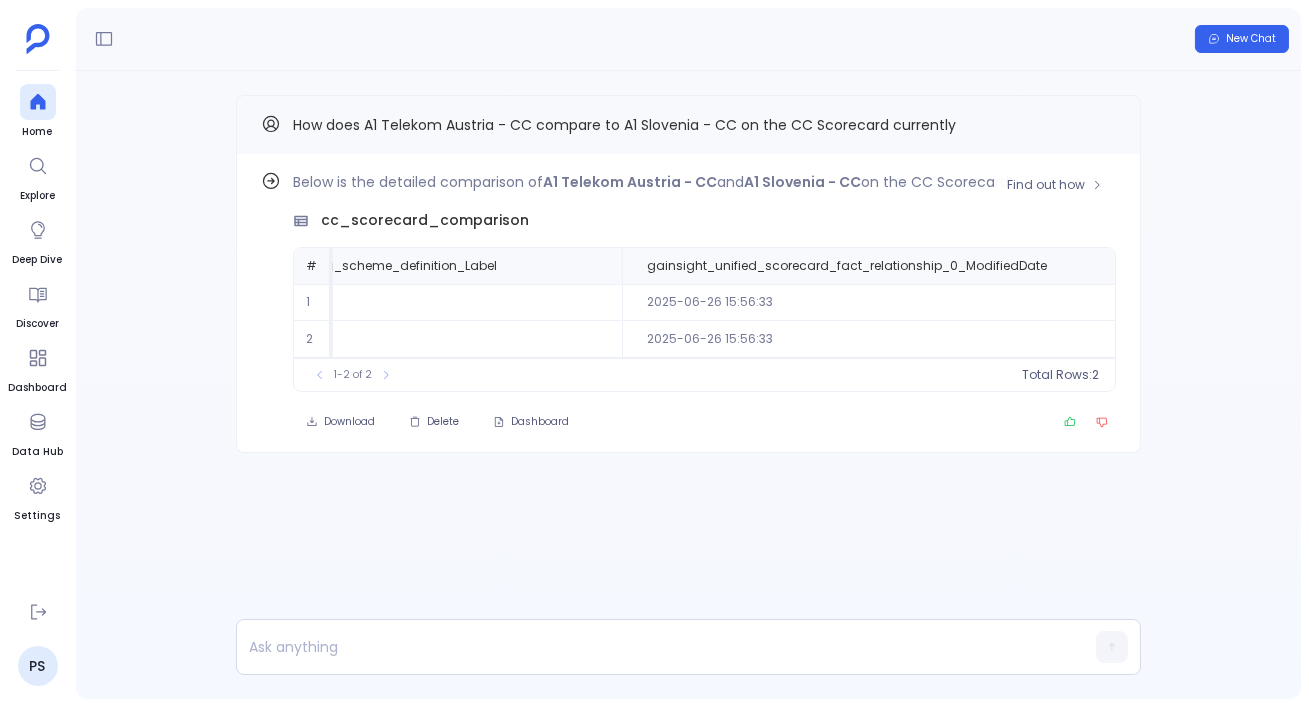 scroll, scrollTop: 0, scrollLeft: 1683, axis: horizontal 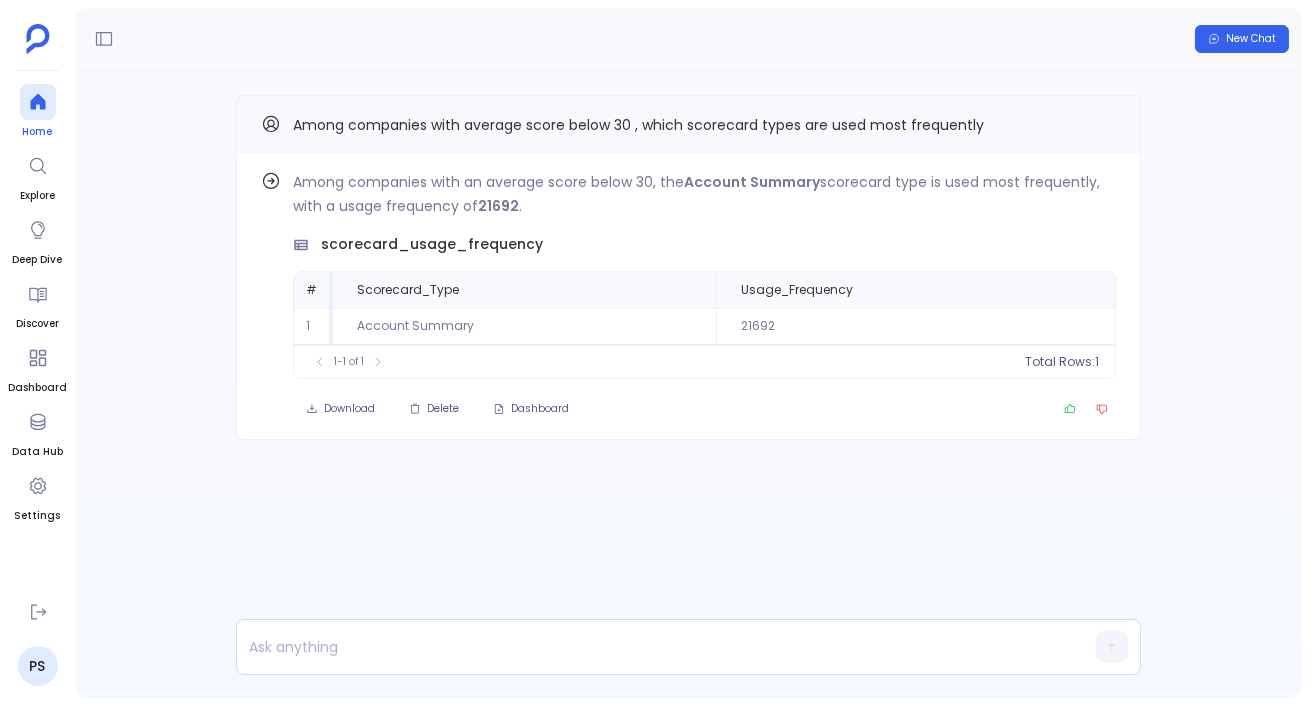 click at bounding box center (38, 102) 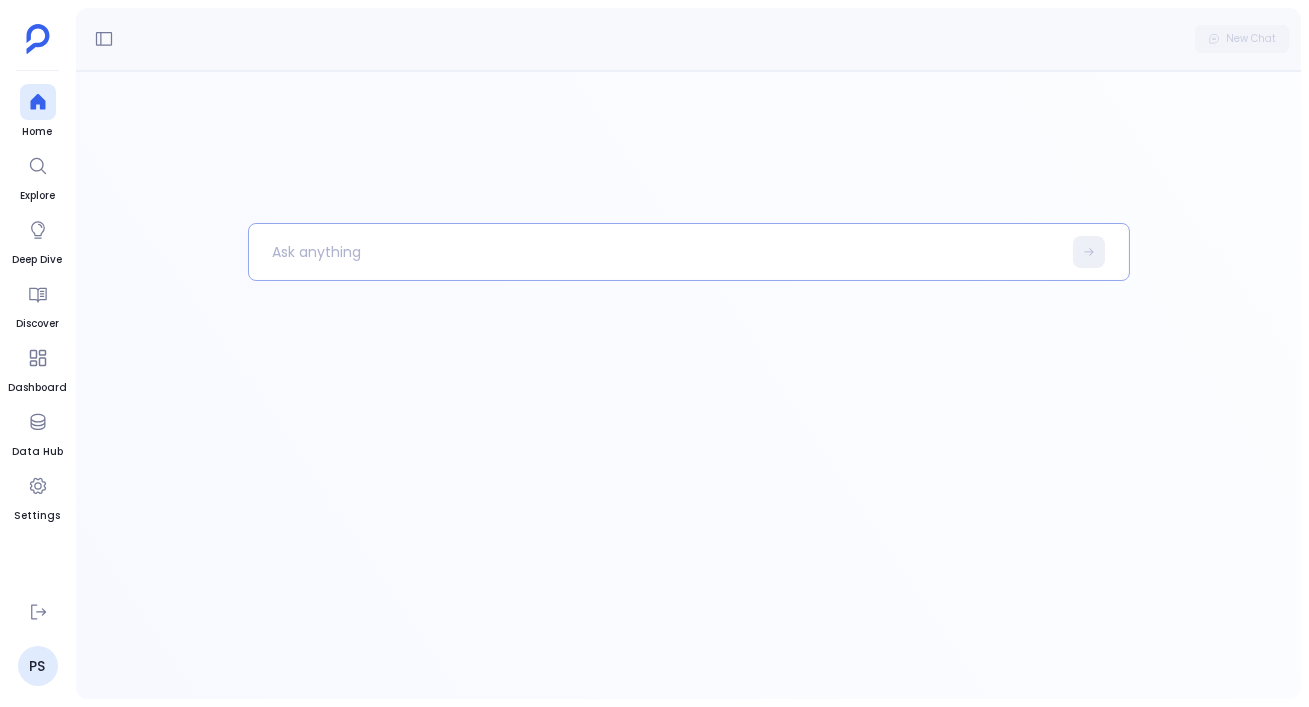 click at bounding box center [655, 252] 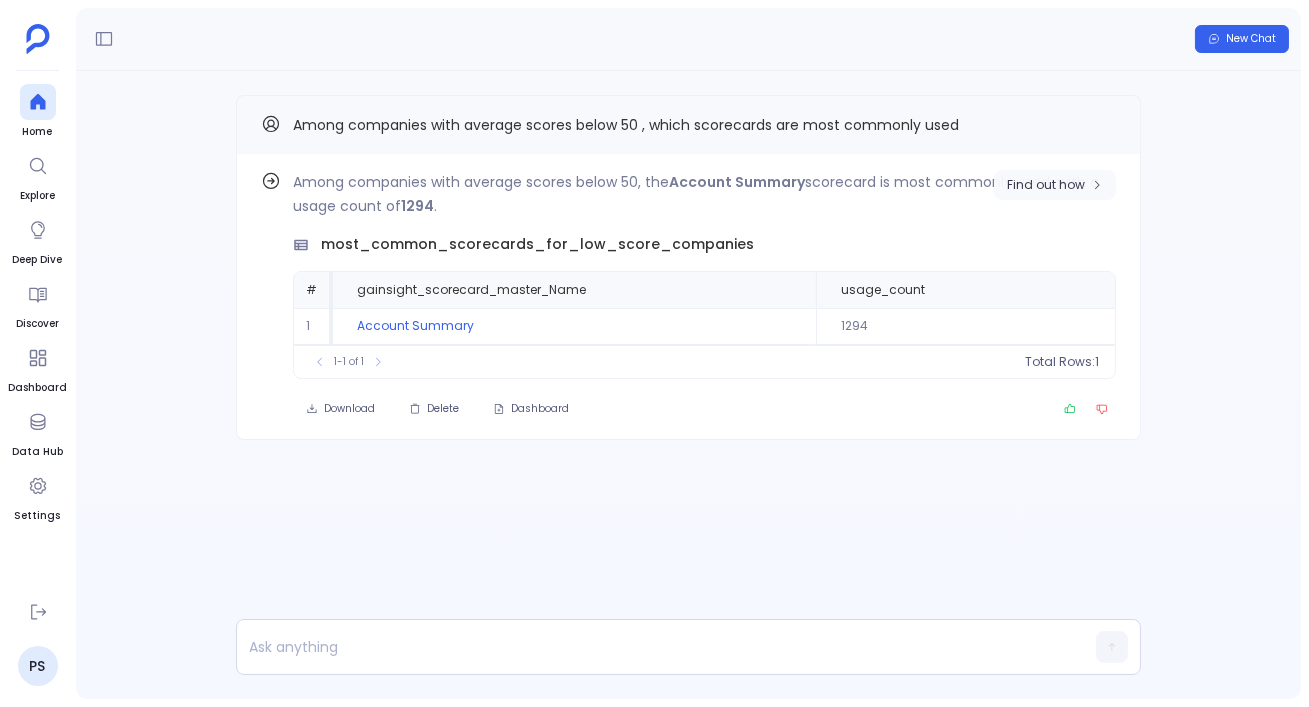 click on "Find out how" at bounding box center [1046, 185] 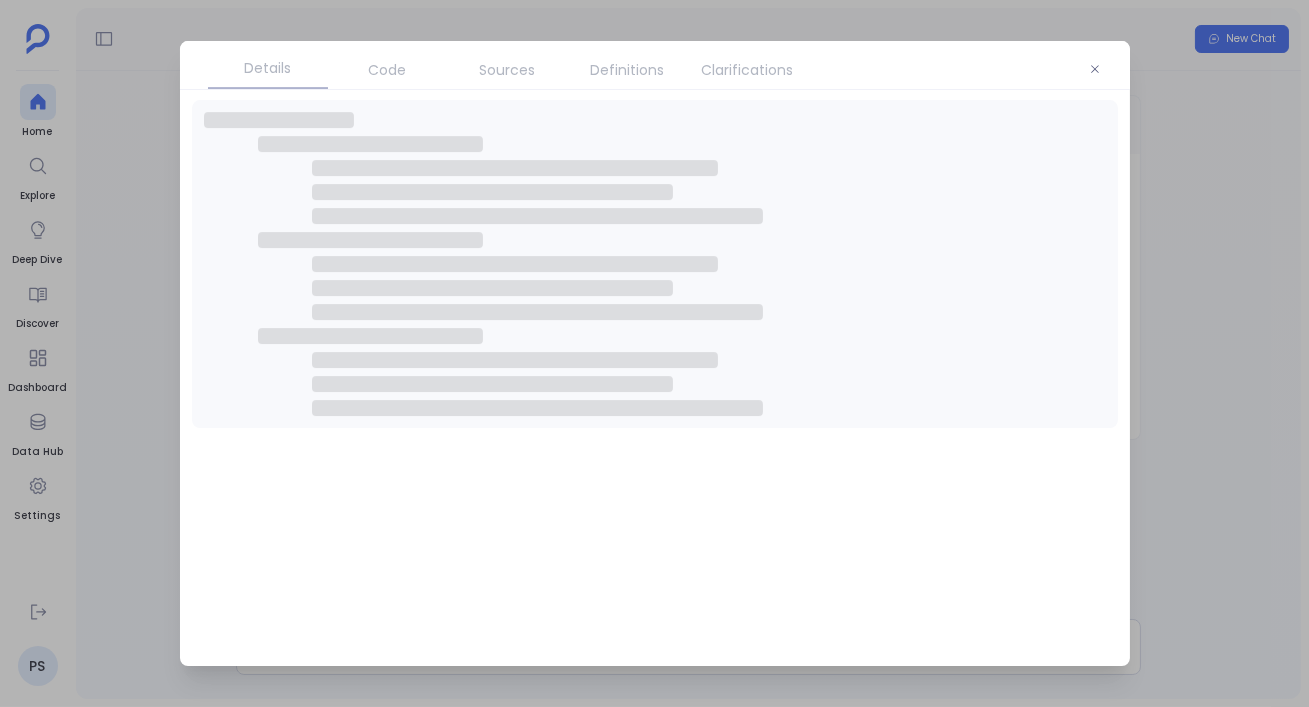 click on "Sources" at bounding box center [508, 70] 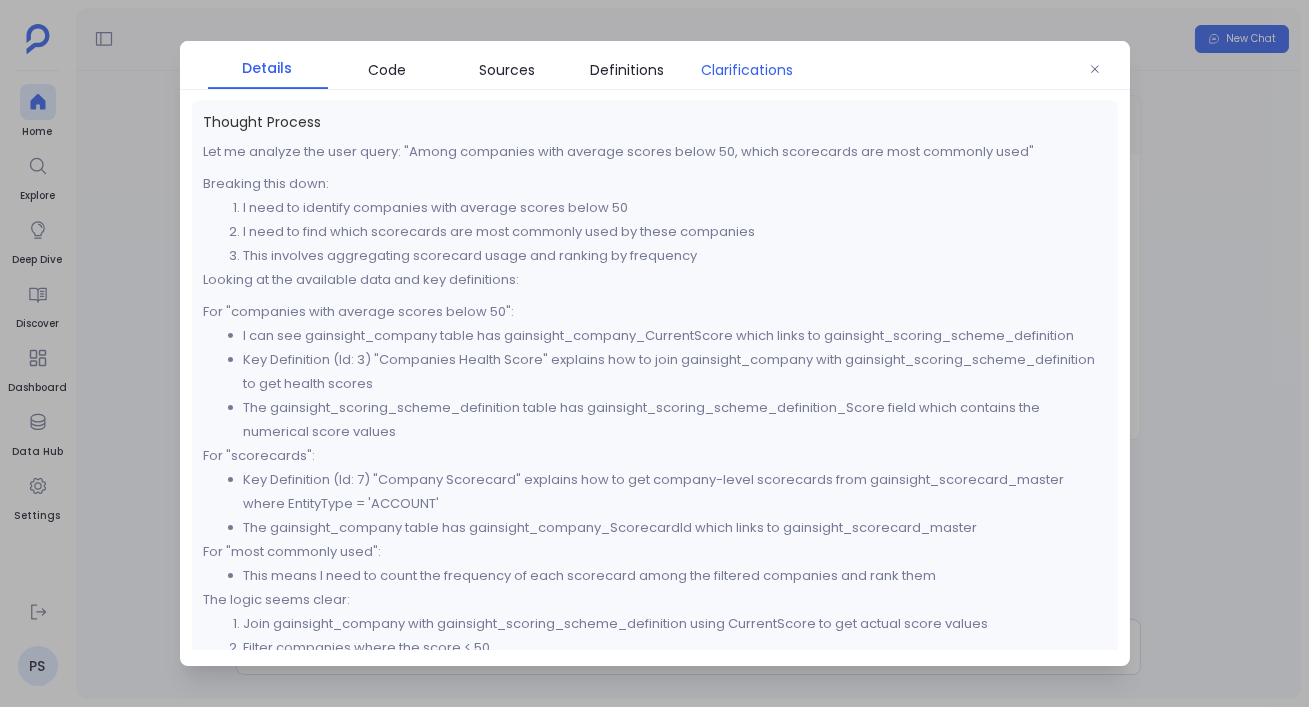 click on "Clarifications" at bounding box center (748, 70) 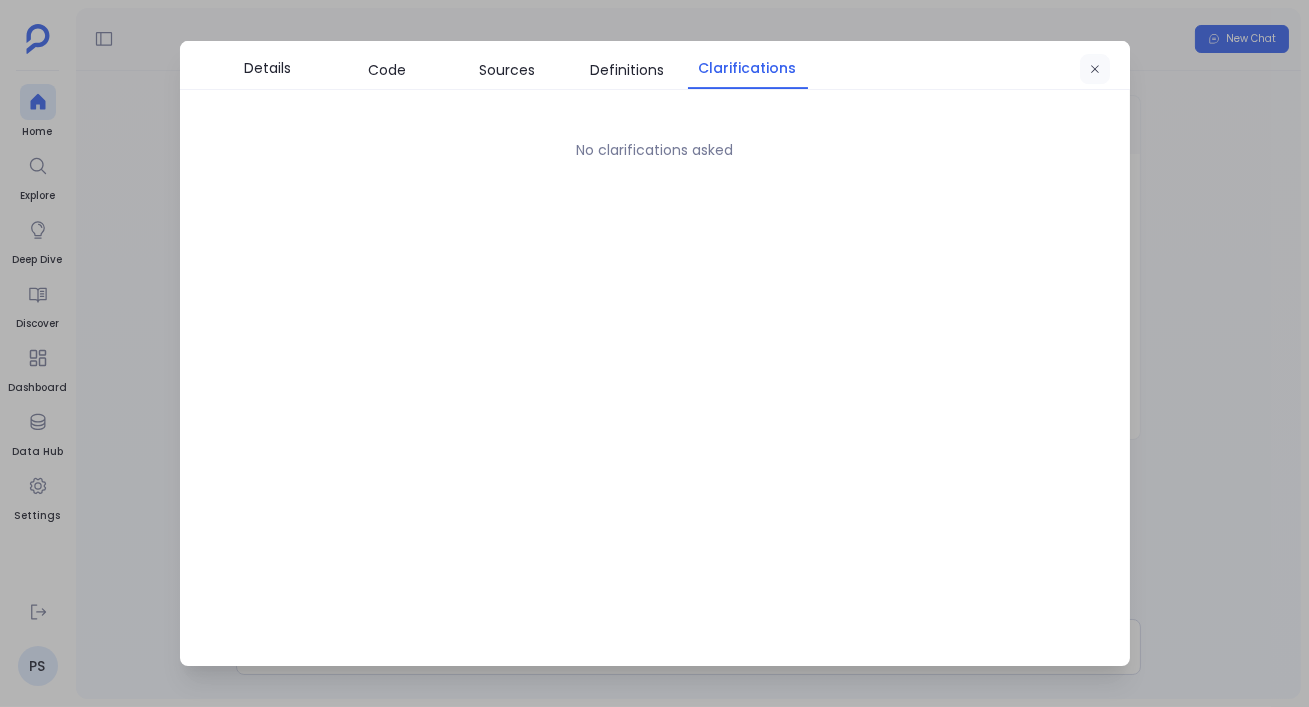 click at bounding box center (1095, 69) 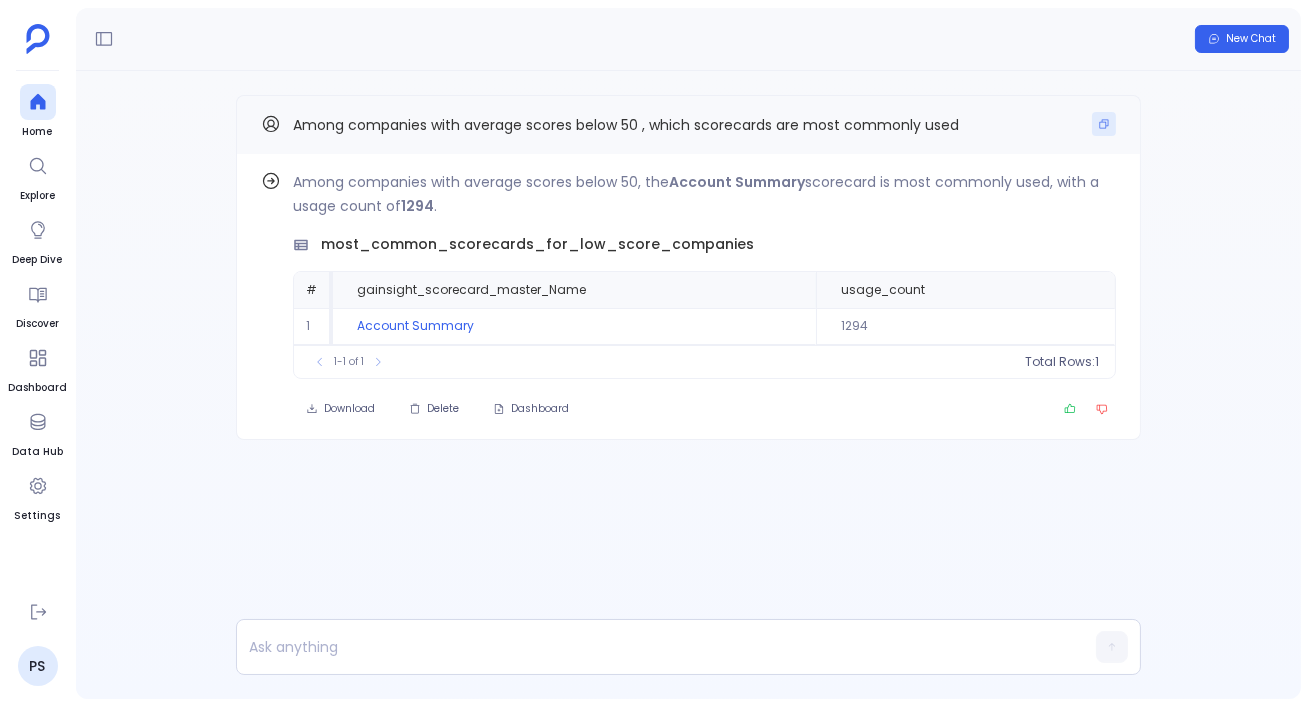 click at bounding box center [1104, 124] 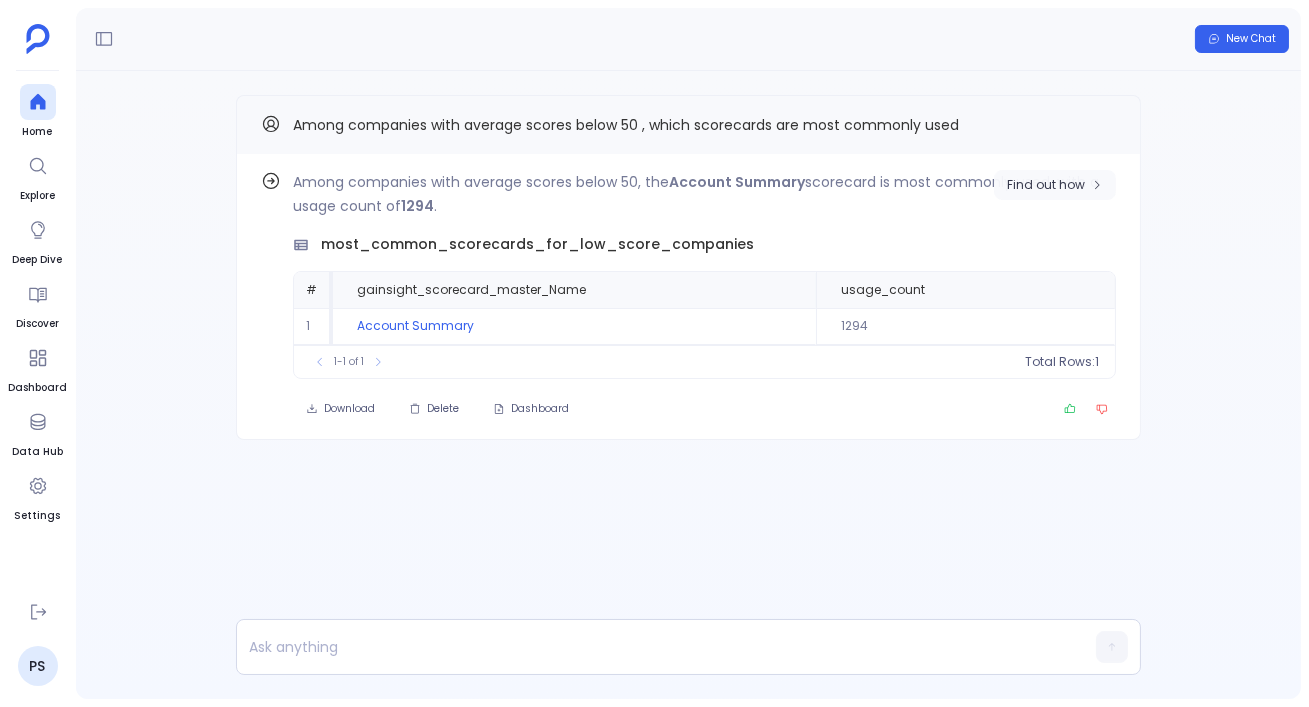 click on "Find out how" at bounding box center [1055, 185] 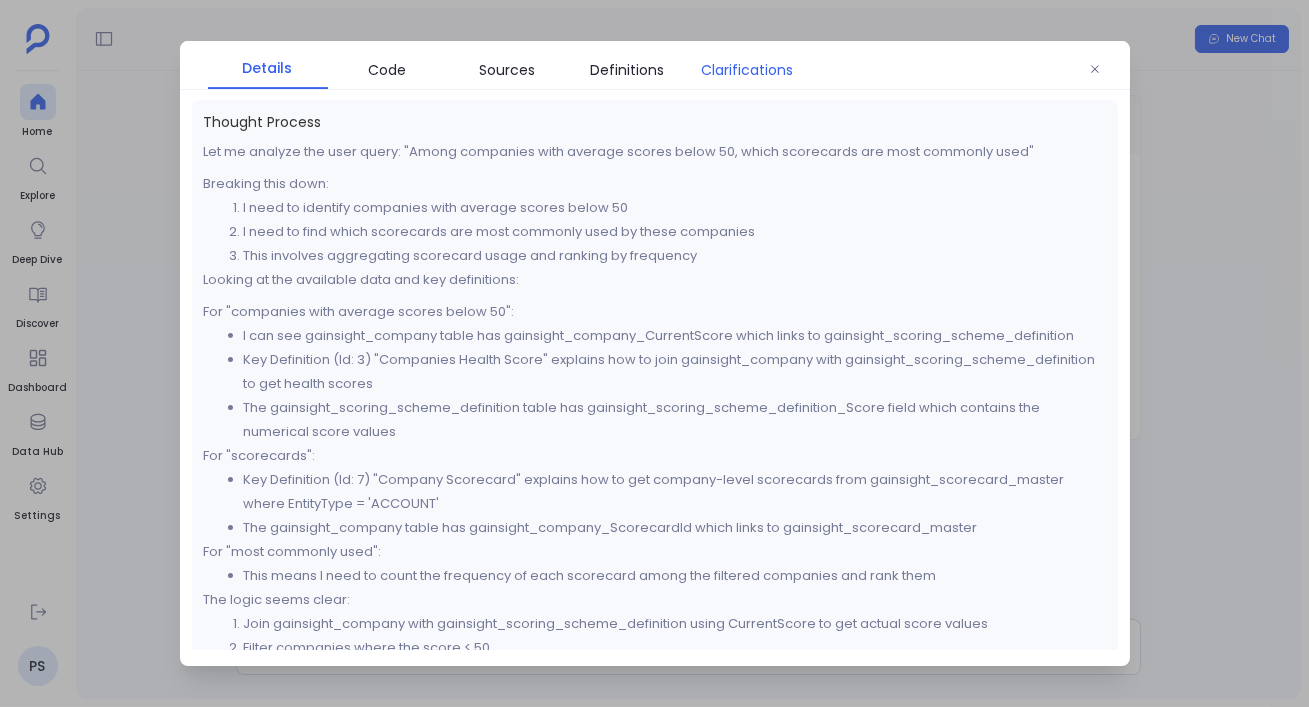 click on "Clarifications" at bounding box center [748, 70] 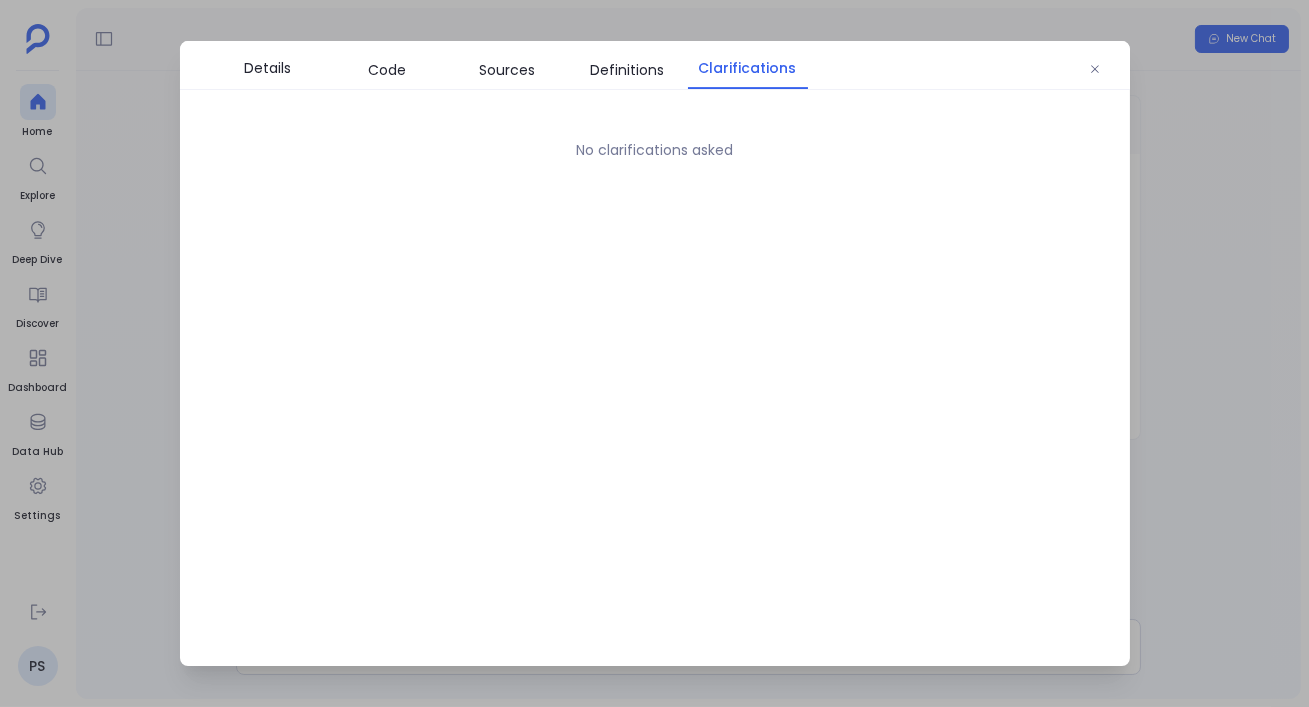 click on "No clarifications asked" at bounding box center [655, 375] 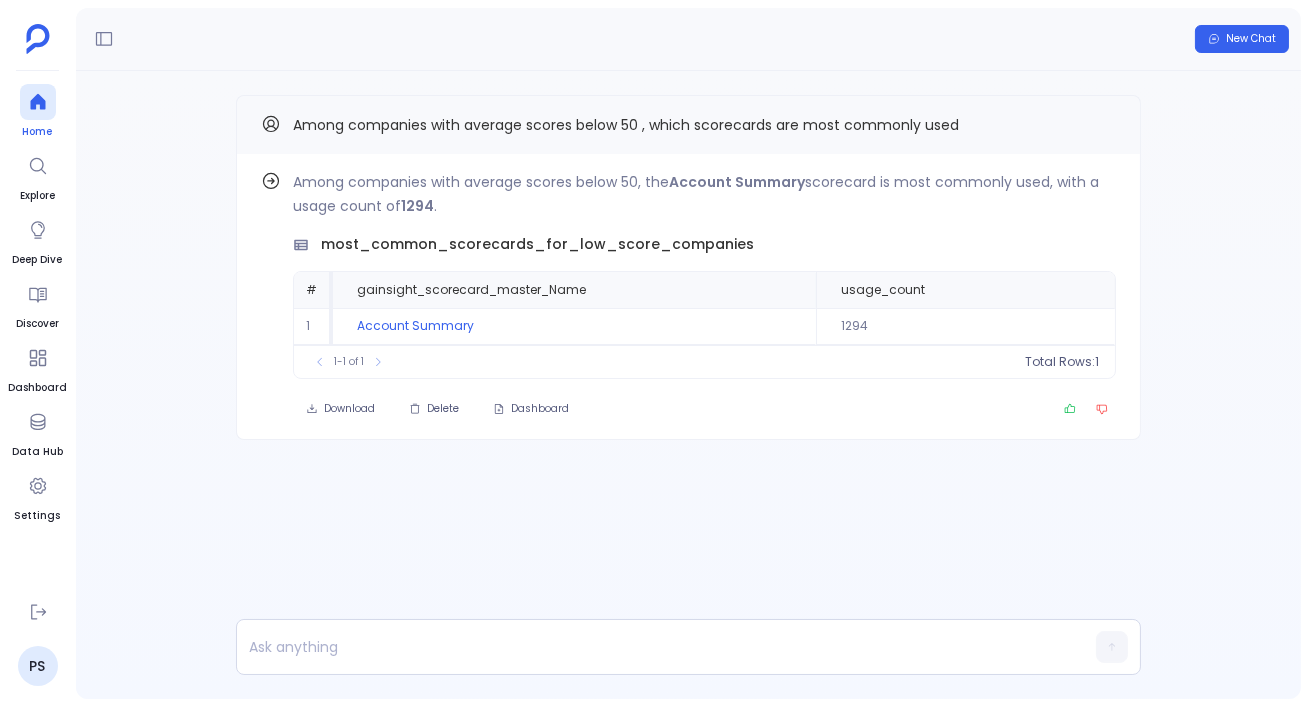 click at bounding box center (38, 102) 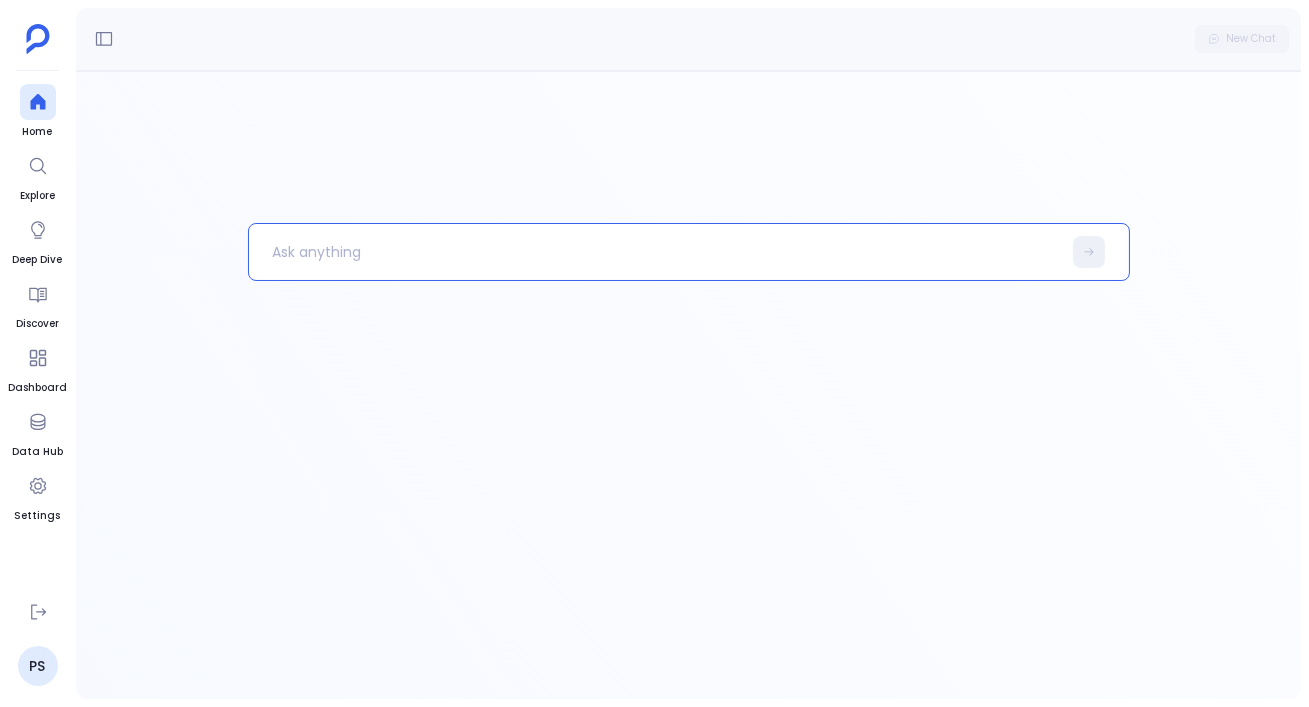 click at bounding box center (655, 252) 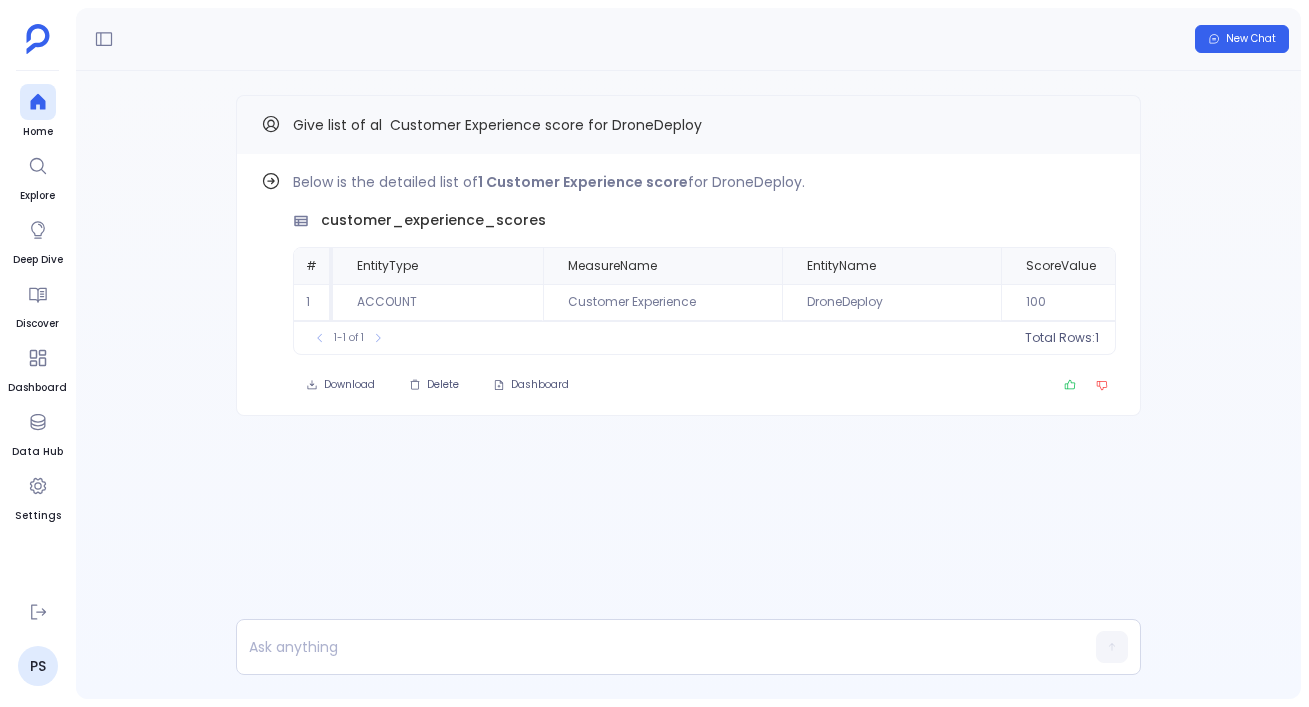scroll, scrollTop: 0, scrollLeft: 0, axis: both 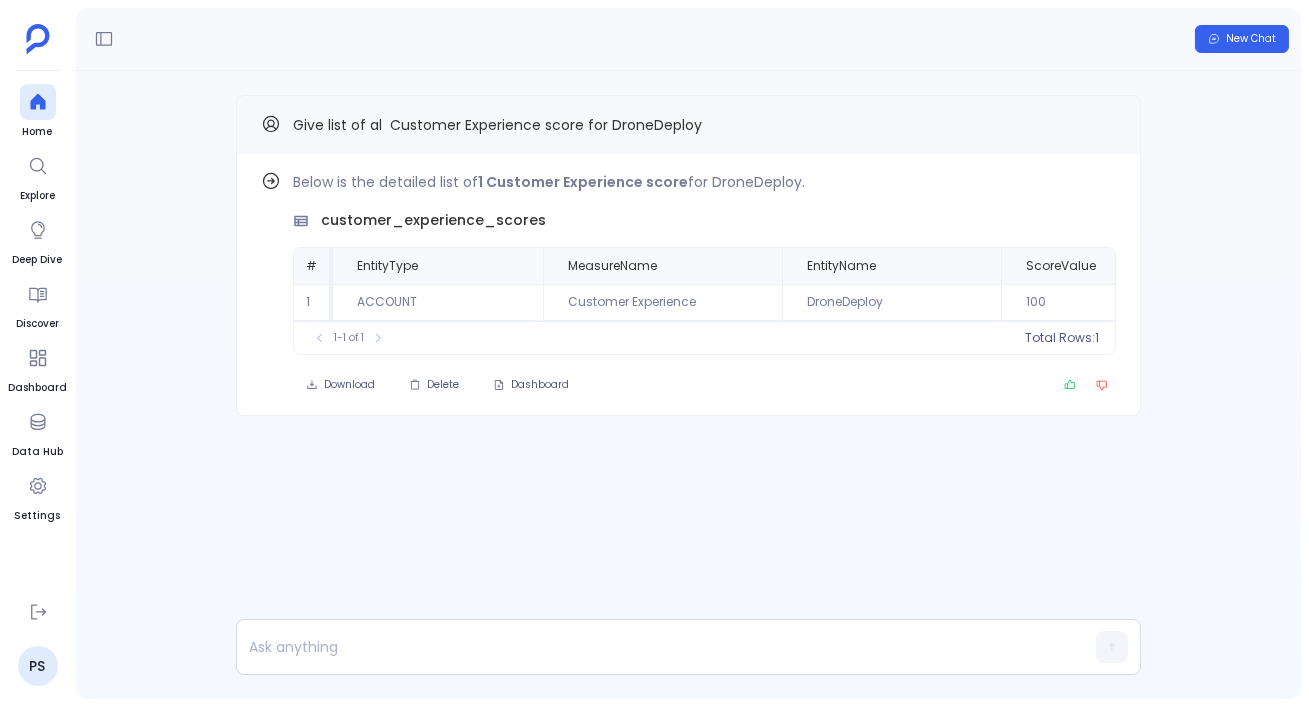 click on "Home Explore Deep Dive Discover Dashboard Data Hub Settings" at bounding box center (37, 335) 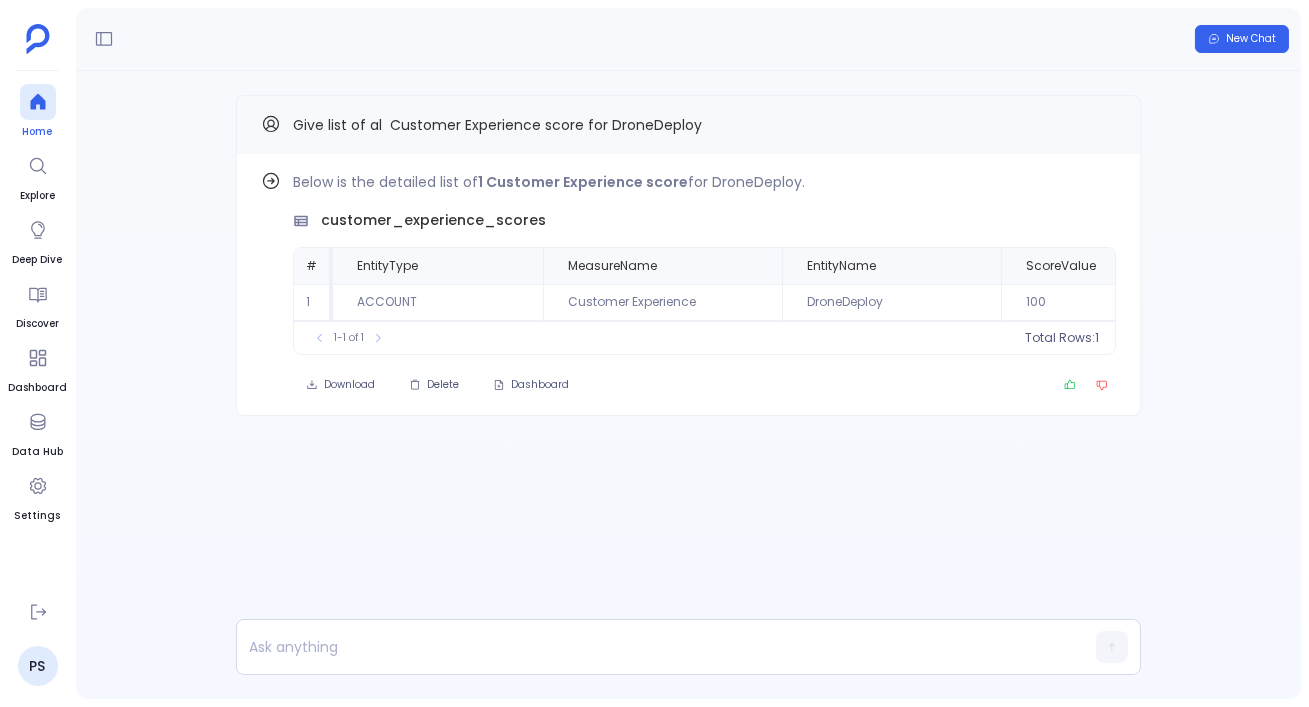 click at bounding box center [37, 102] 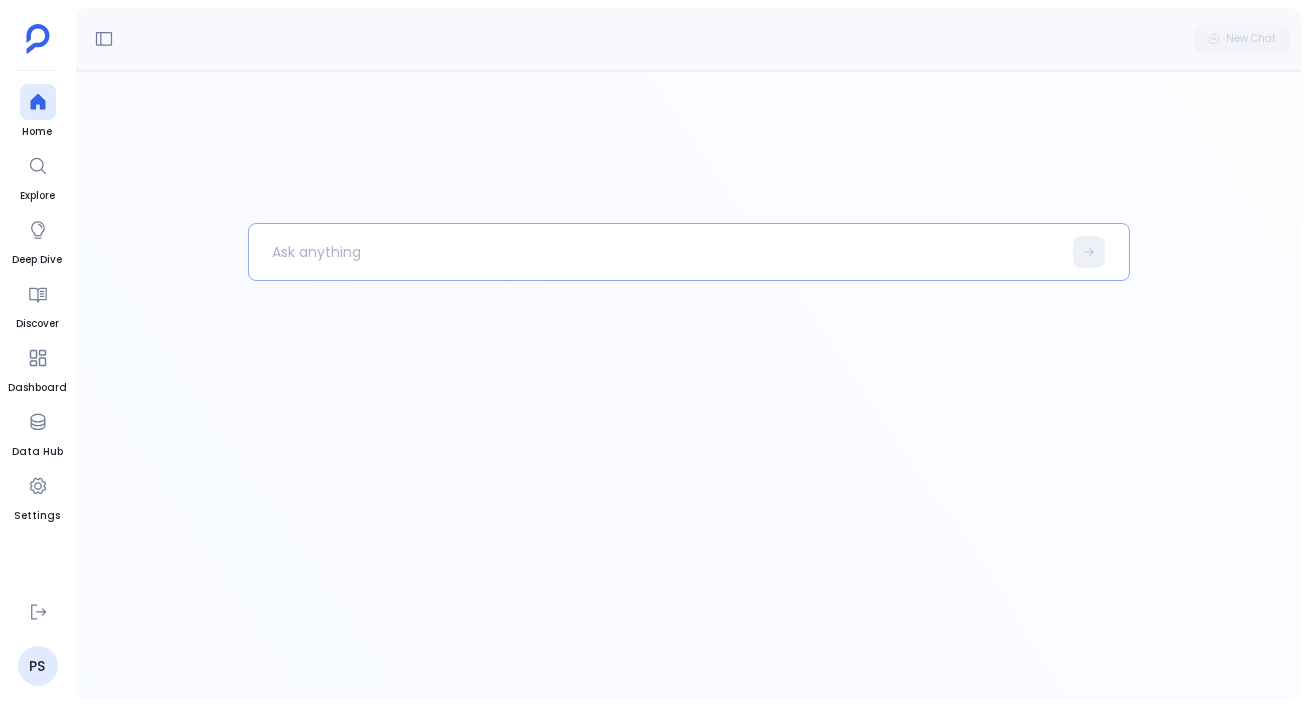 click at bounding box center (655, 252) 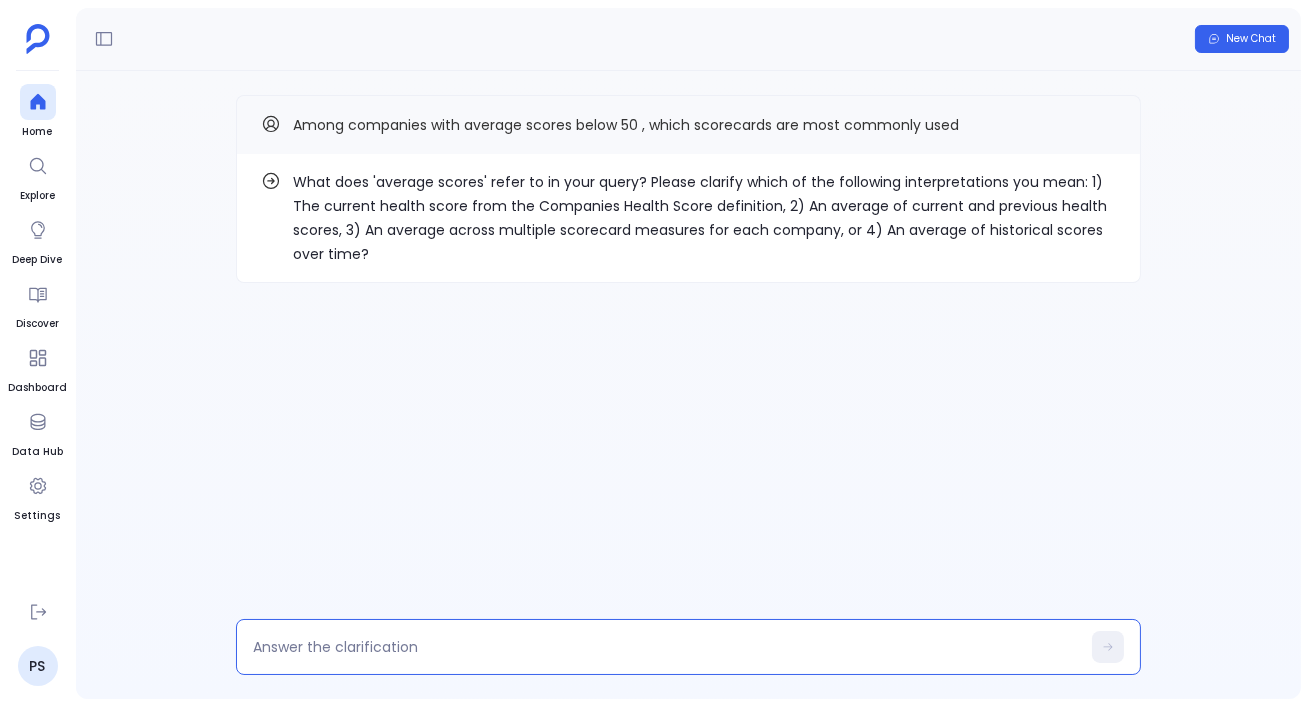 click at bounding box center (666, 647) 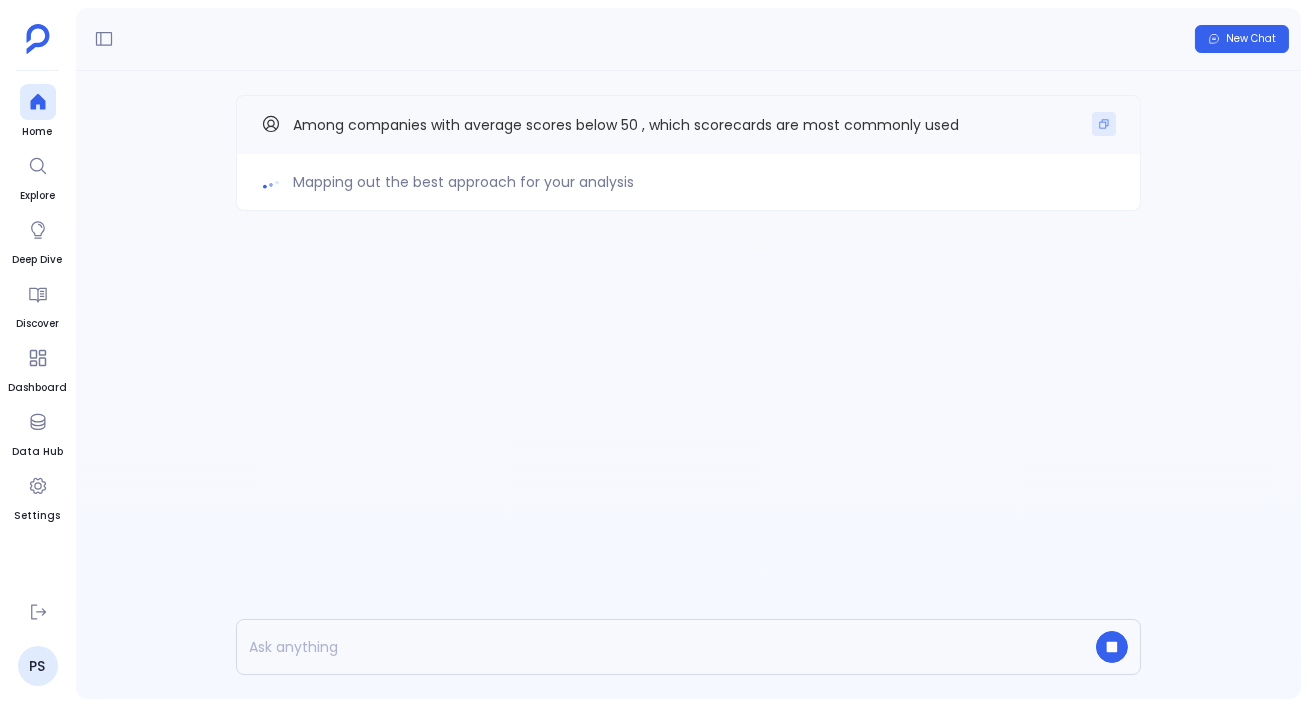 click at bounding box center (1104, 124) 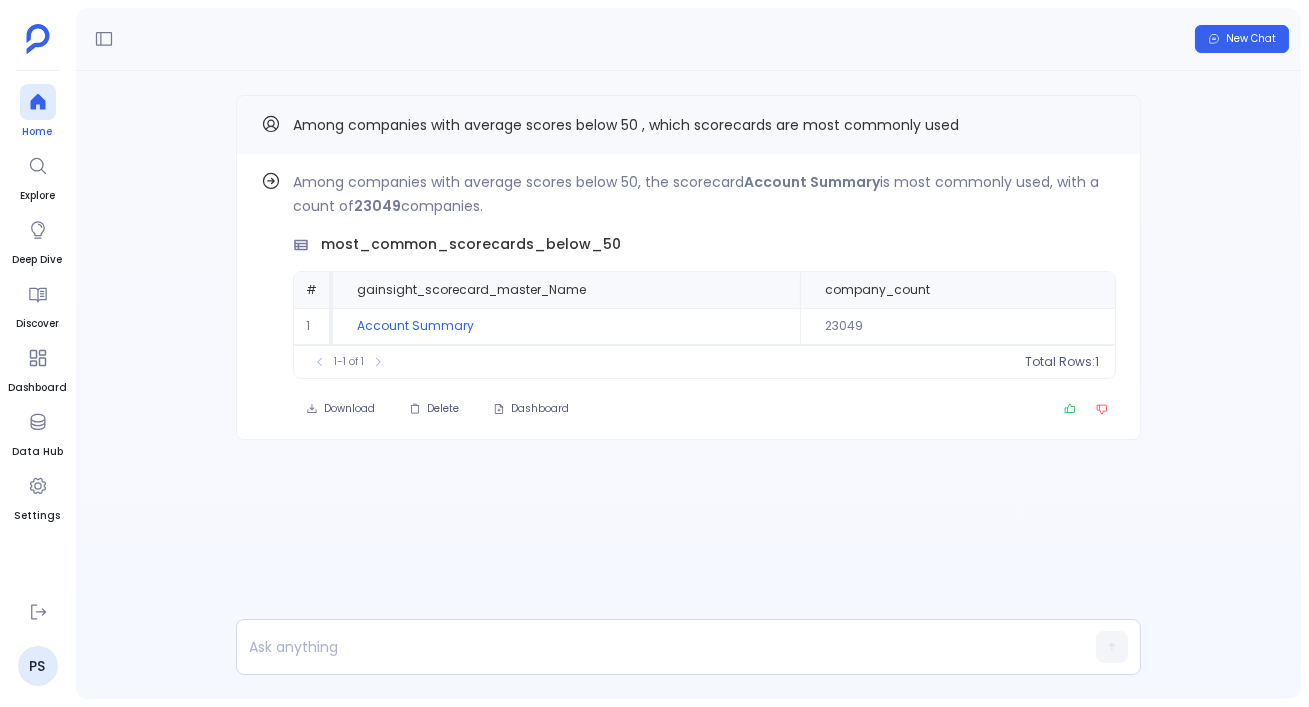 click at bounding box center [38, 102] 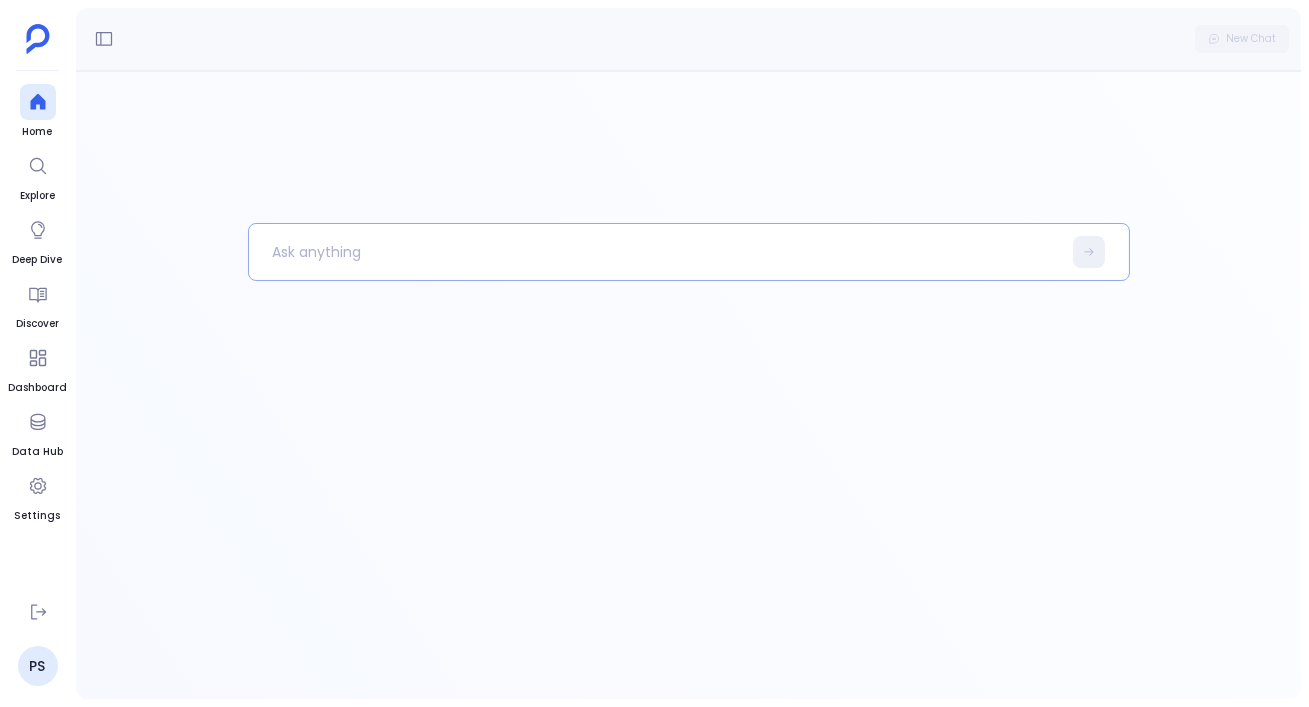 click at bounding box center [655, 252] 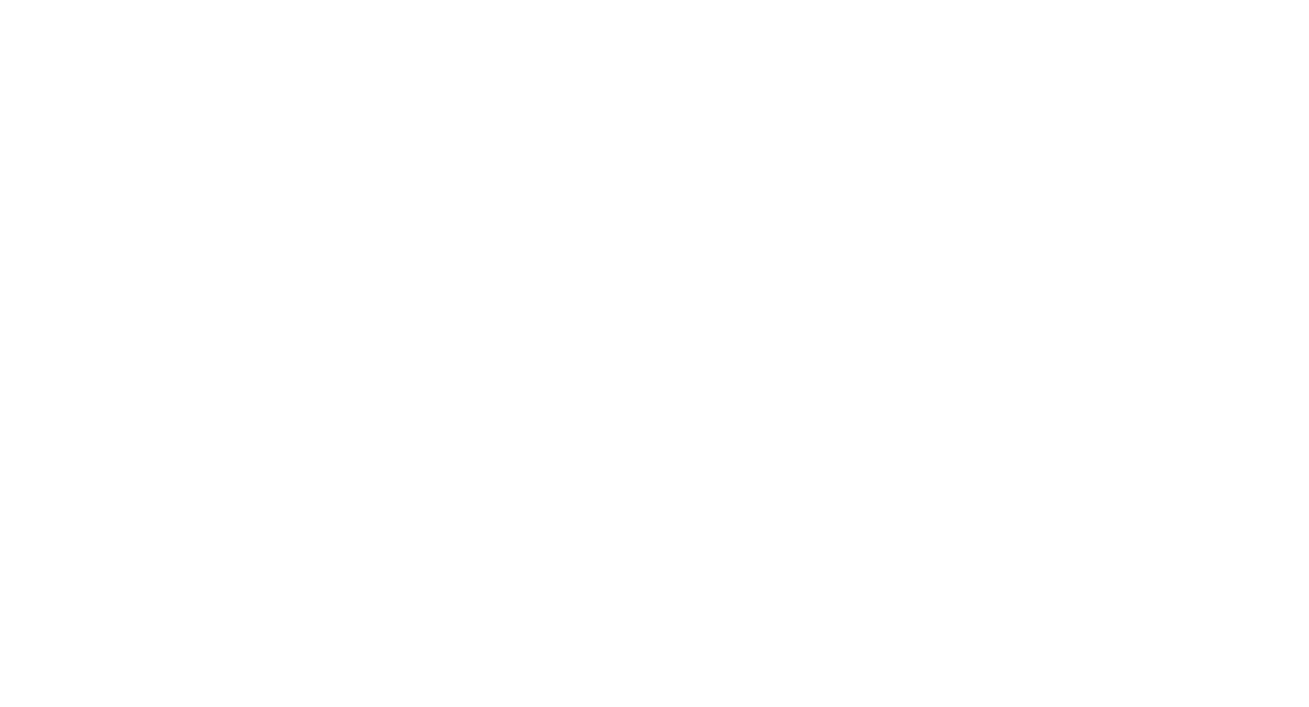scroll, scrollTop: 0, scrollLeft: 0, axis: both 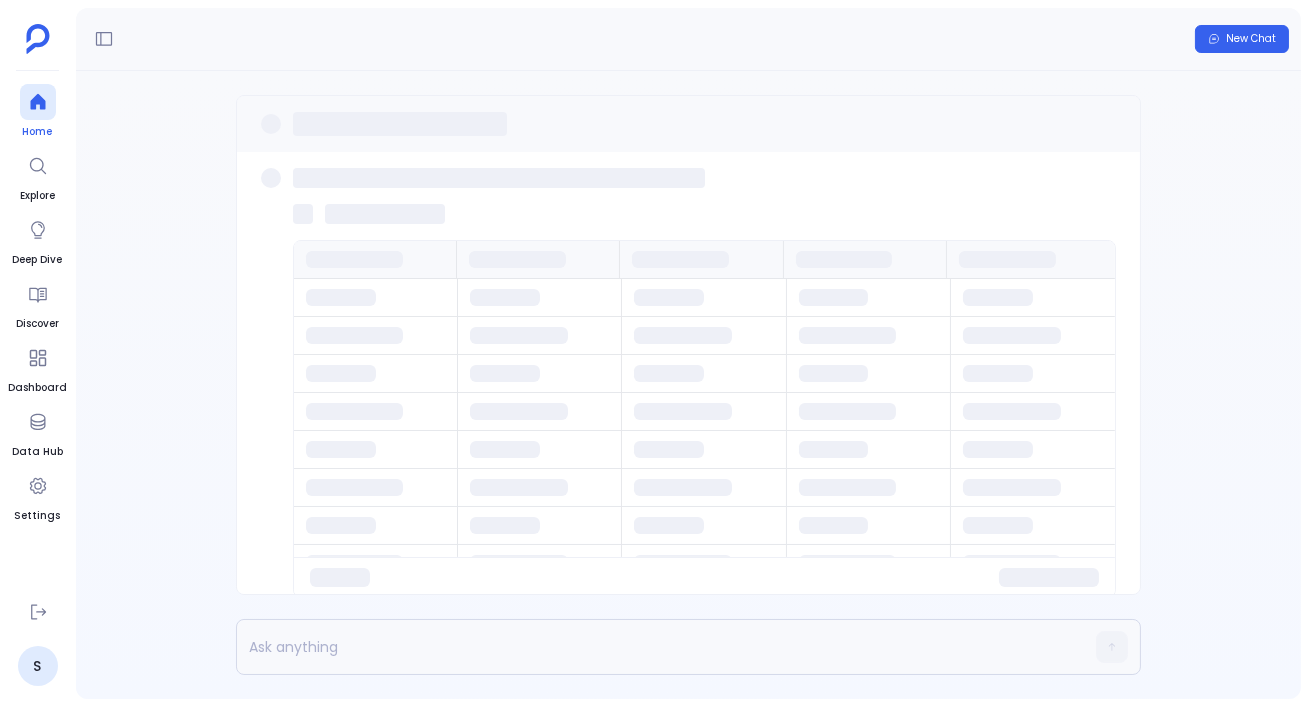 click on "Home" at bounding box center [38, 112] 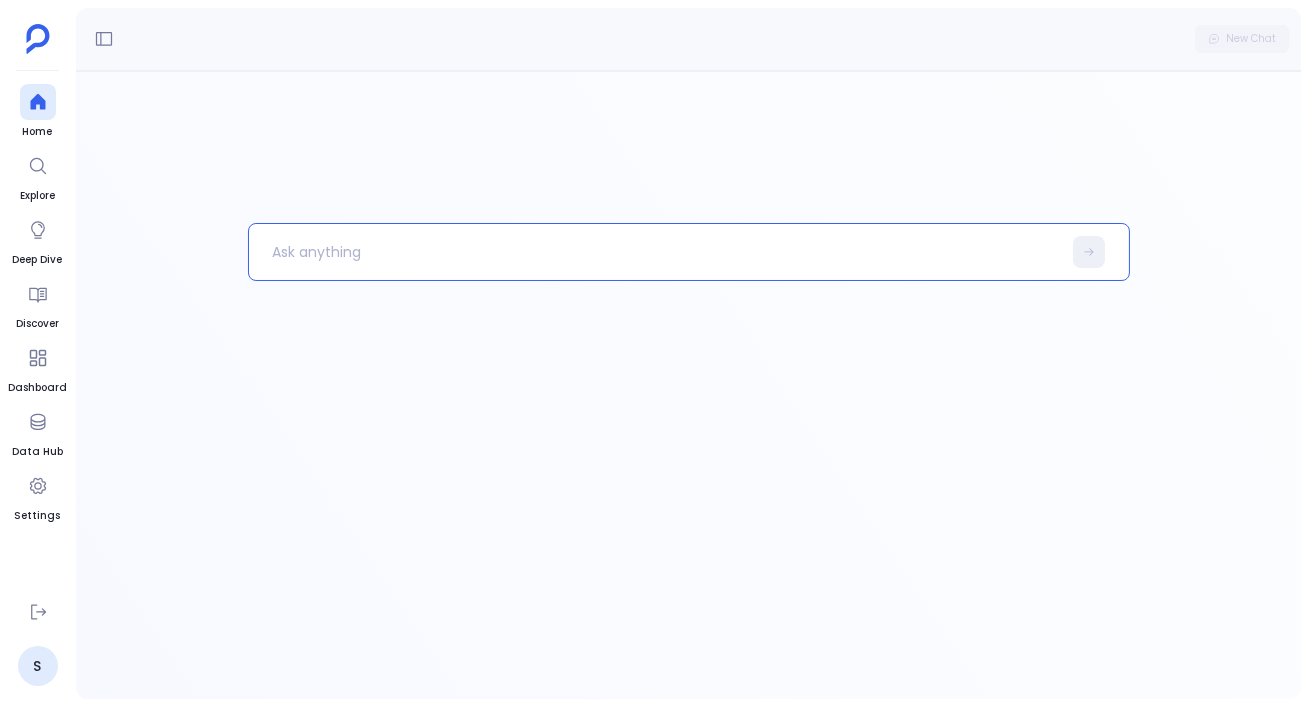 click at bounding box center (655, 252) 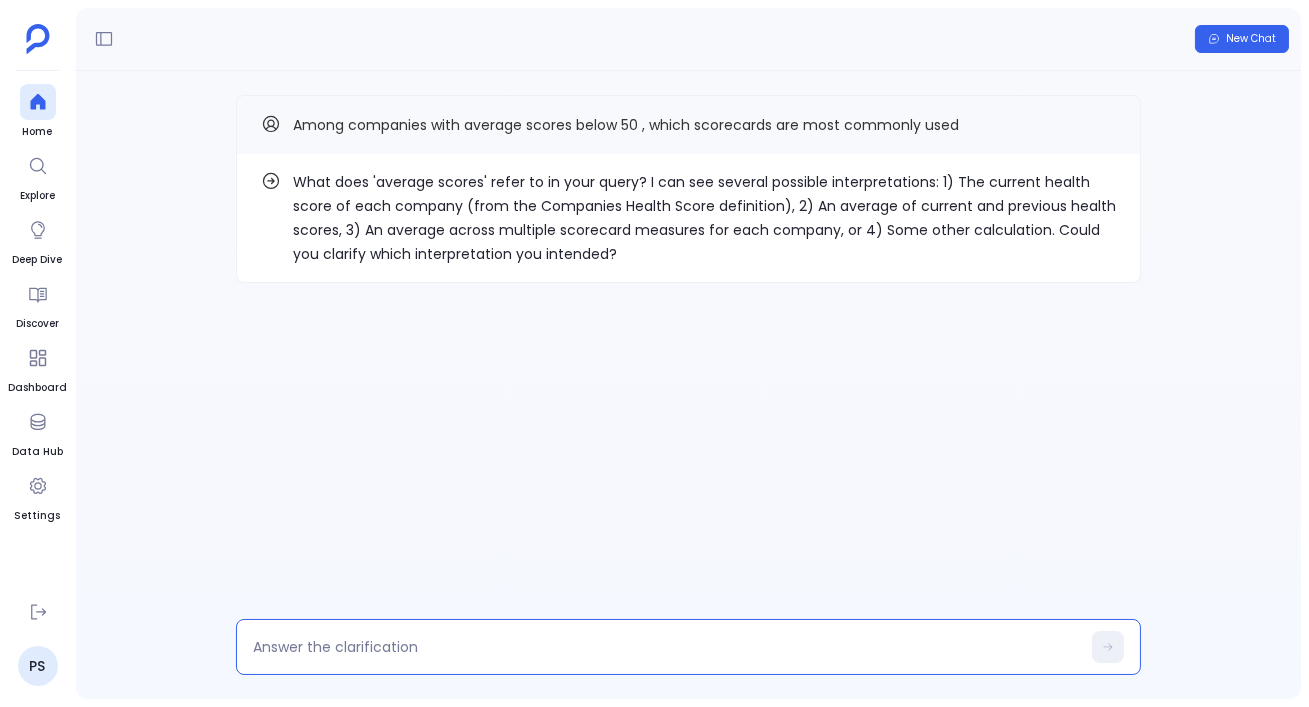 click at bounding box center [666, 647] 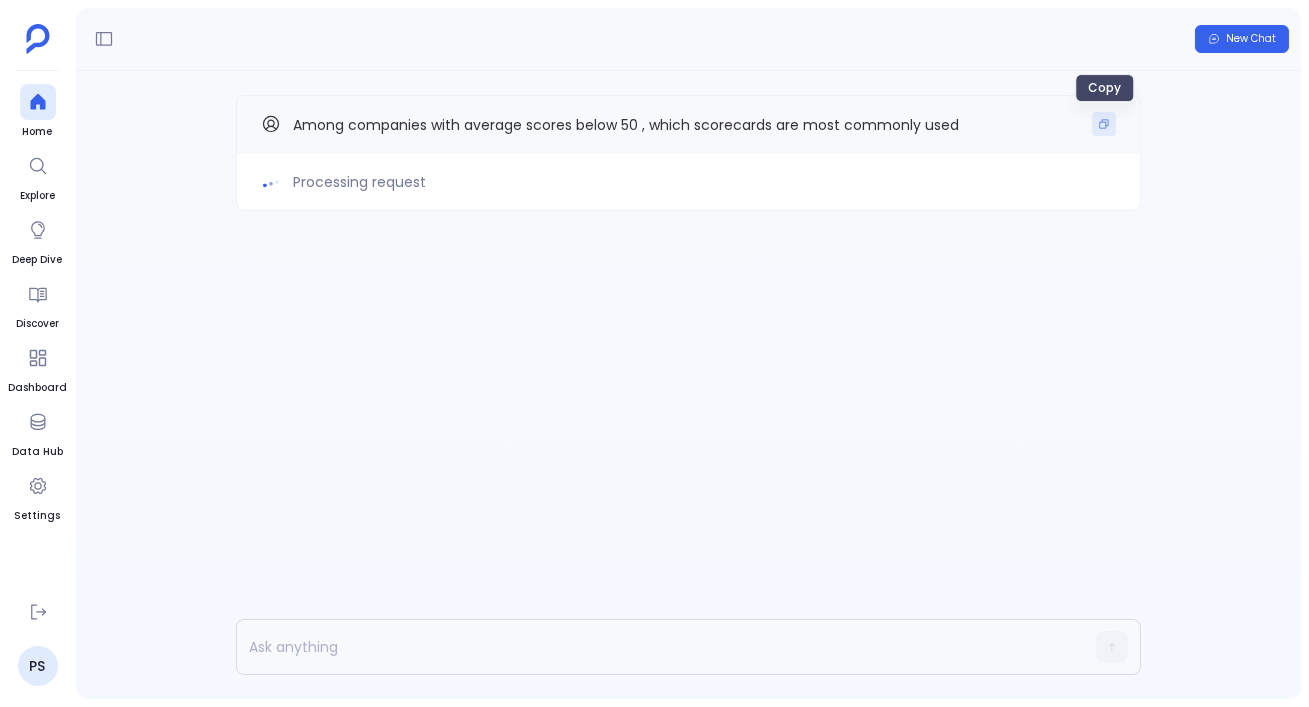 click at bounding box center (1104, 124) 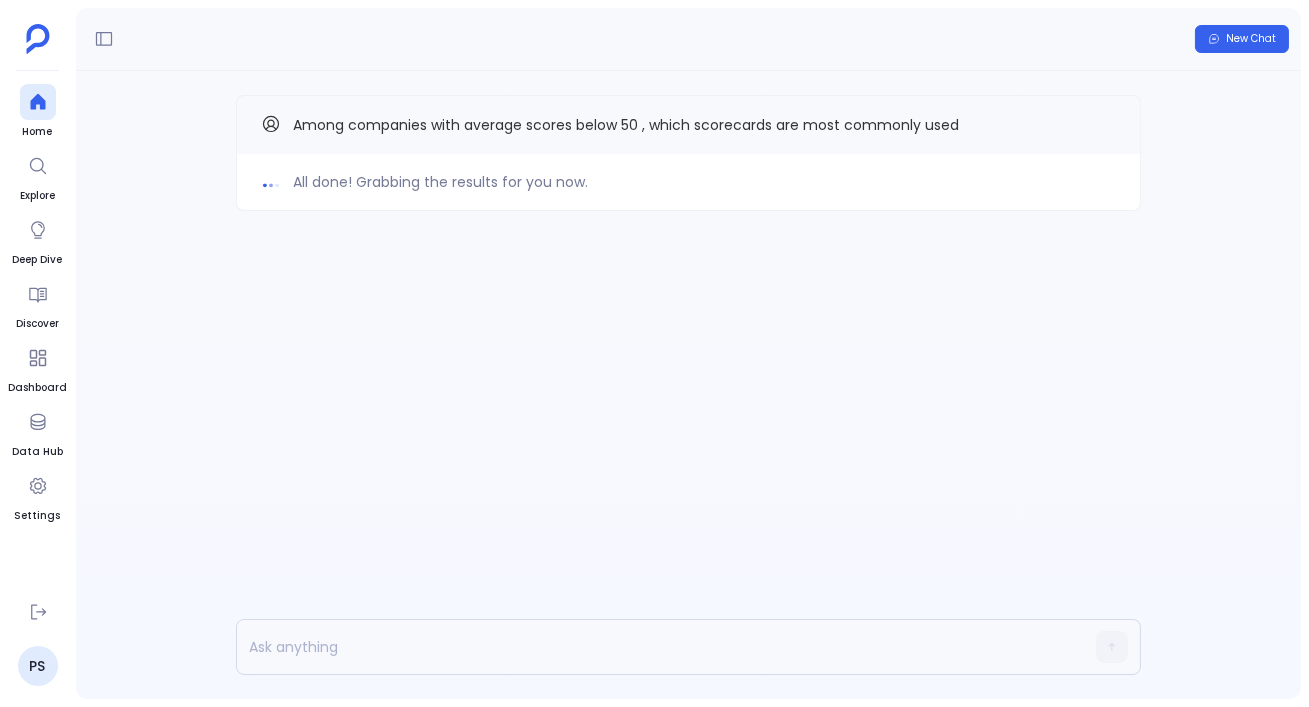 click on "All done! Grabbing the results for you now." at bounding box center (688, 182) 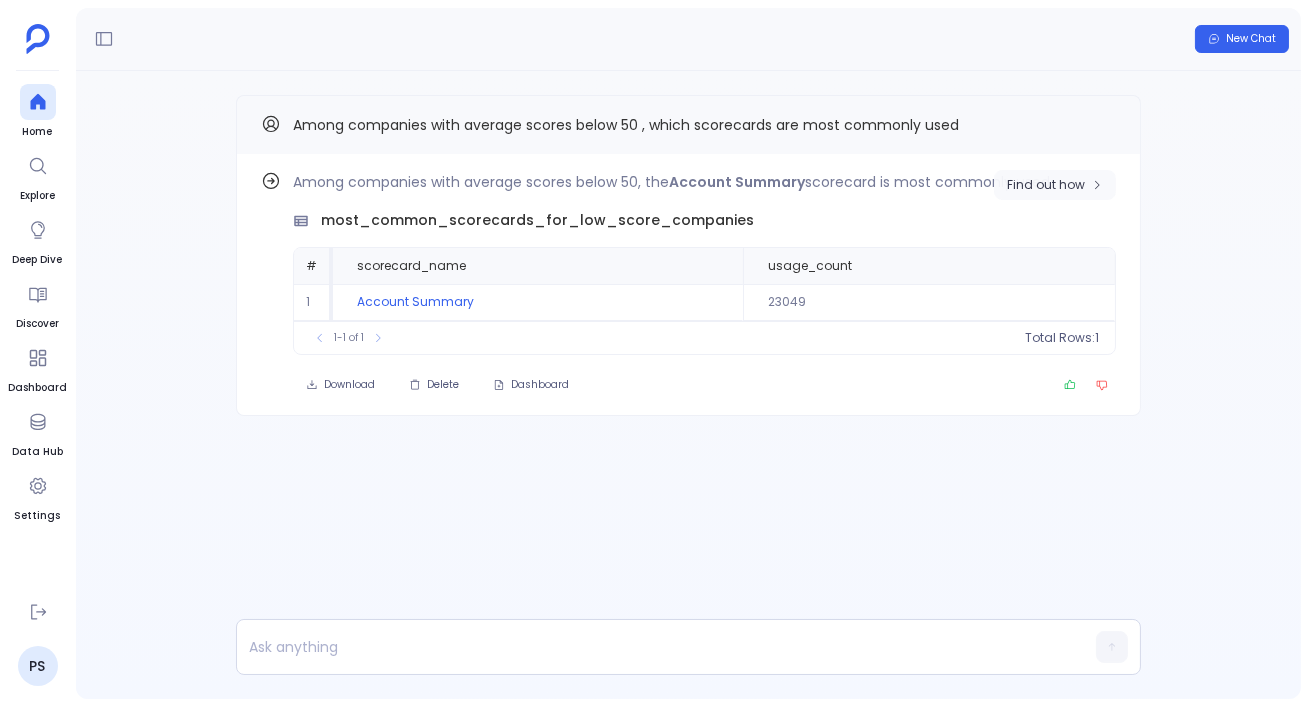click on "Find out how" at bounding box center [1046, 185] 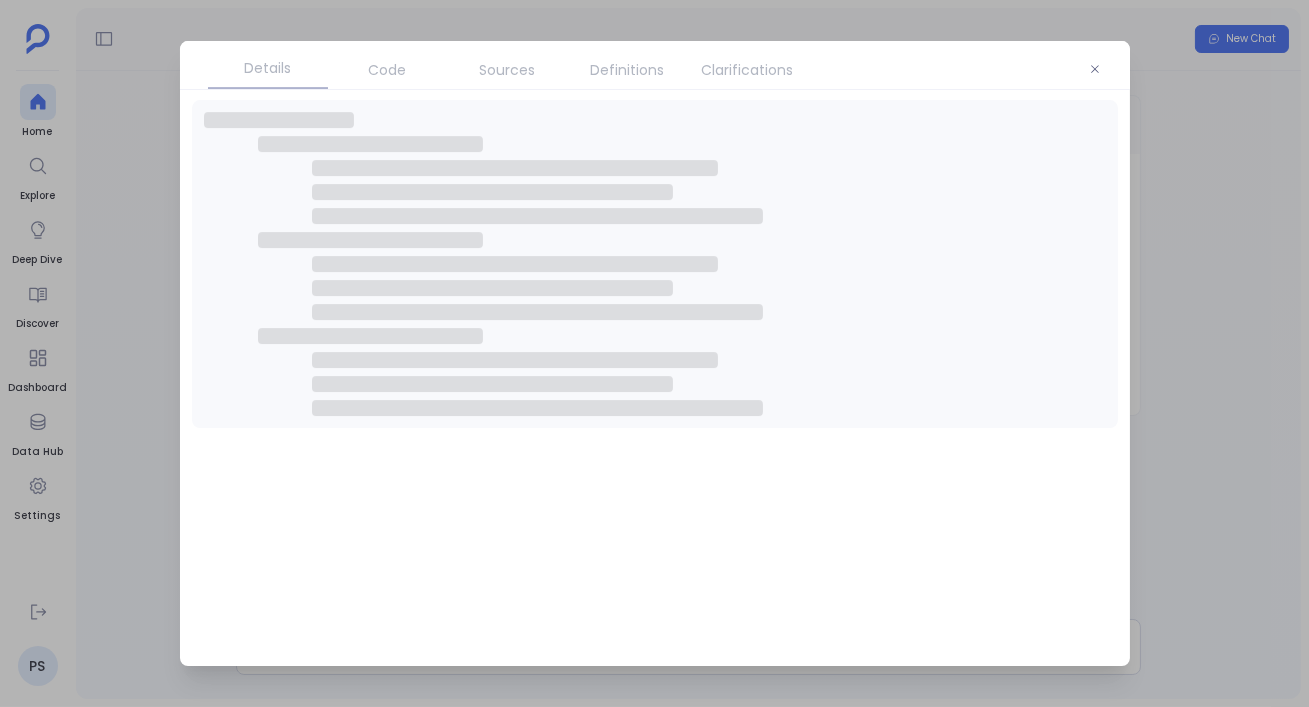 click on "Code" at bounding box center [388, 70] 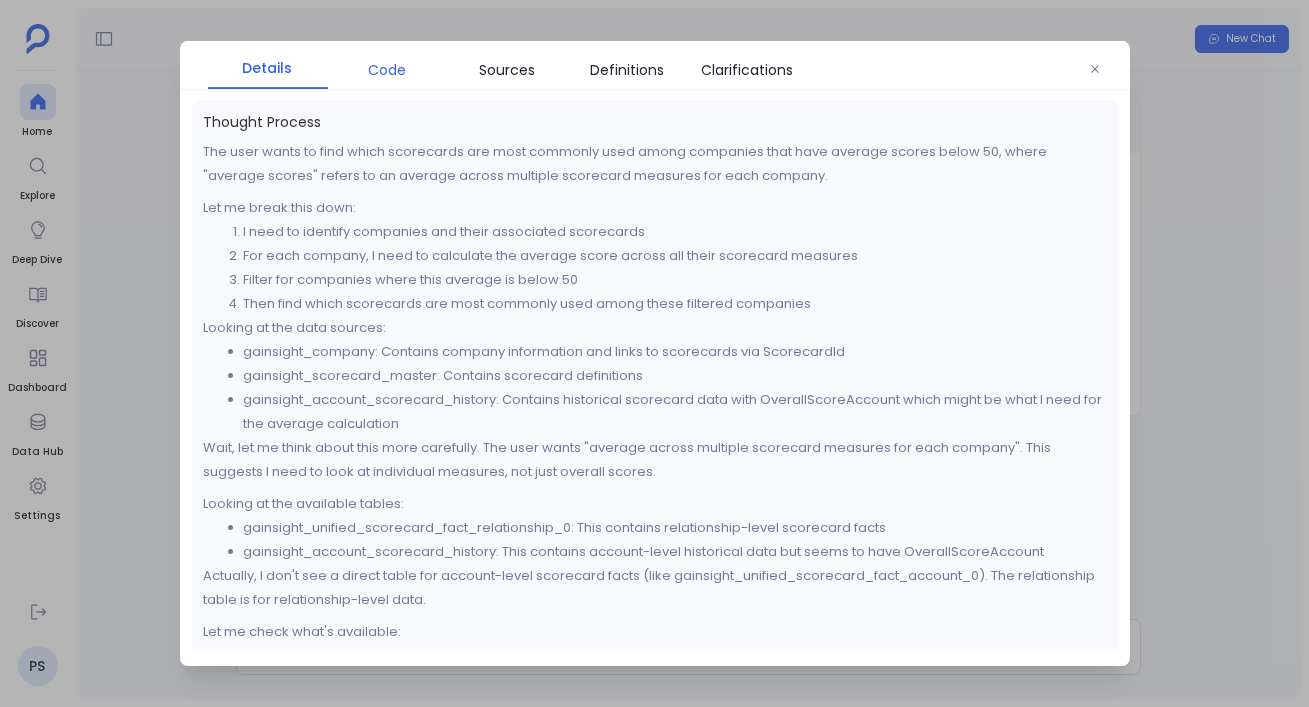 click on "Code" at bounding box center [388, 70] 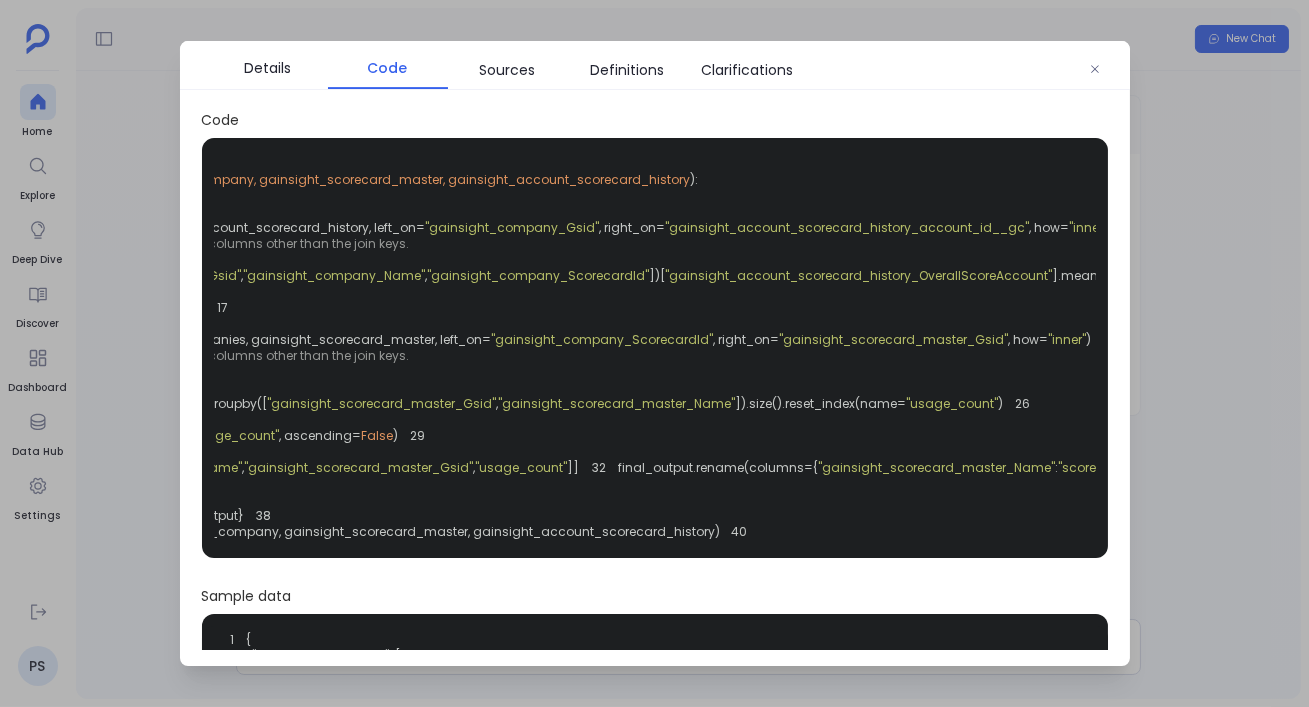 scroll, scrollTop: 0, scrollLeft: 509, axis: horizontal 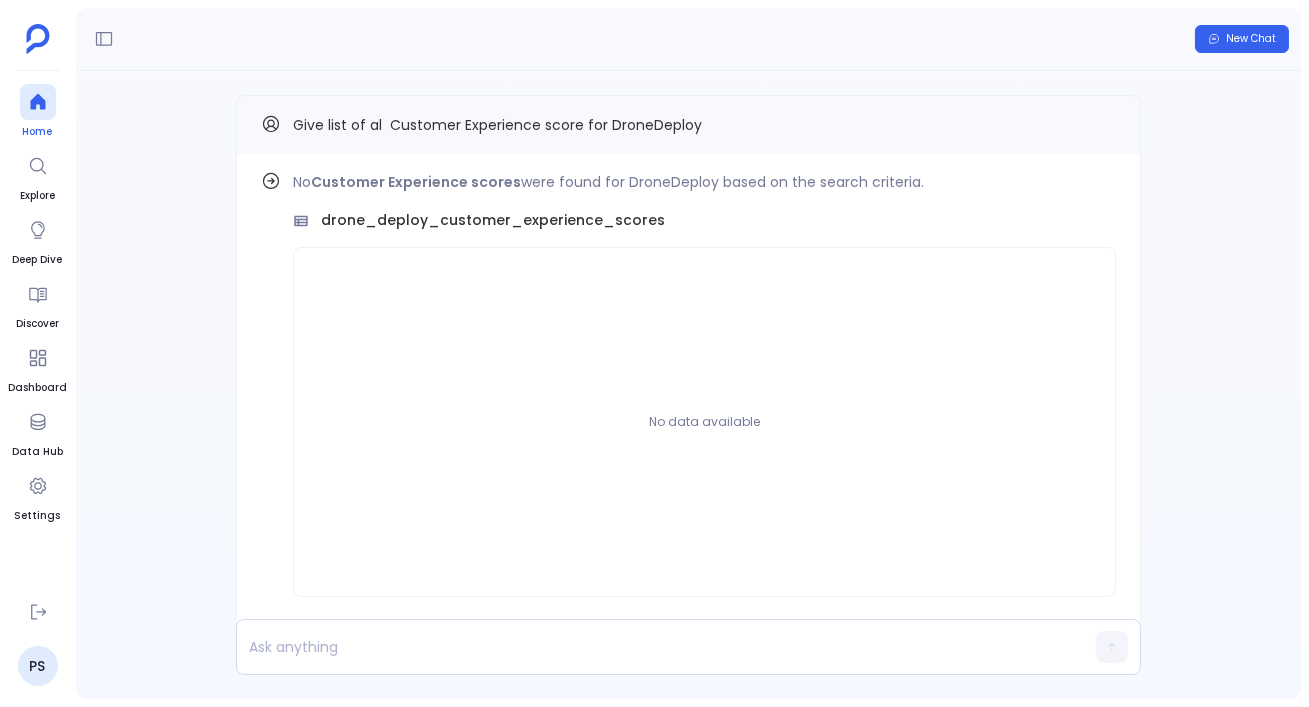 click at bounding box center [38, 102] 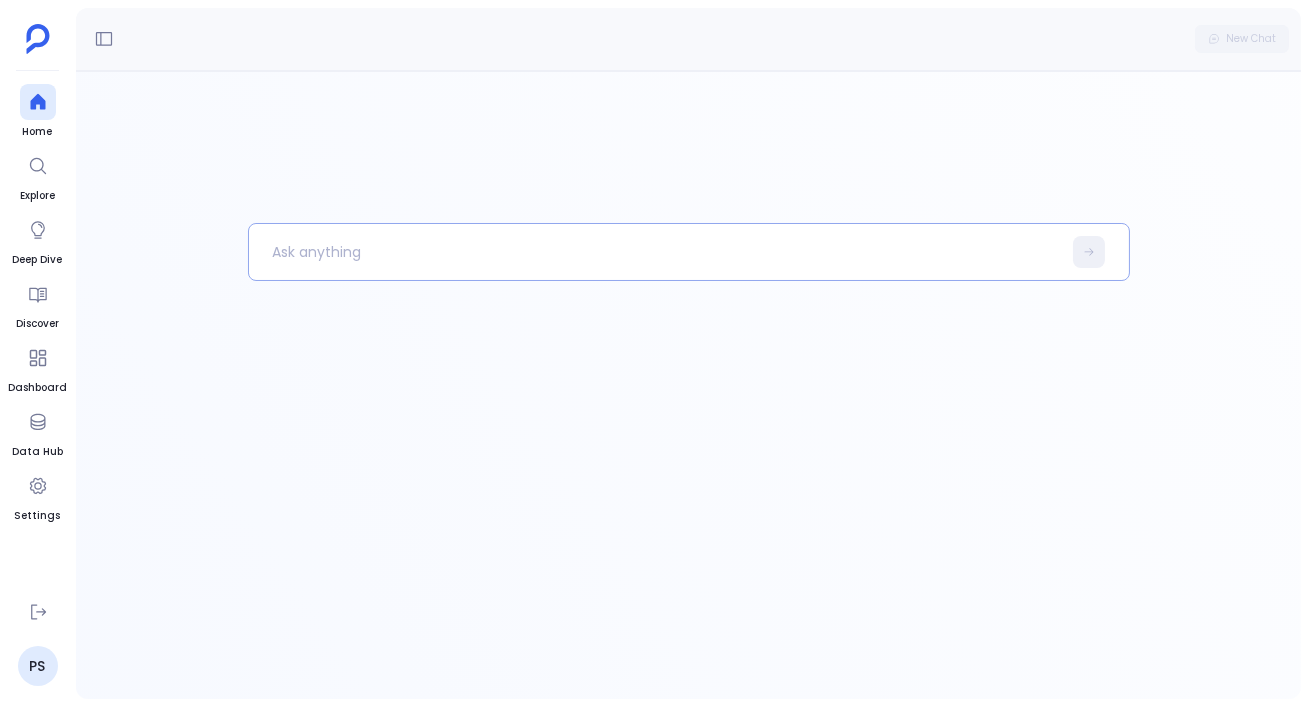 click at bounding box center [655, 252] 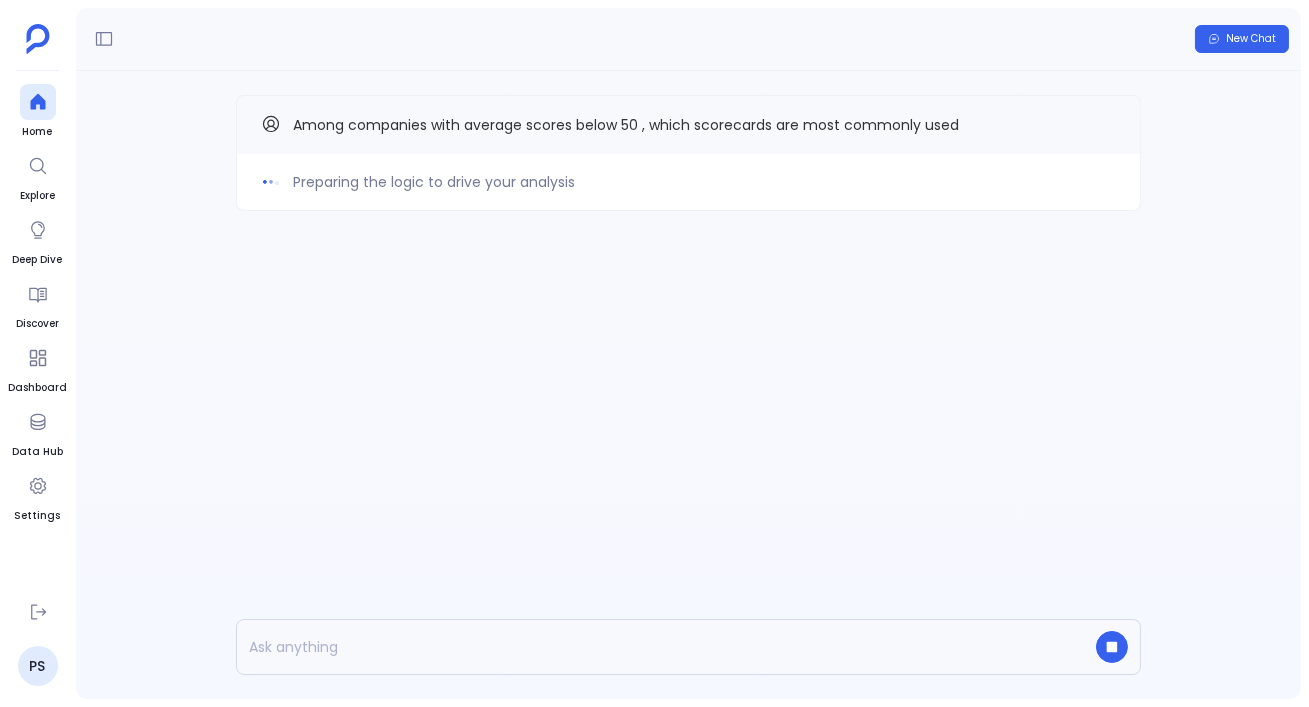 click on "Preparing the logic to drive your analysis Among companies with average scores below 50 , which scorecards are most commonly used" at bounding box center [688, 193] 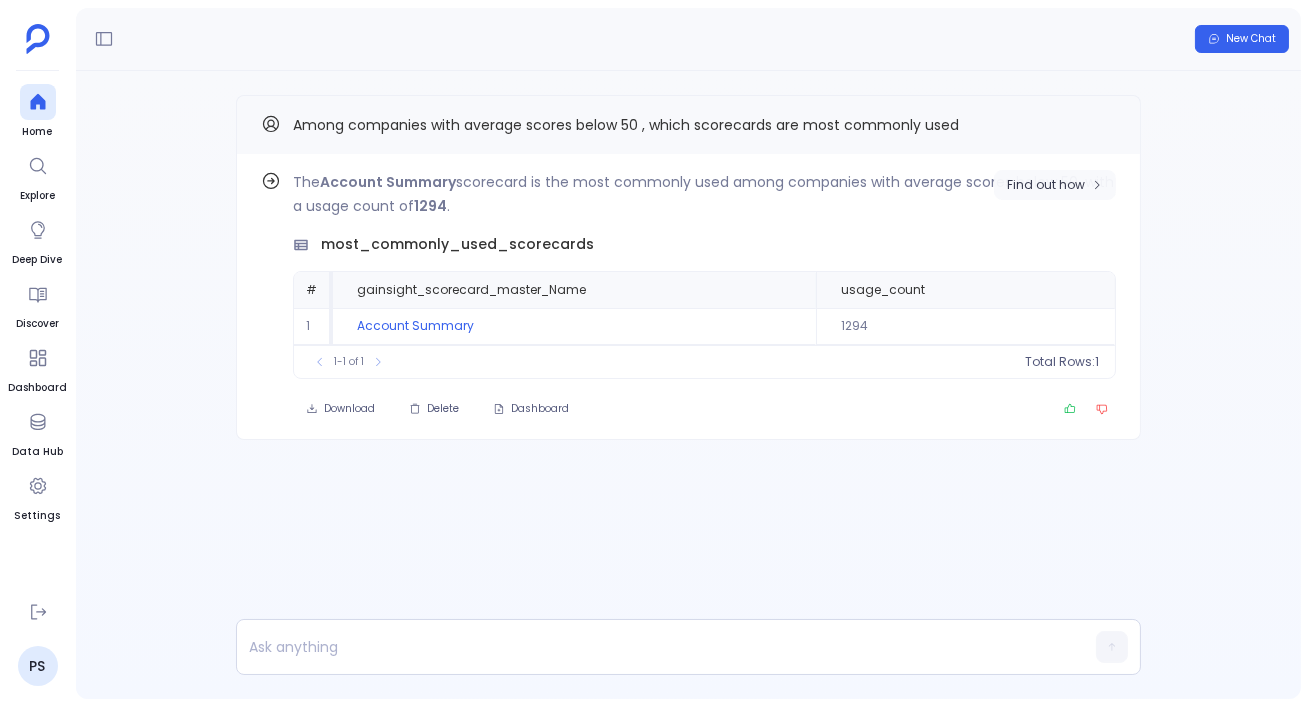 click on "Find out how" at bounding box center (1055, 185) 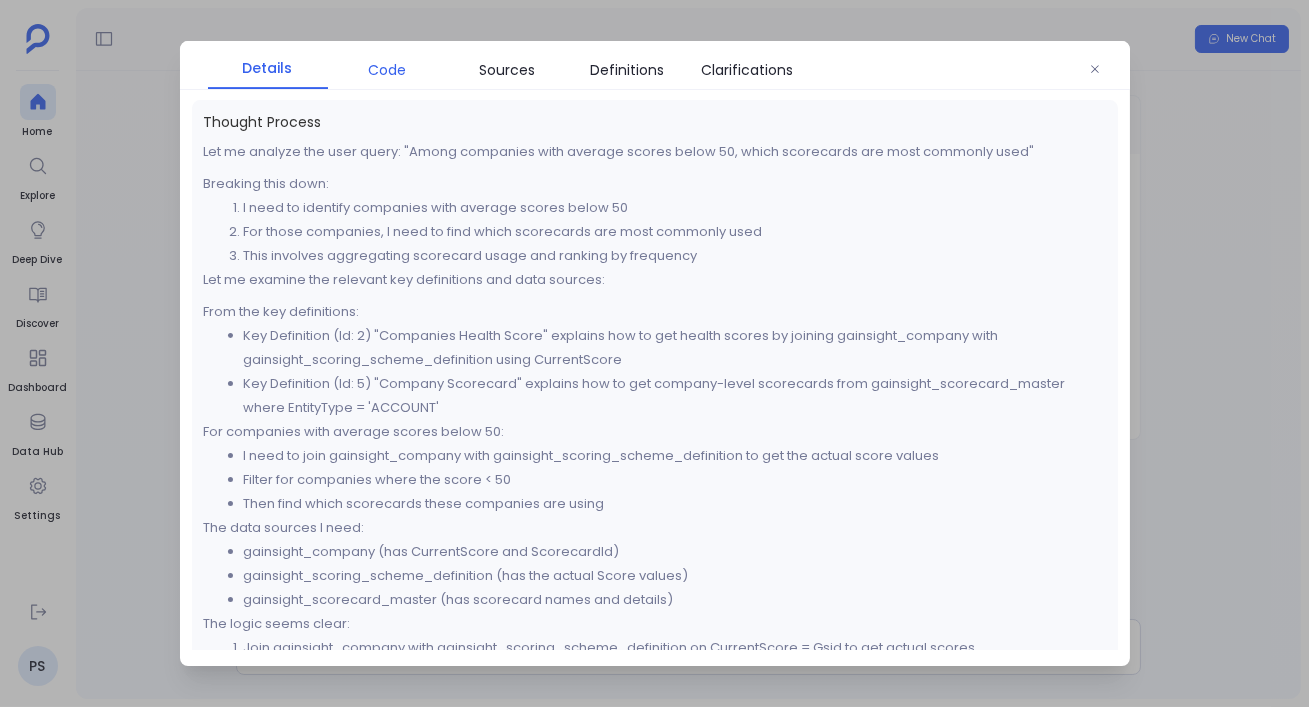 click on "Code" at bounding box center (388, 70) 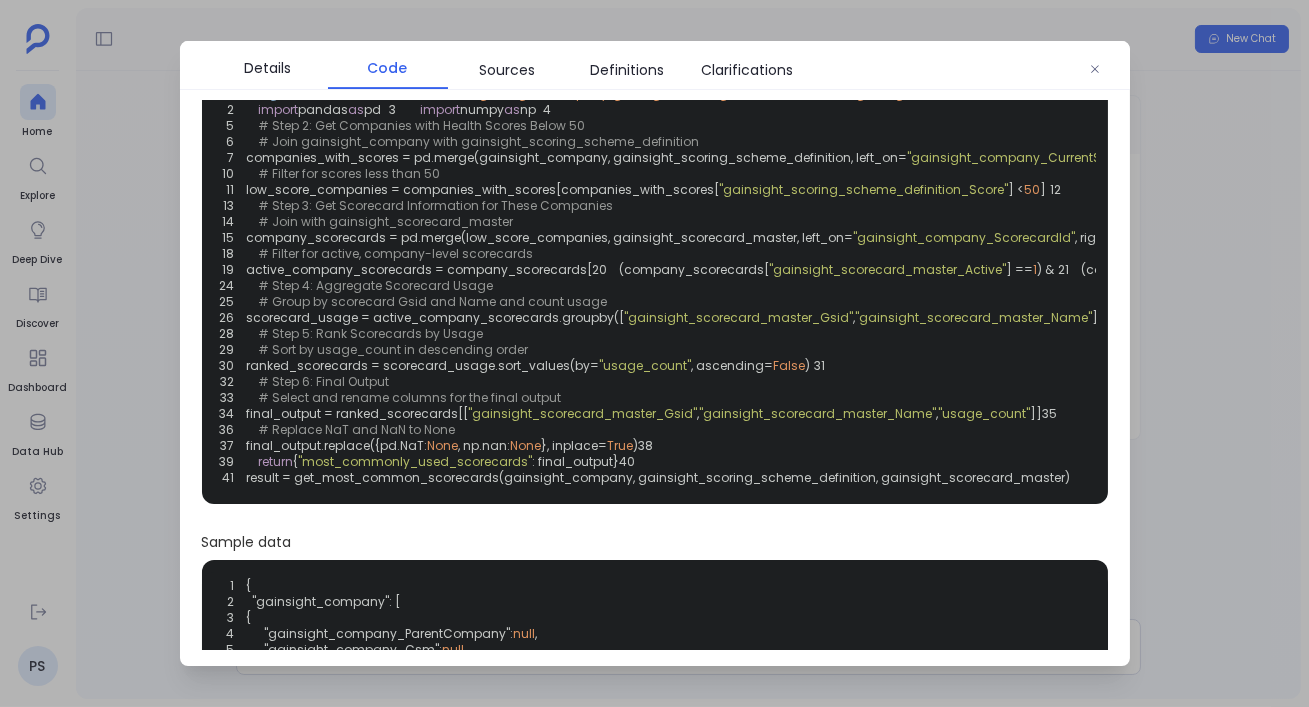 scroll, scrollTop: 71, scrollLeft: 0, axis: vertical 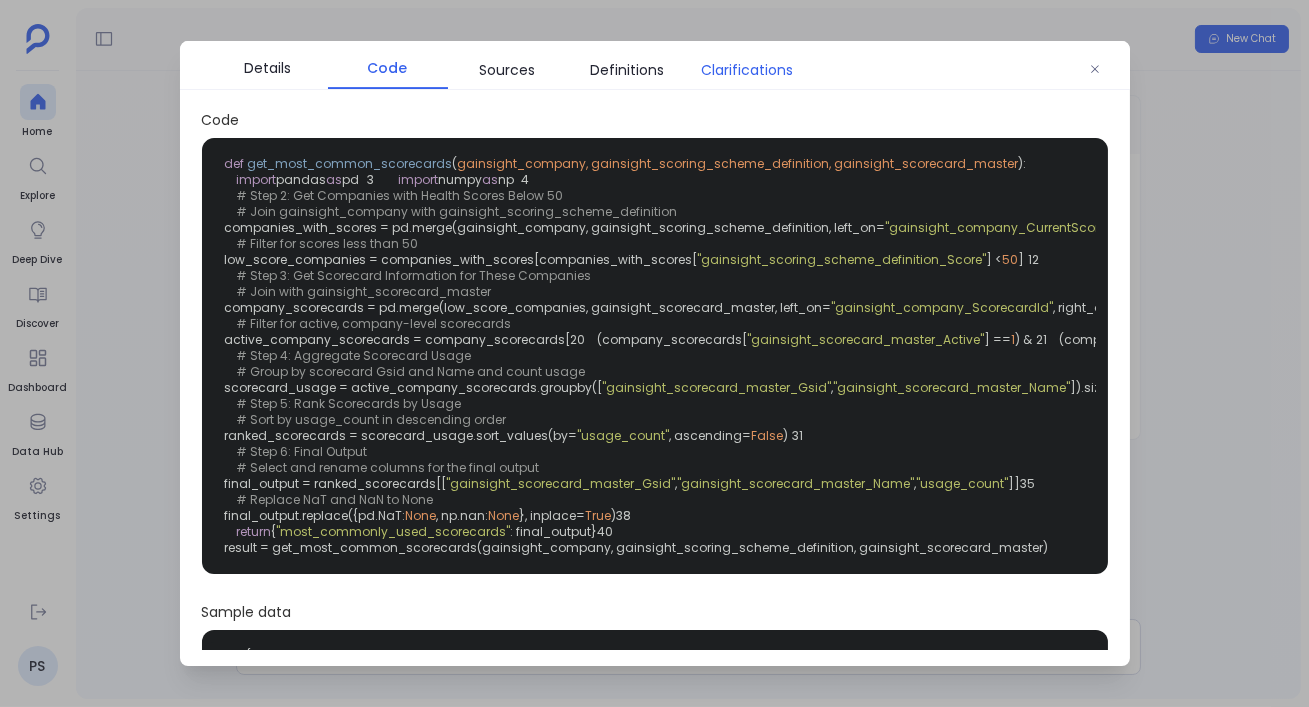click on "Clarifications" at bounding box center [748, 70] 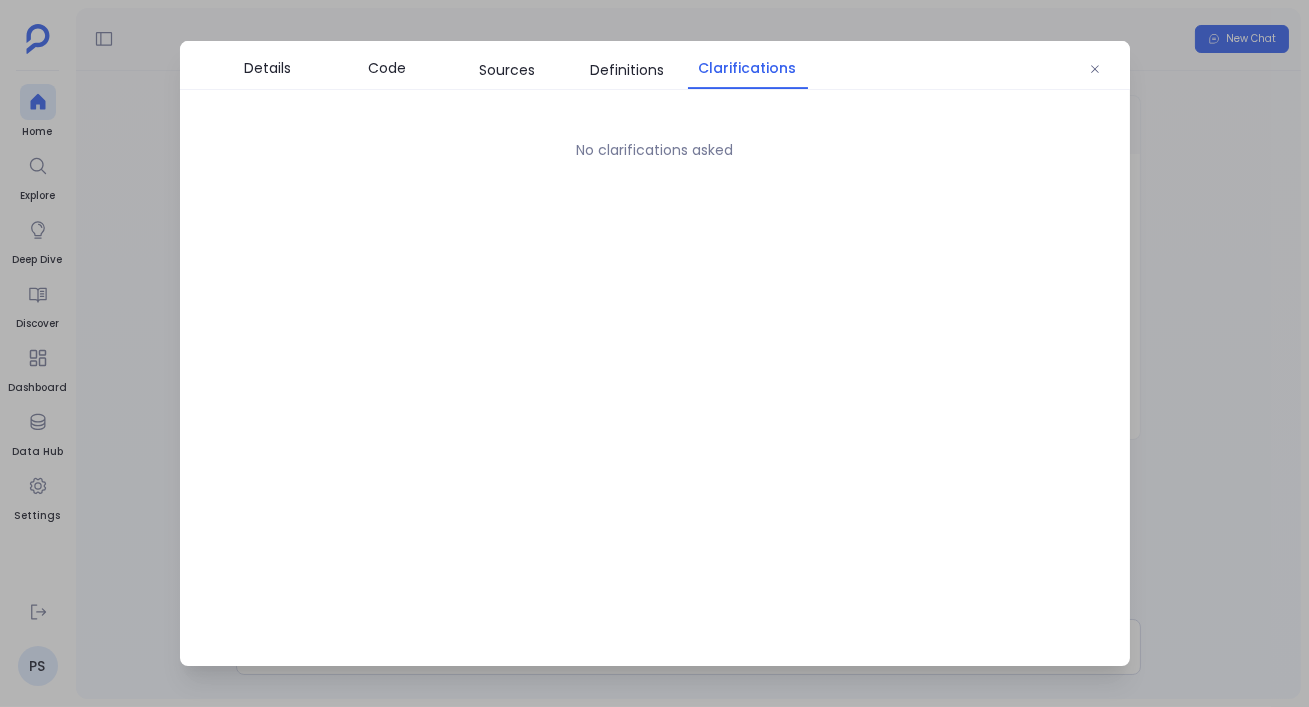 click at bounding box center [654, 353] 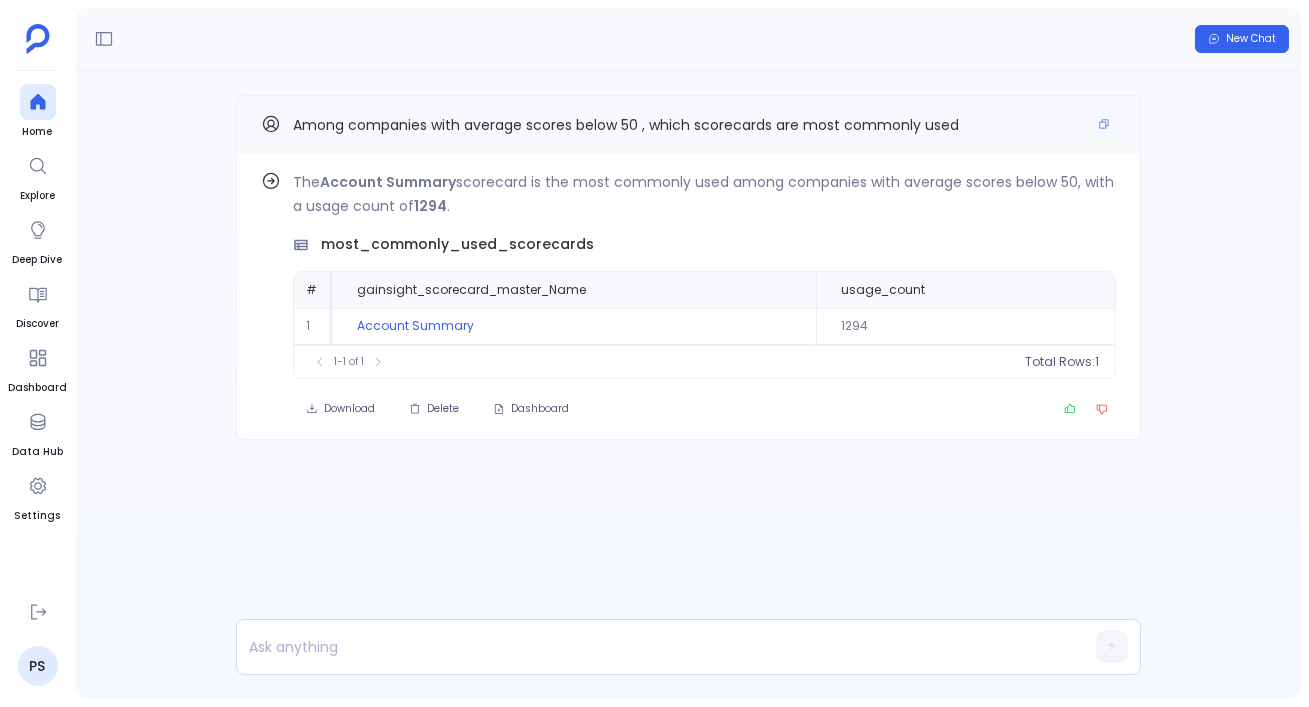 click on "Among companies with average scores below 50 , which scorecards are most commonly used" at bounding box center [688, 124] 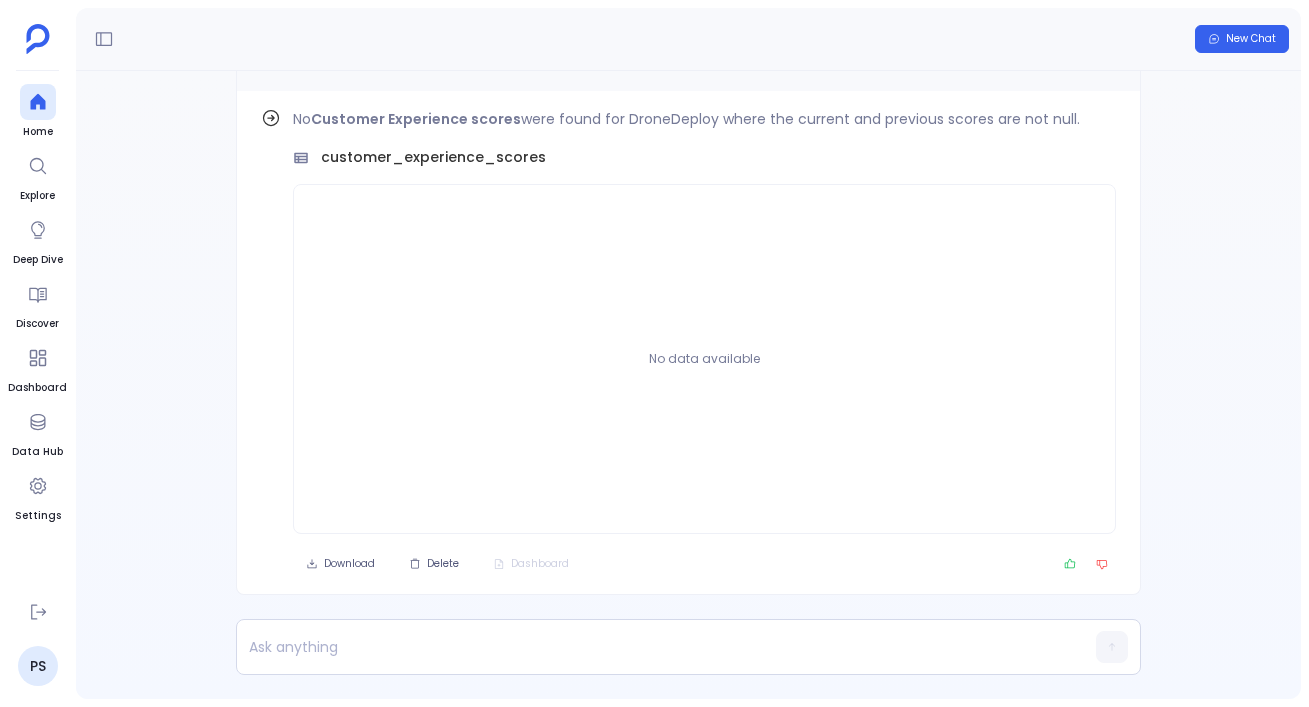scroll, scrollTop: 0, scrollLeft: 0, axis: both 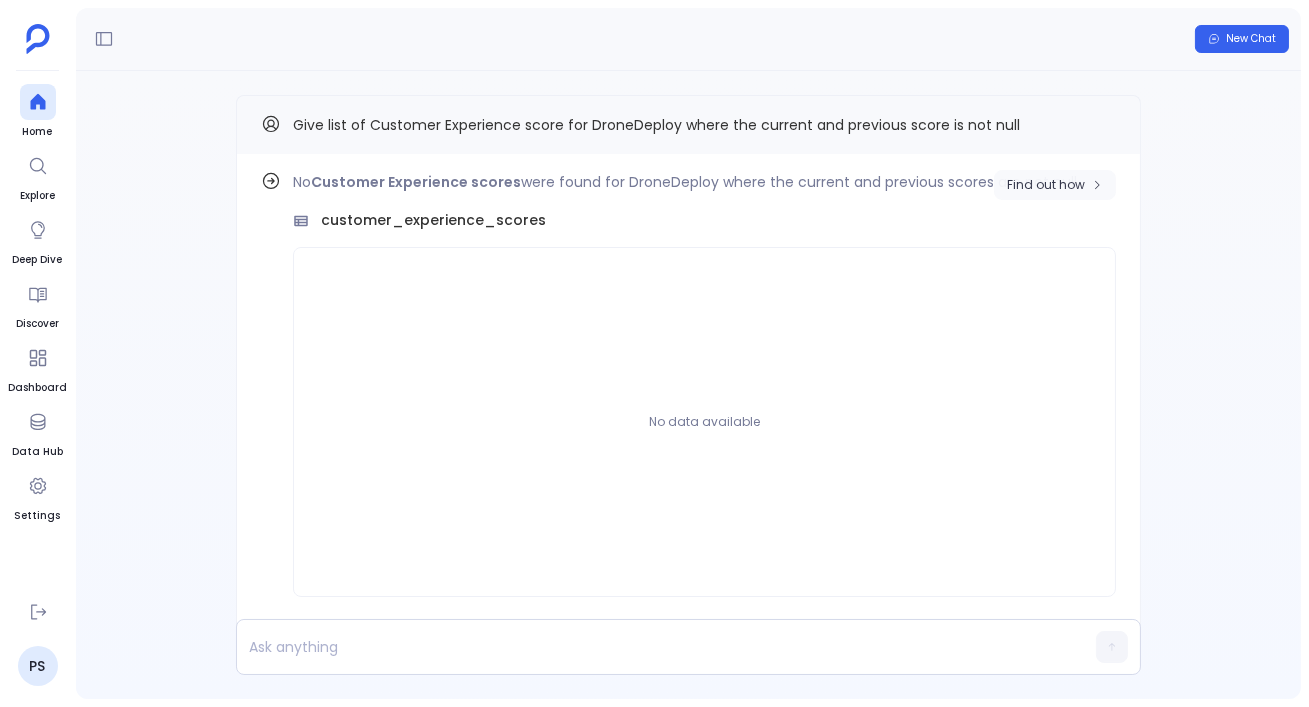 click on "Find out how" at bounding box center (1046, 185) 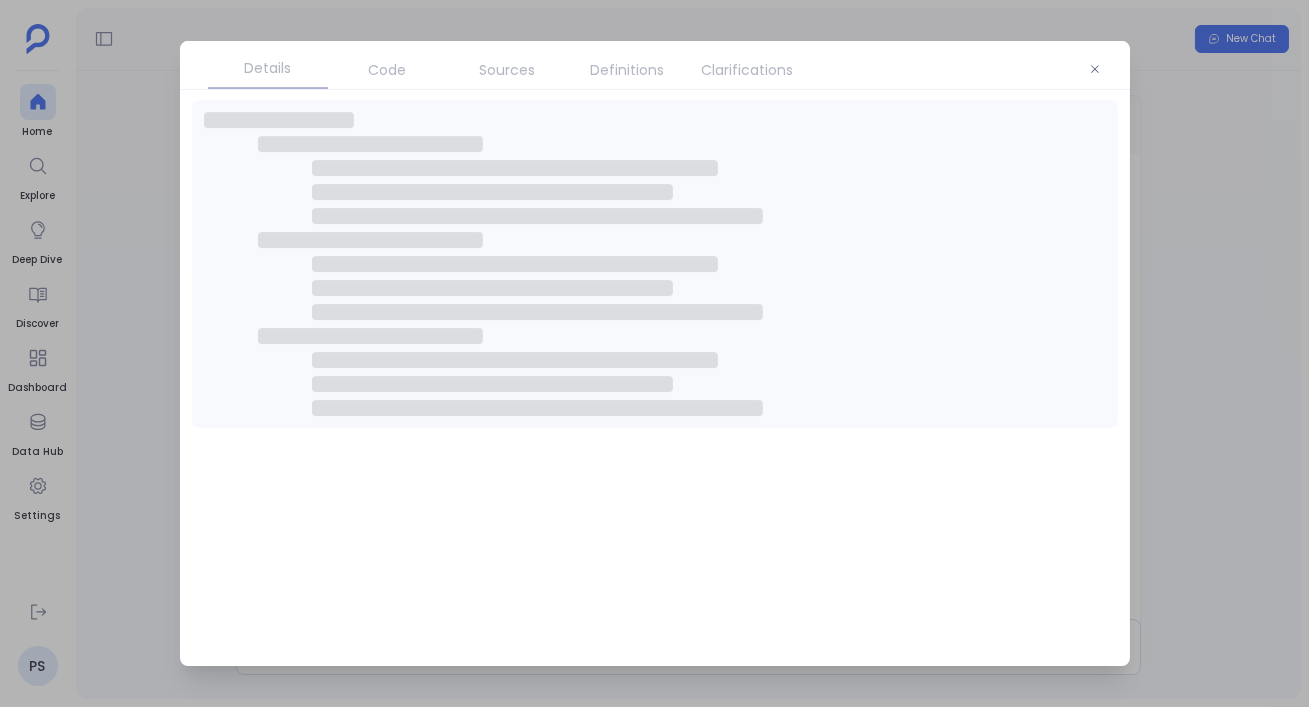 click on "Clarifications" at bounding box center (748, 70) 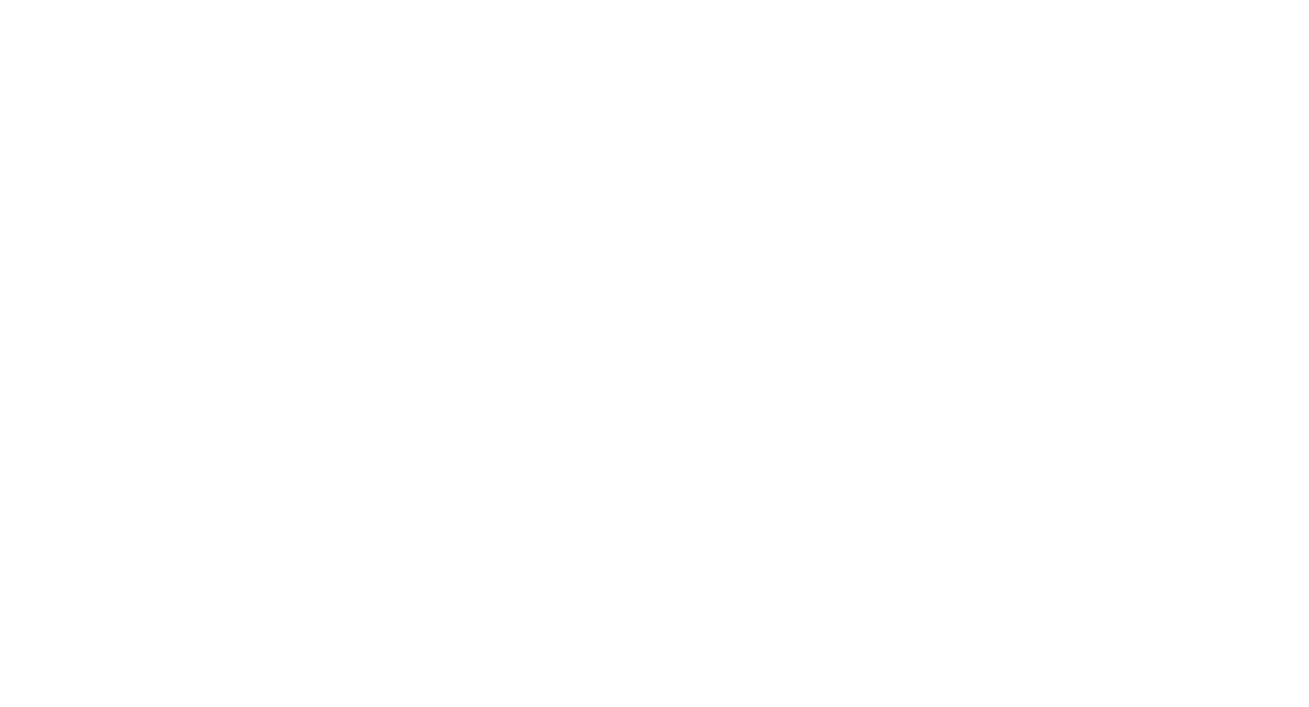 scroll, scrollTop: 0, scrollLeft: 0, axis: both 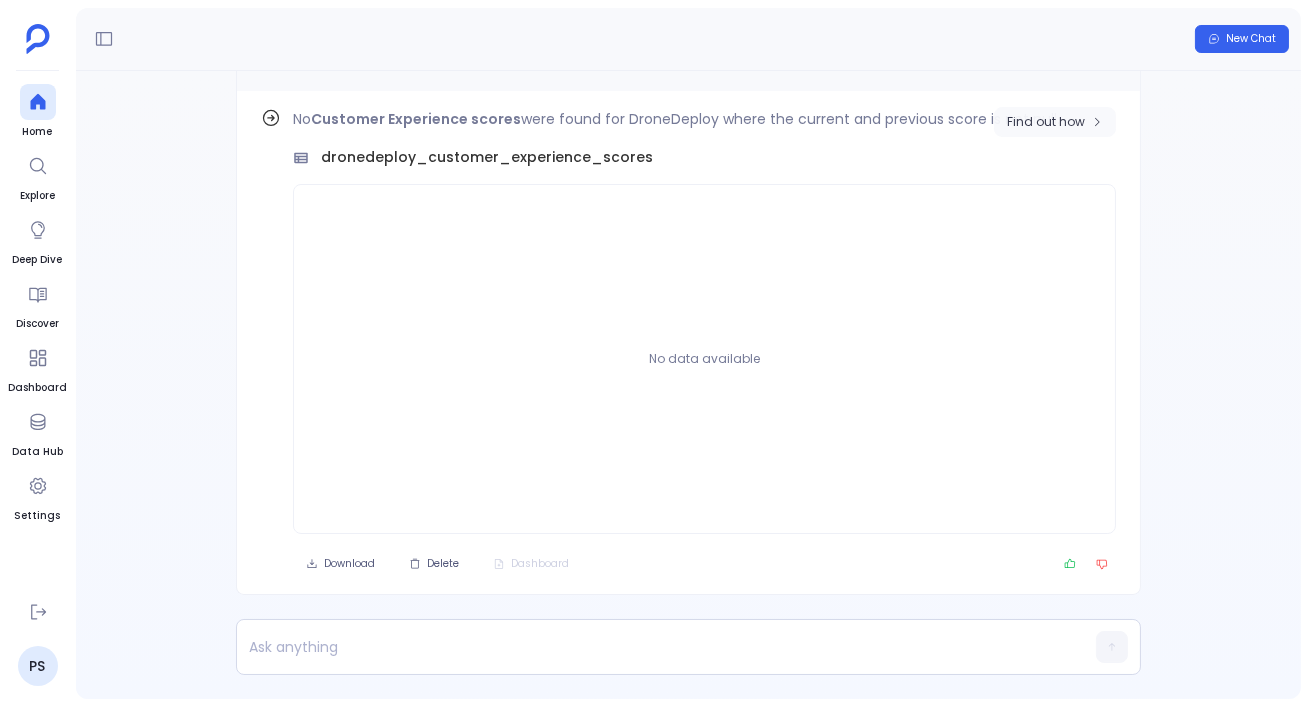 click on "Find out how" at bounding box center [1046, 122] 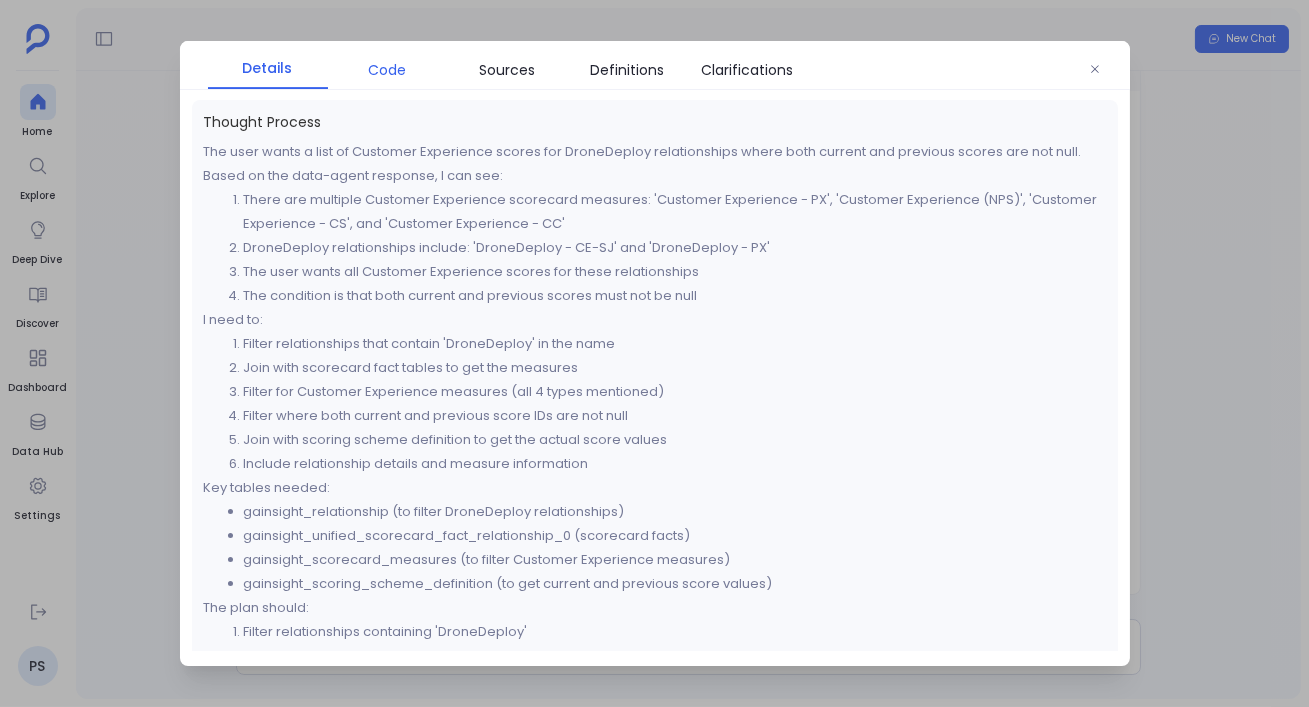 click on "Code" at bounding box center [388, 70] 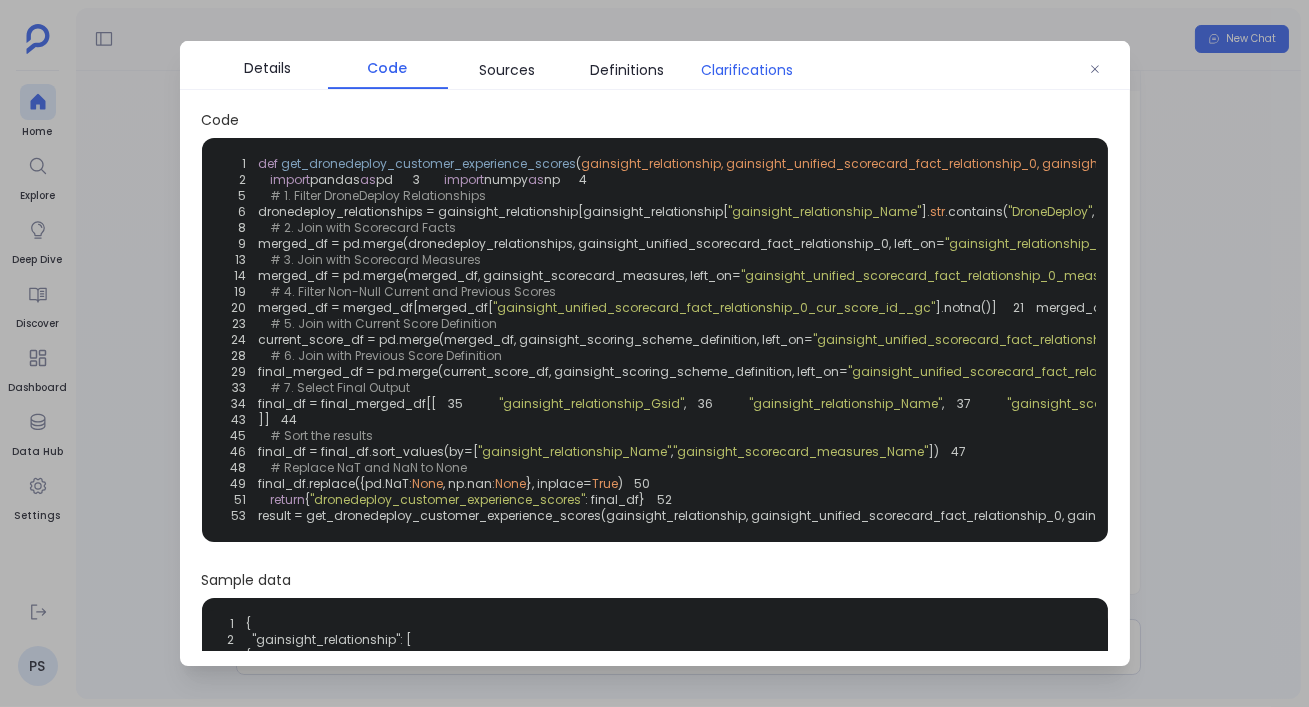 click on "Clarifications" at bounding box center (748, 70) 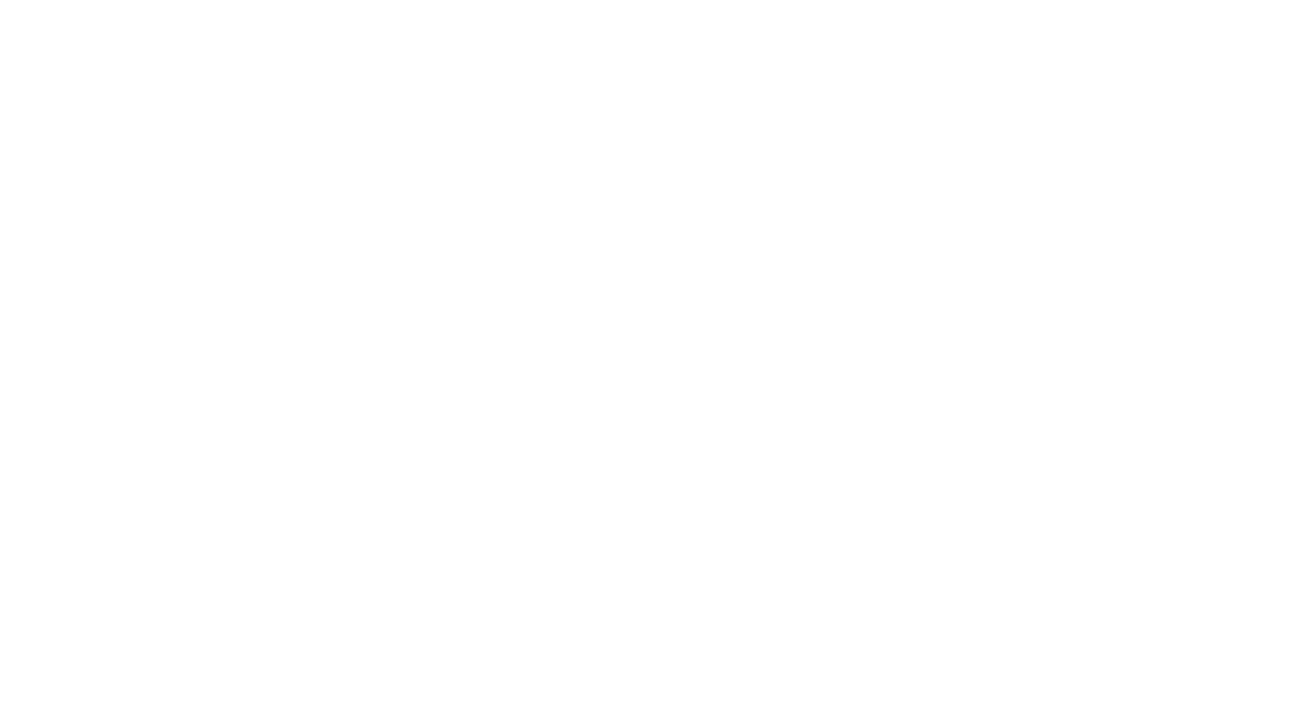 scroll, scrollTop: 0, scrollLeft: 0, axis: both 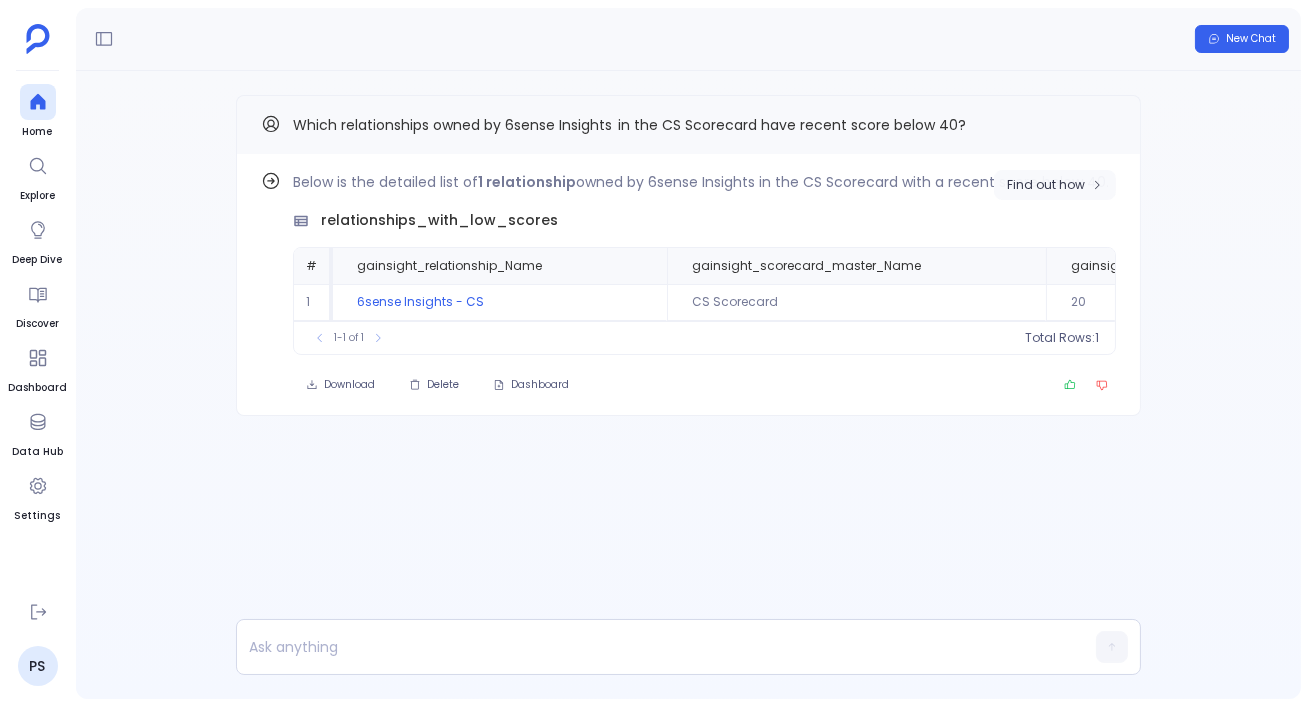 click on "Find out how" at bounding box center (1055, 185) 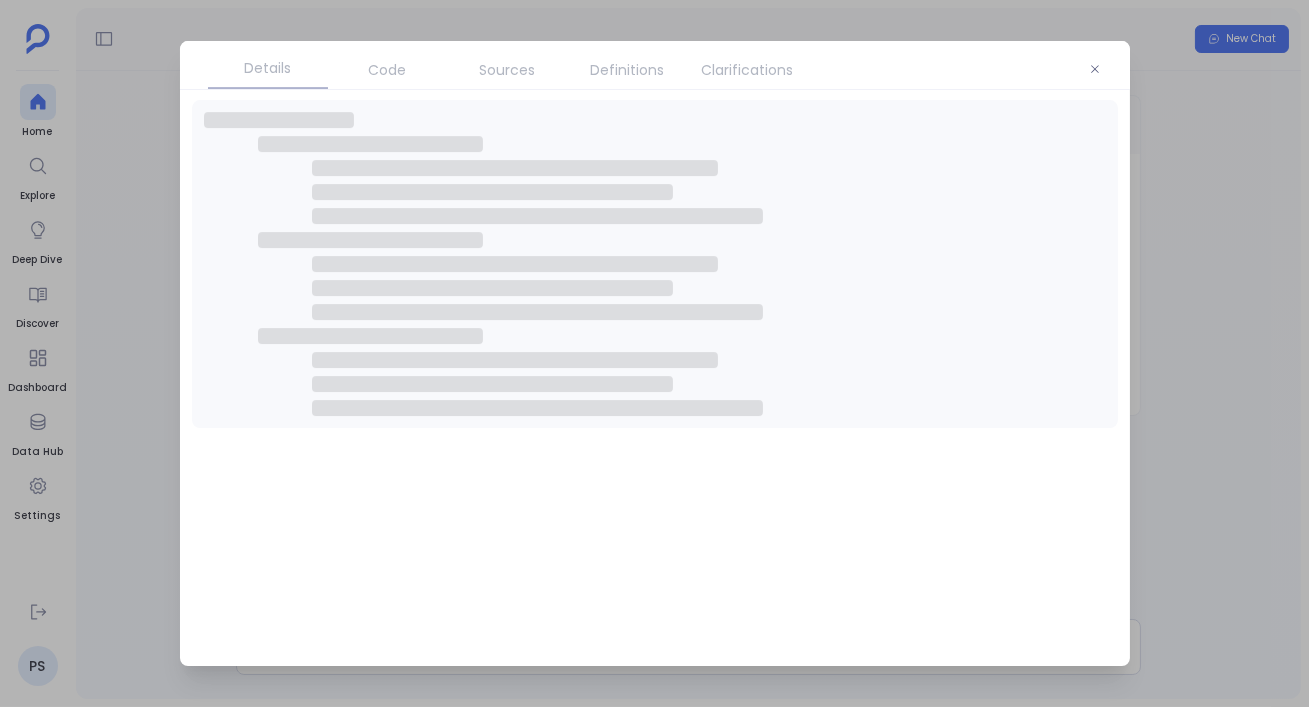 click on "Clarifications" at bounding box center (748, 70) 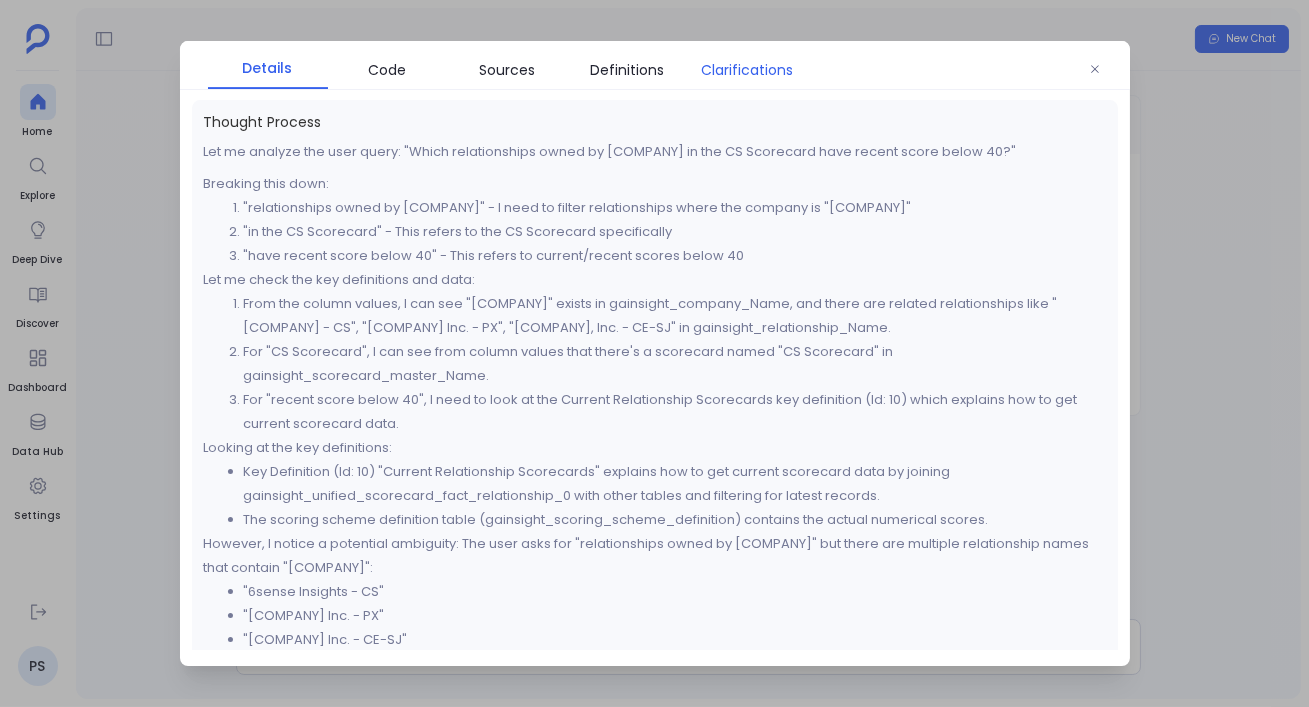 click on "Clarifications" at bounding box center [748, 70] 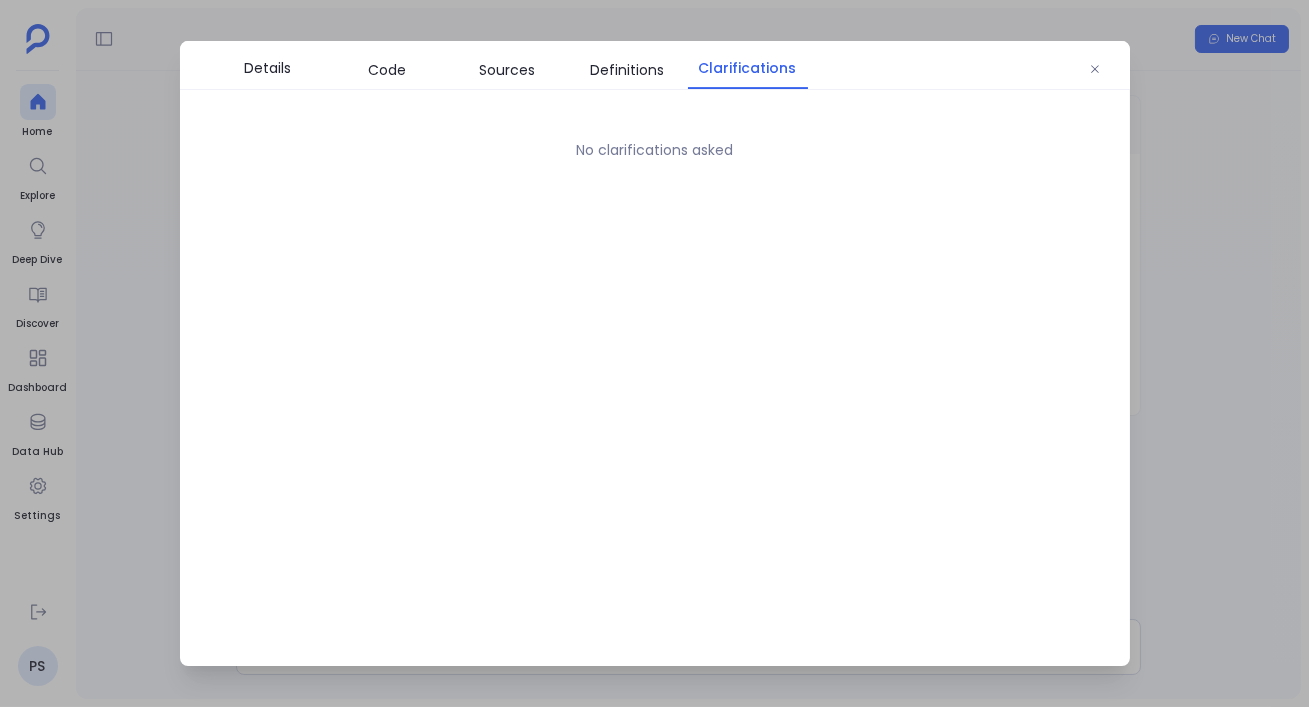 click at bounding box center [654, 353] 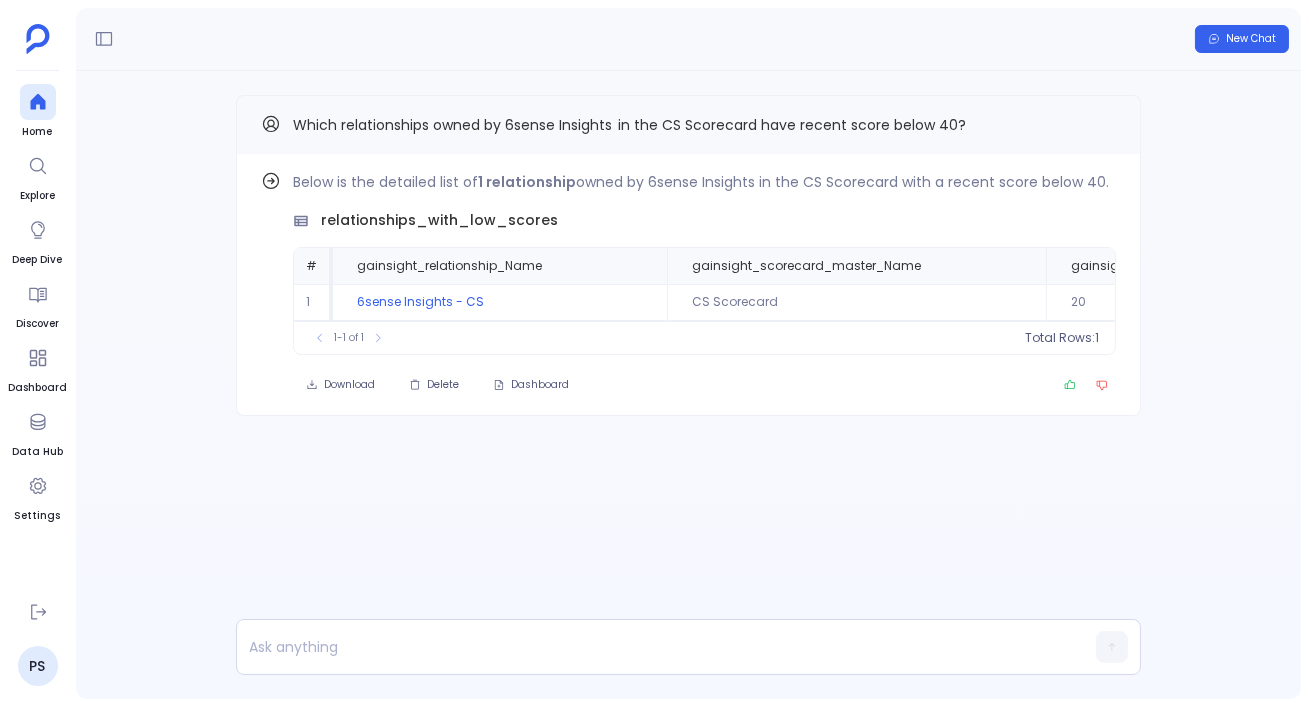 click on "Find out how Below is the detailed list of  1 relationship  owned by 6sense Insights in the CS Scorecard with a recent score below 40. relationships_with_low_scores # gainsight_relationship_Name gainsight_scorecard_master_Name gainsight_scoring_scheme_definition_Score gainsight_unified_scorecard_fact_relationship_0_ModifiedDate 1 6sense Insights - CS CS Scorecard 20 2025-06-27 00:12:53
To pick up a draggable item, press the space bar.
While dragging, use the arrow keys to move the item.
Press space again to drop the item in its new position, or press escape to cancel.
1-1 of 1 Total Rows:  1 Download Delete Dashboard Which relationships owned by 6sense Insights  in the CS Scorecard have recent score below 40?" at bounding box center [688, 295] 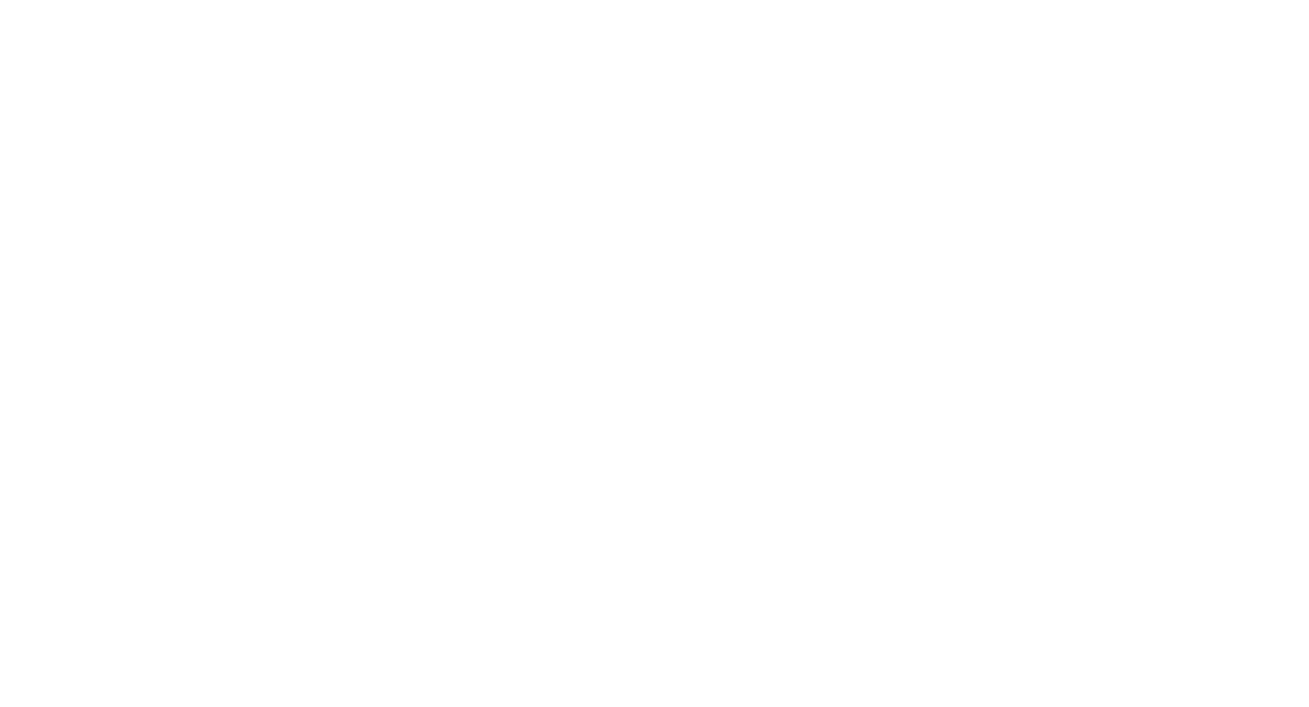 scroll, scrollTop: 0, scrollLeft: 0, axis: both 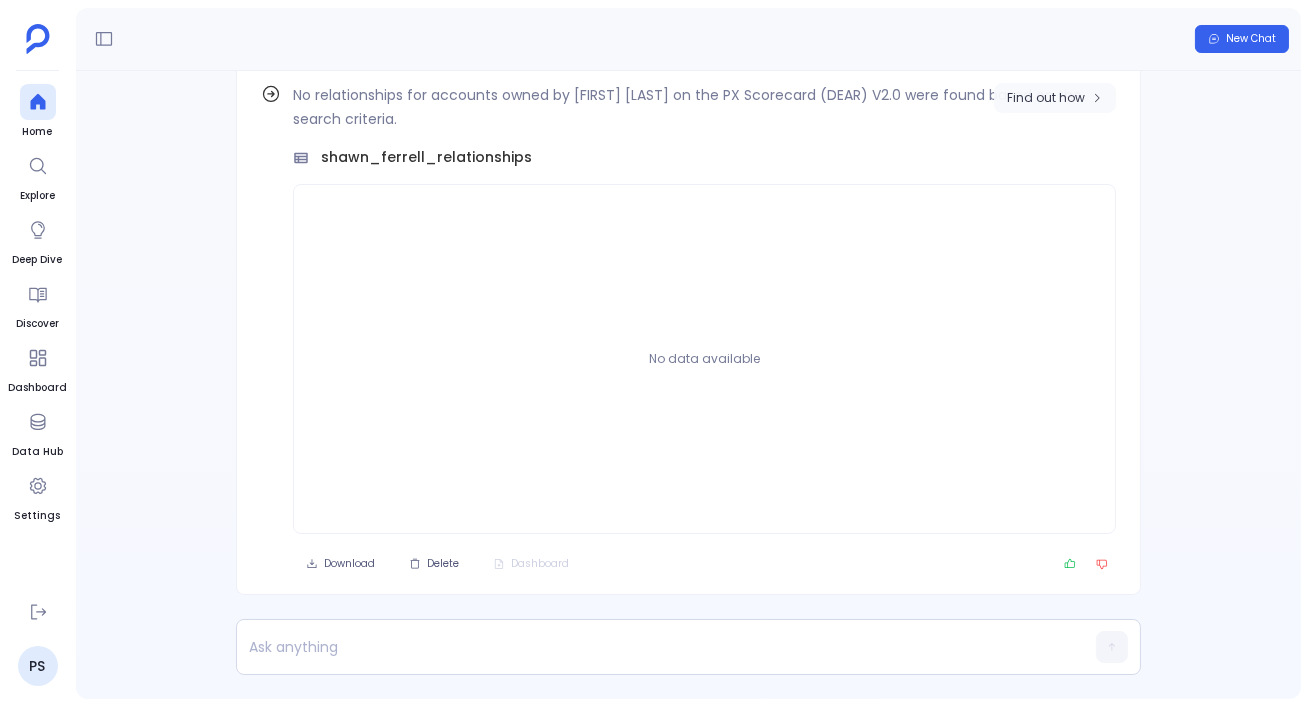 click on "Find out how" at bounding box center [1046, 98] 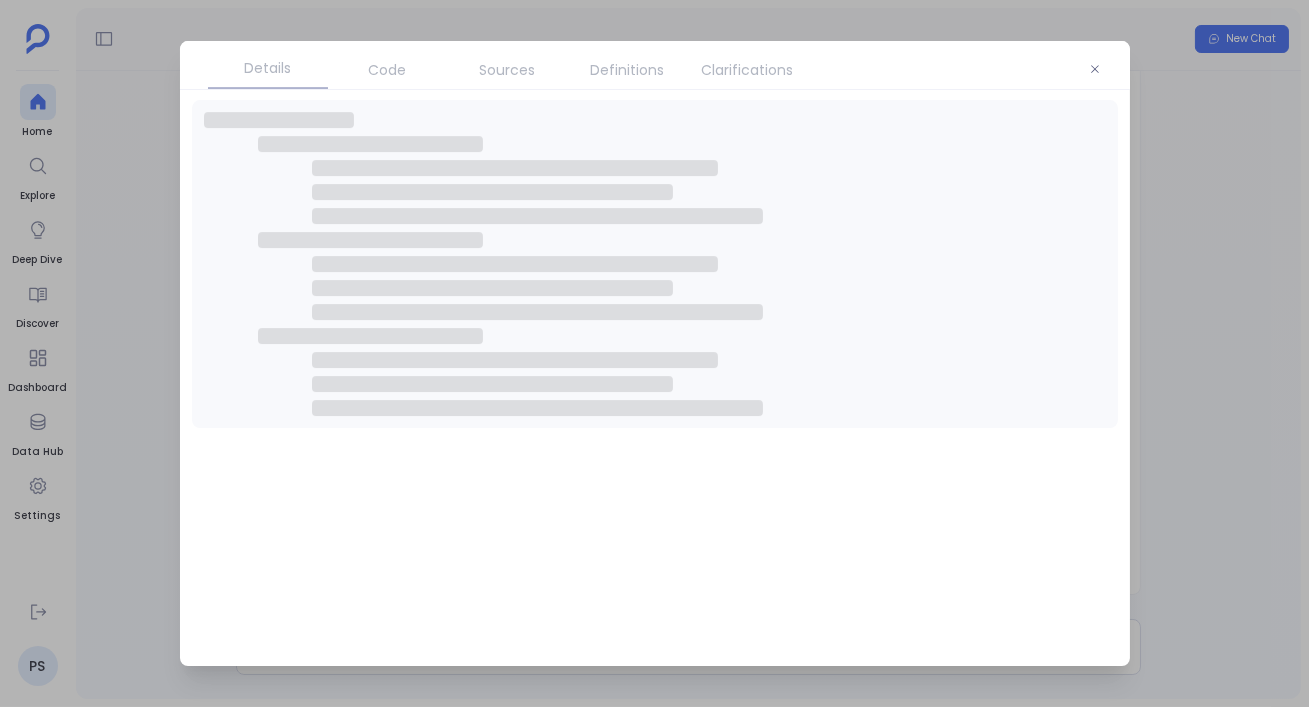 click on "Clarifications" at bounding box center (748, 70) 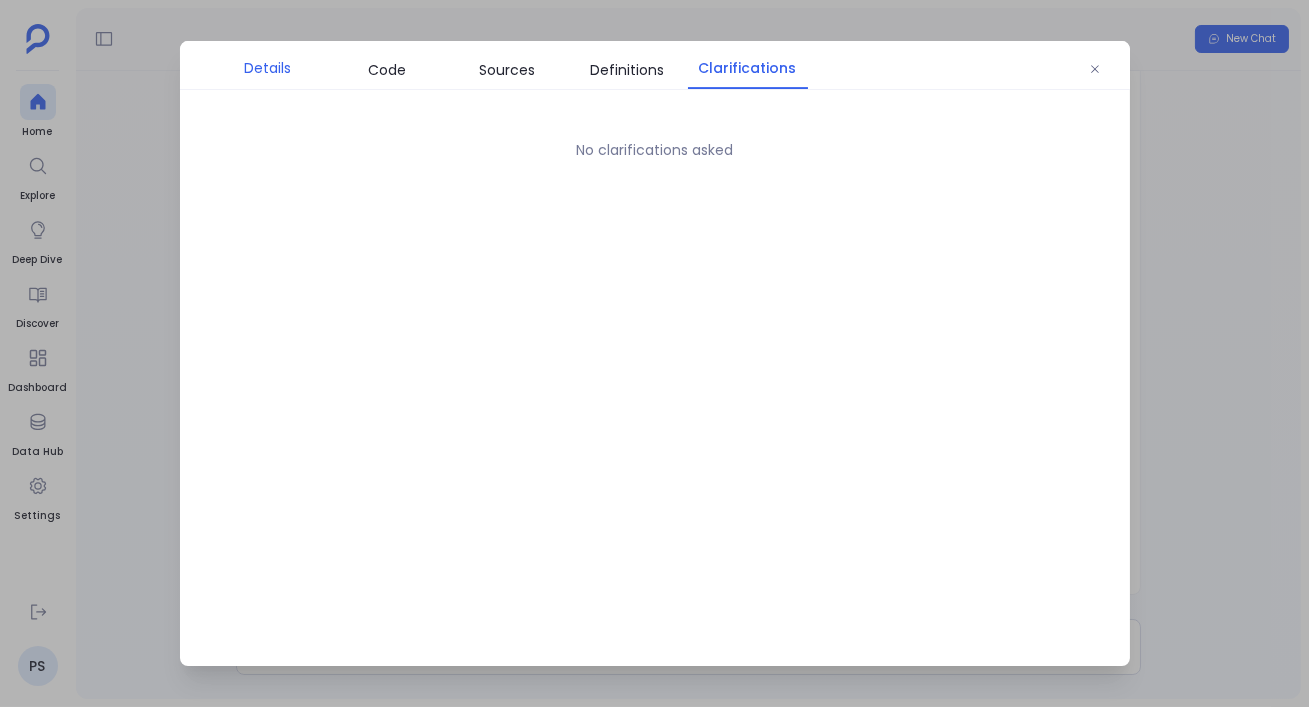 click on "Details" at bounding box center (267, 68) 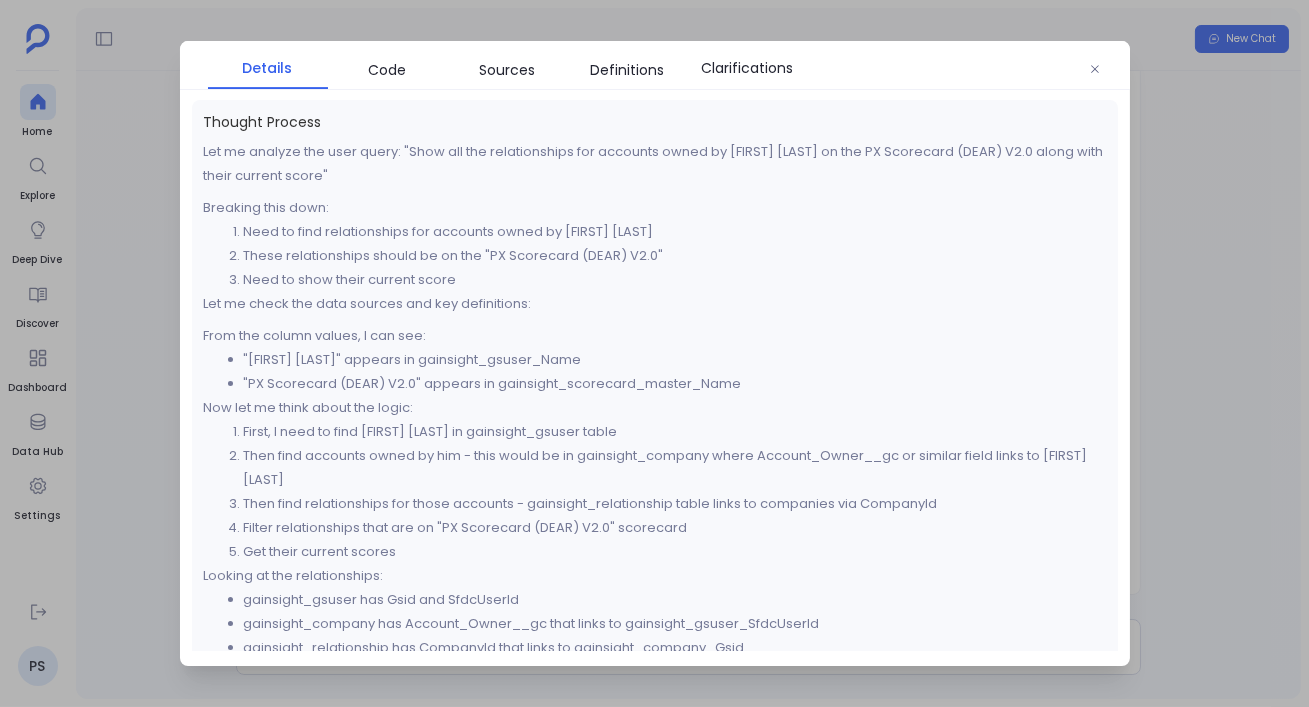 click at bounding box center [654, 353] 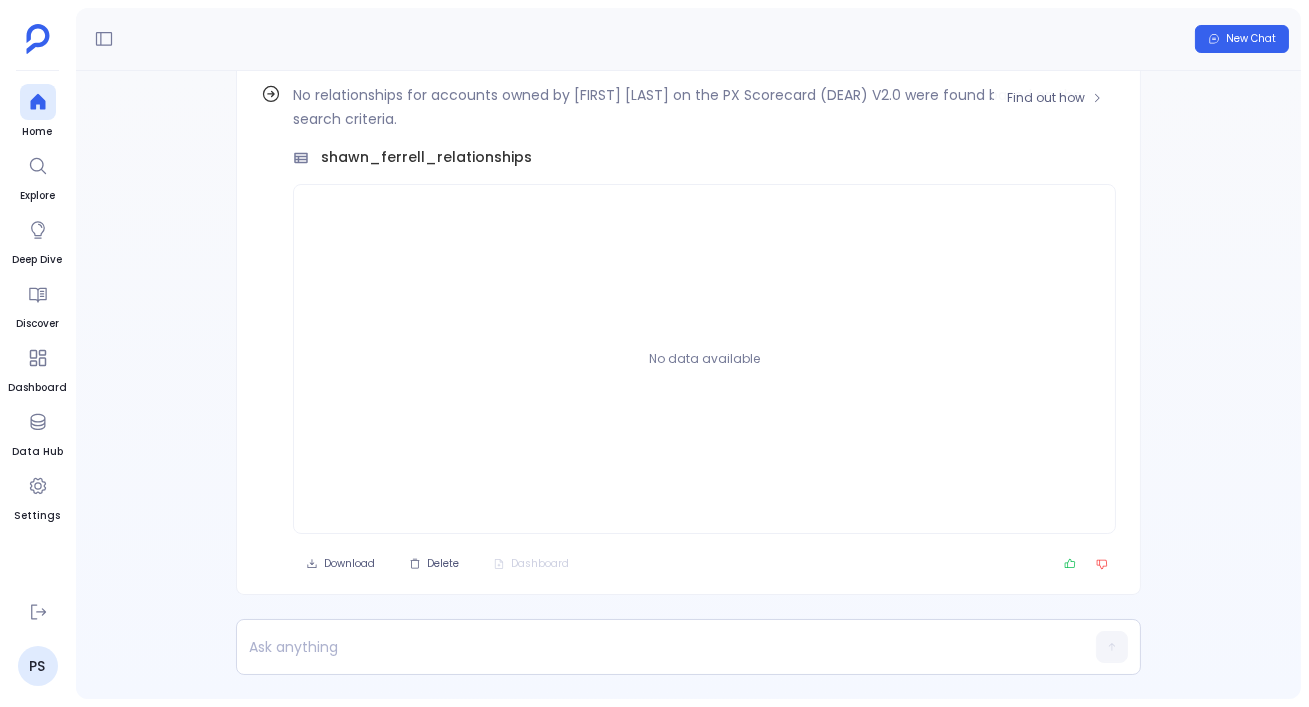 scroll, scrollTop: -112, scrollLeft: 0, axis: vertical 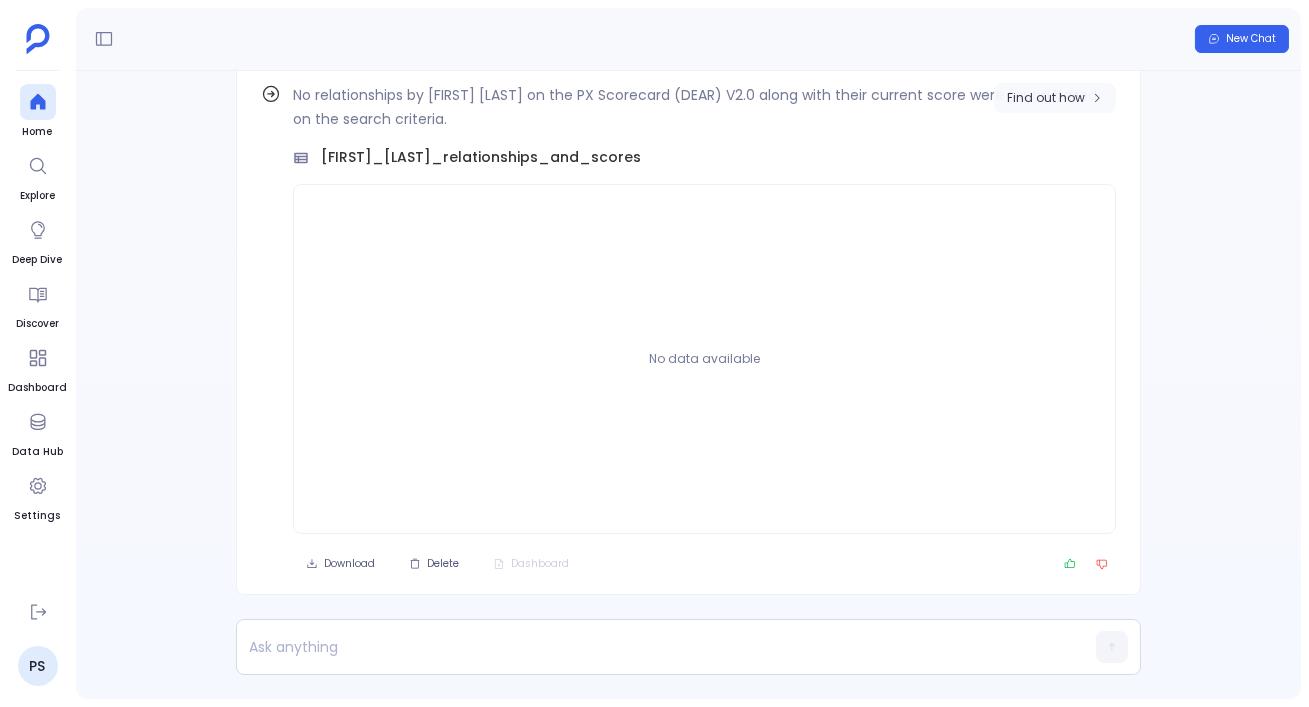 click on "Find out how" at bounding box center (1046, 98) 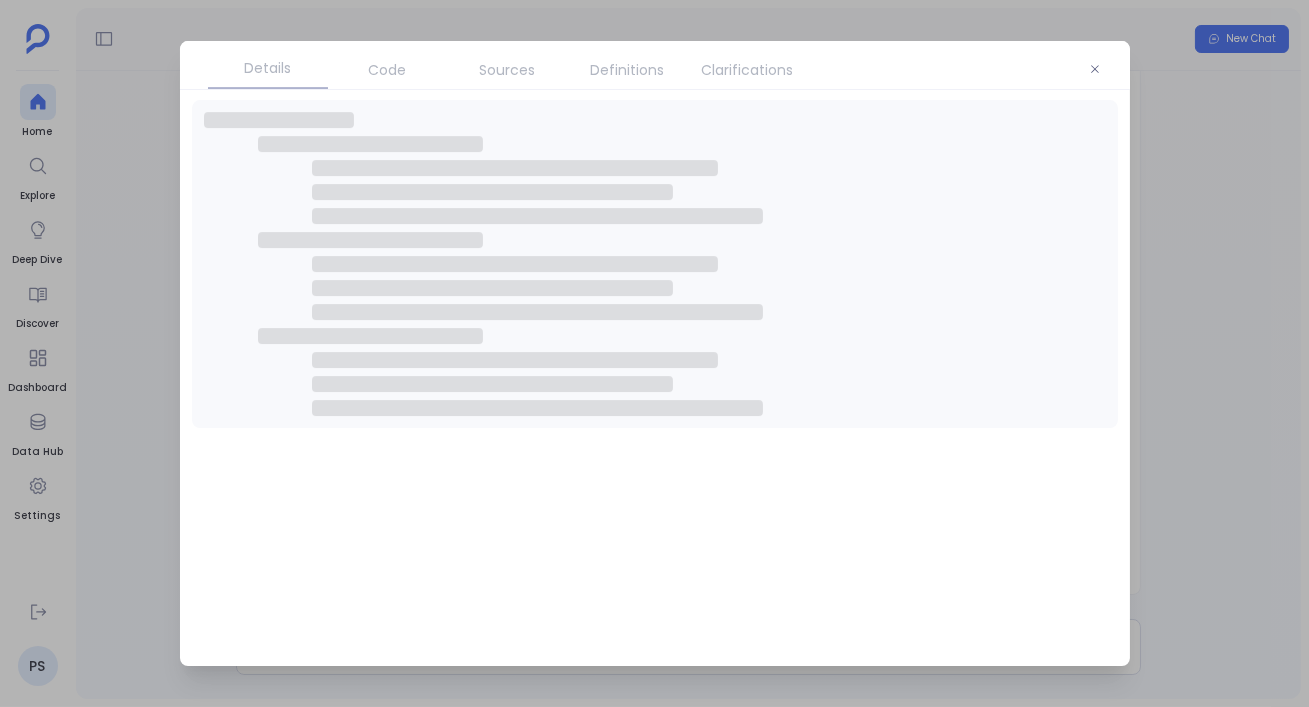 click on "Clarifications" at bounding box center (748, 70) 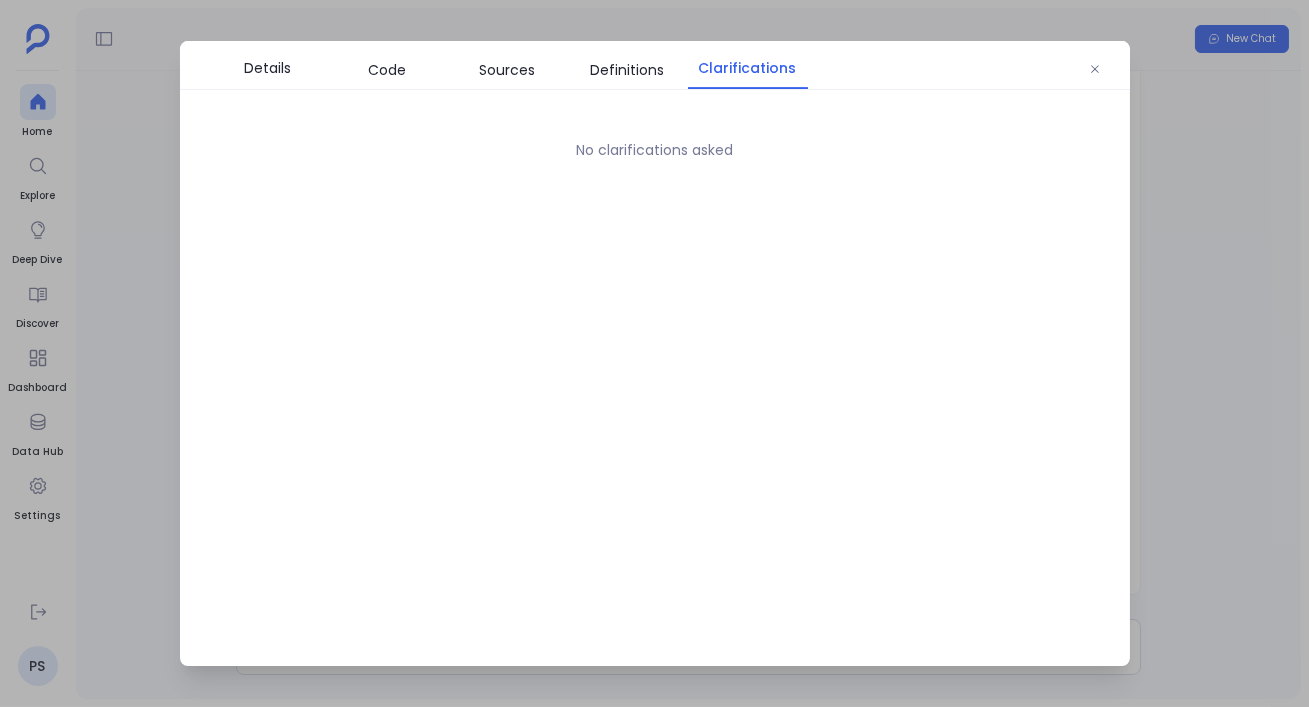 click on "Clarifications" at bounding box center (748, 68) 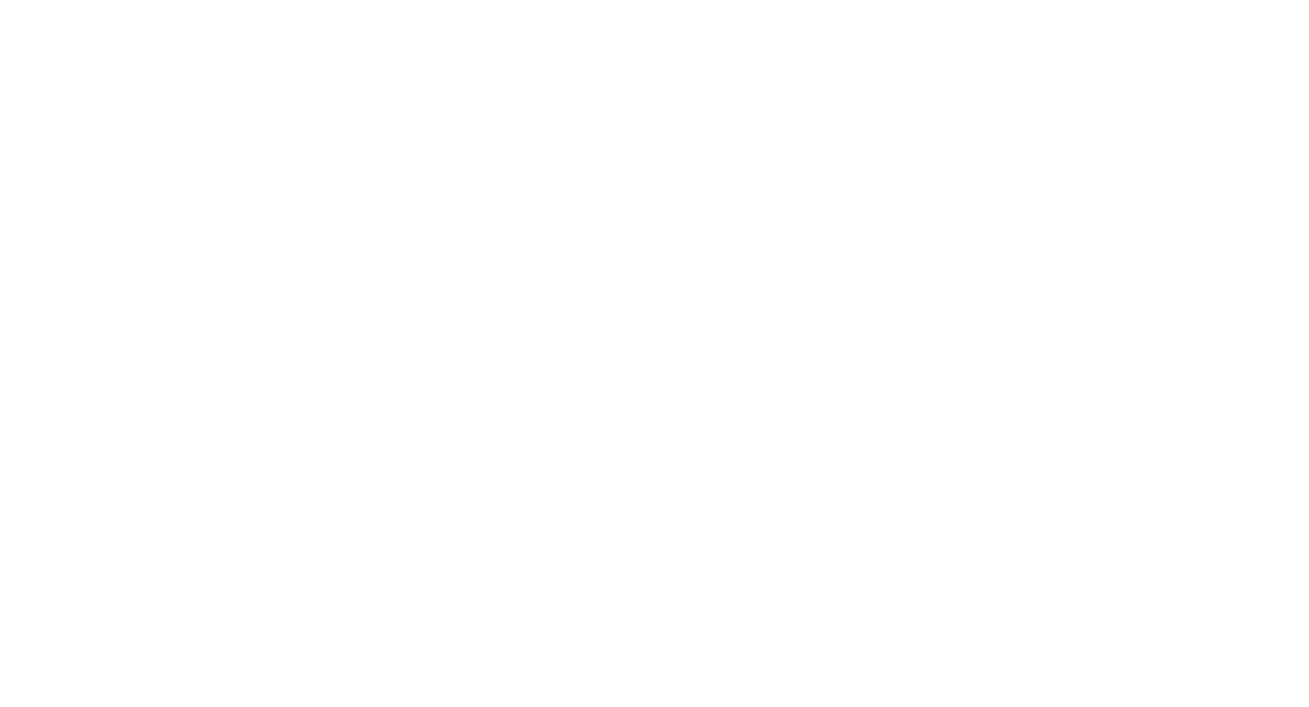 scroll, scrollTop: 0, scrollLeft: 0, axis: both 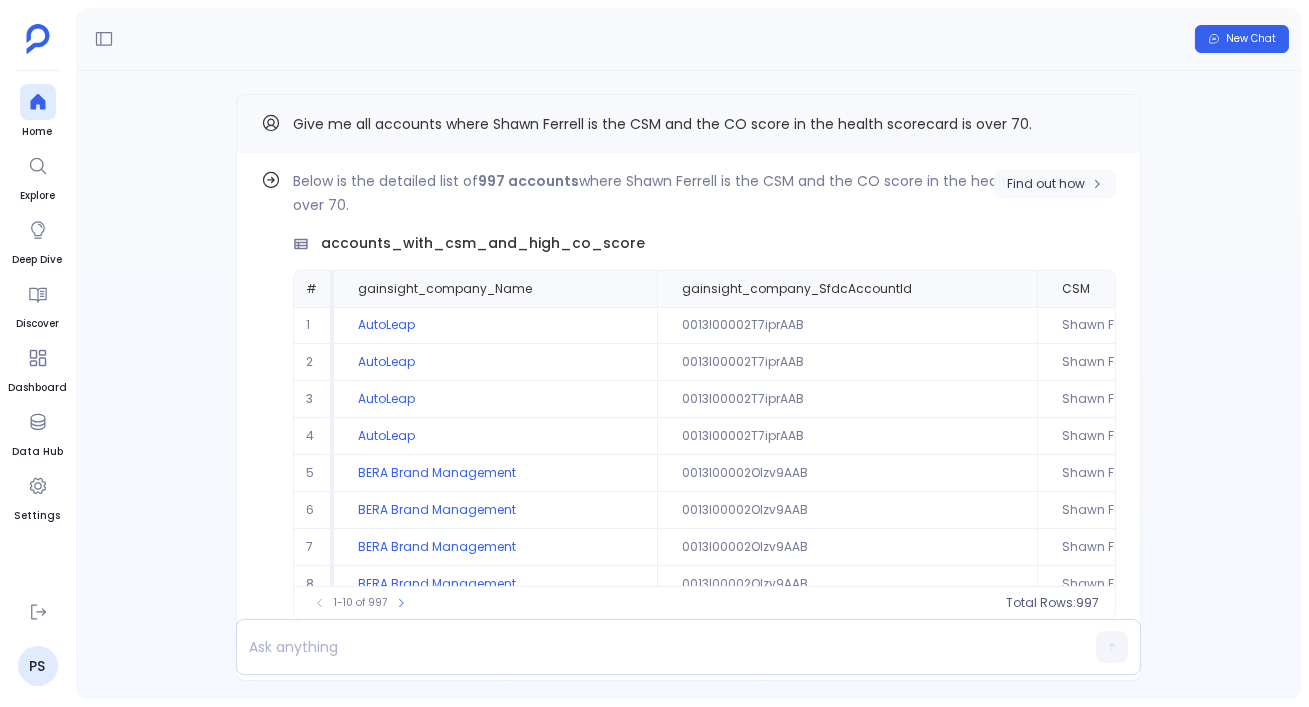 click on "Find out how" at bounding box center (1046, 184) 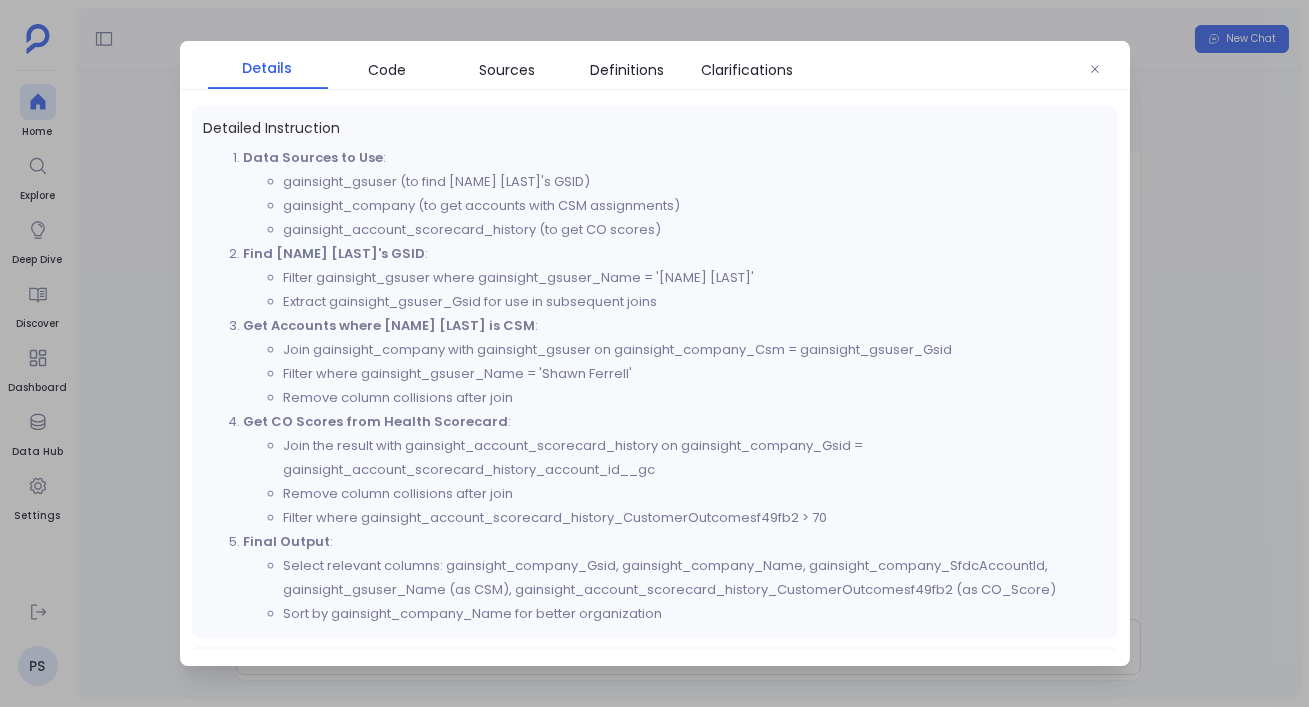 scroll, scrollTop: 696, scrollLeft: 0, axis: vertical 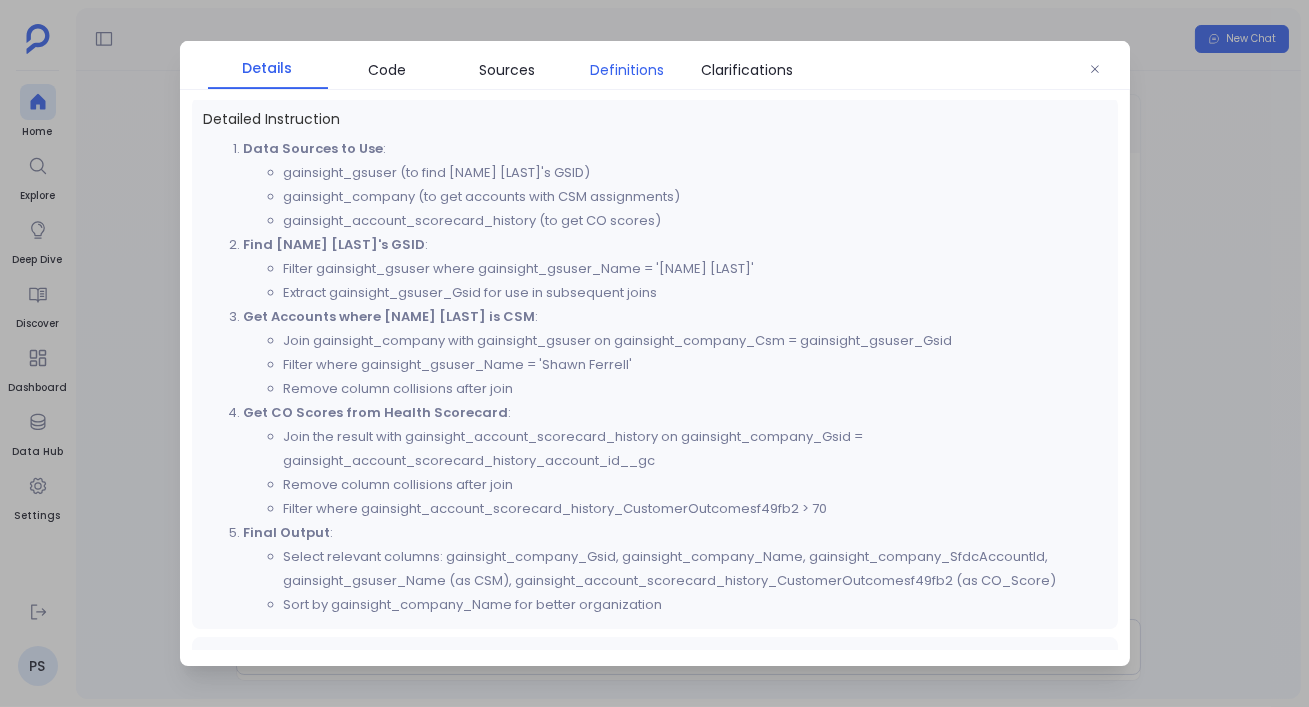 click on "Definitions" at bounding box center [628, 70] 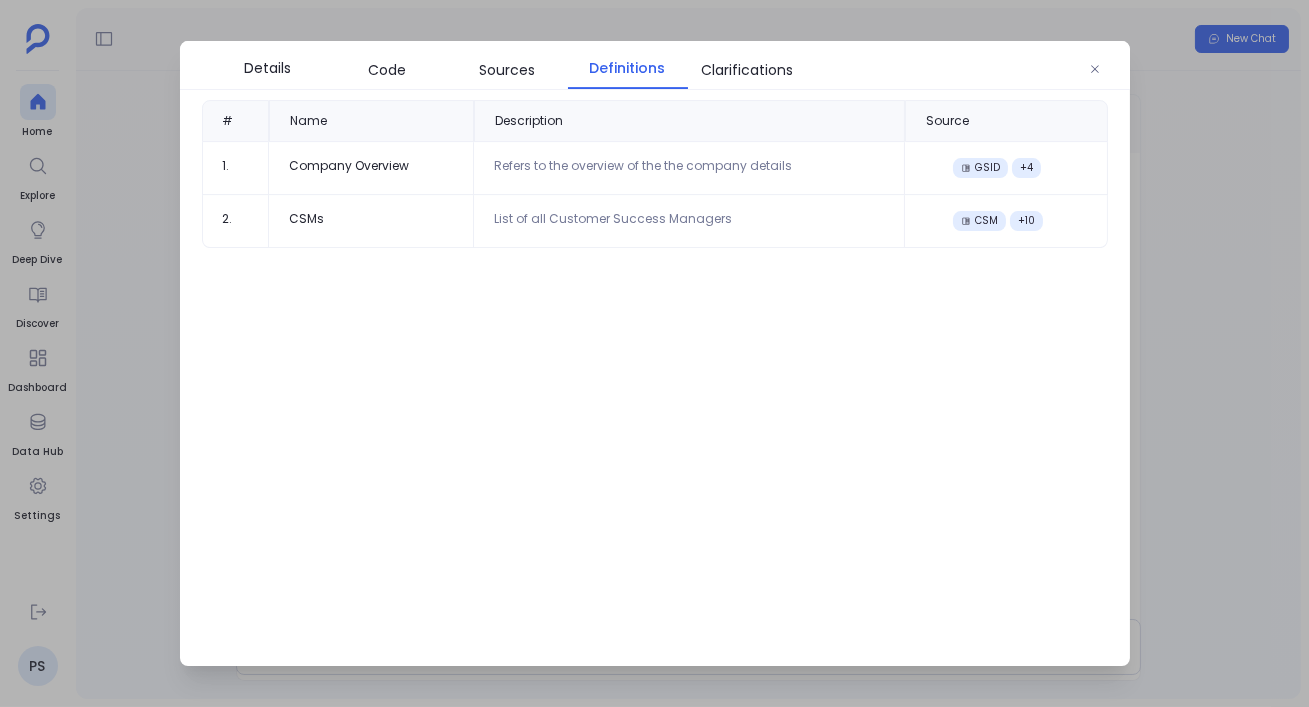 scroll, scrollTop: 0, scrollLeft: 0, axis: both 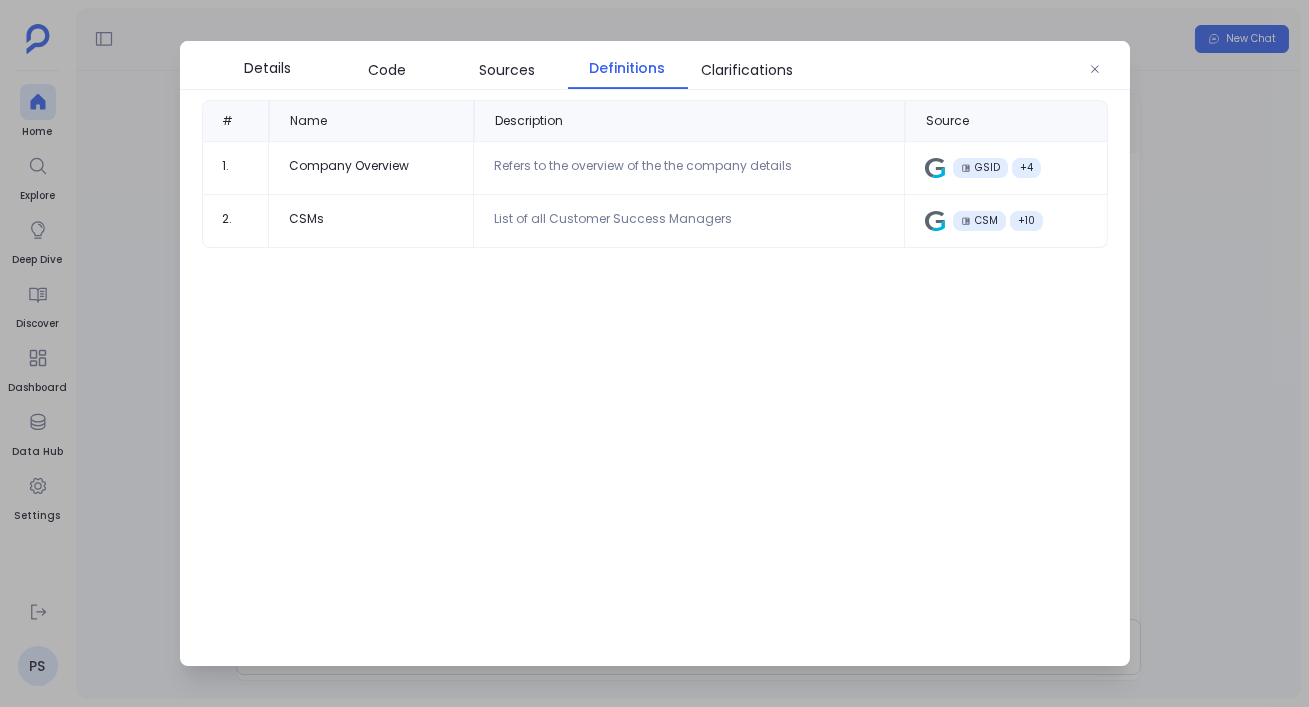click at bounding box center (654, 353) 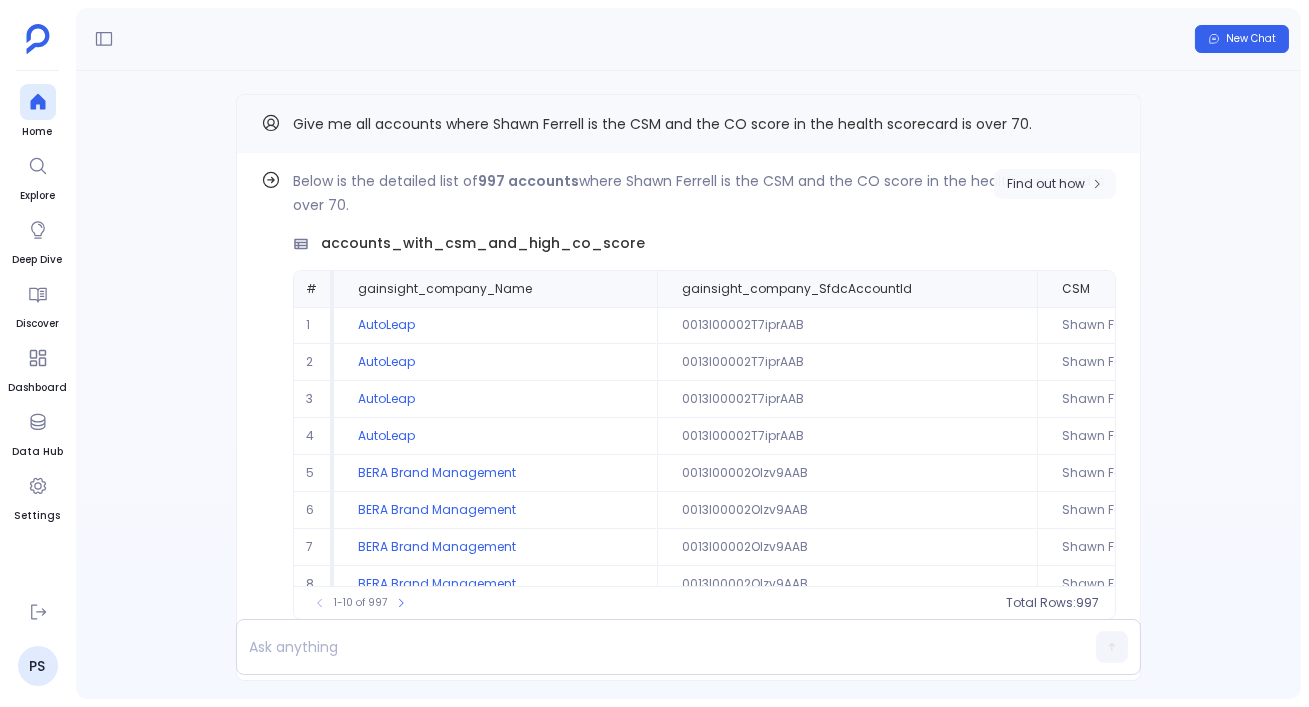 click on "Find out how" at bounding box center (1046, 184) 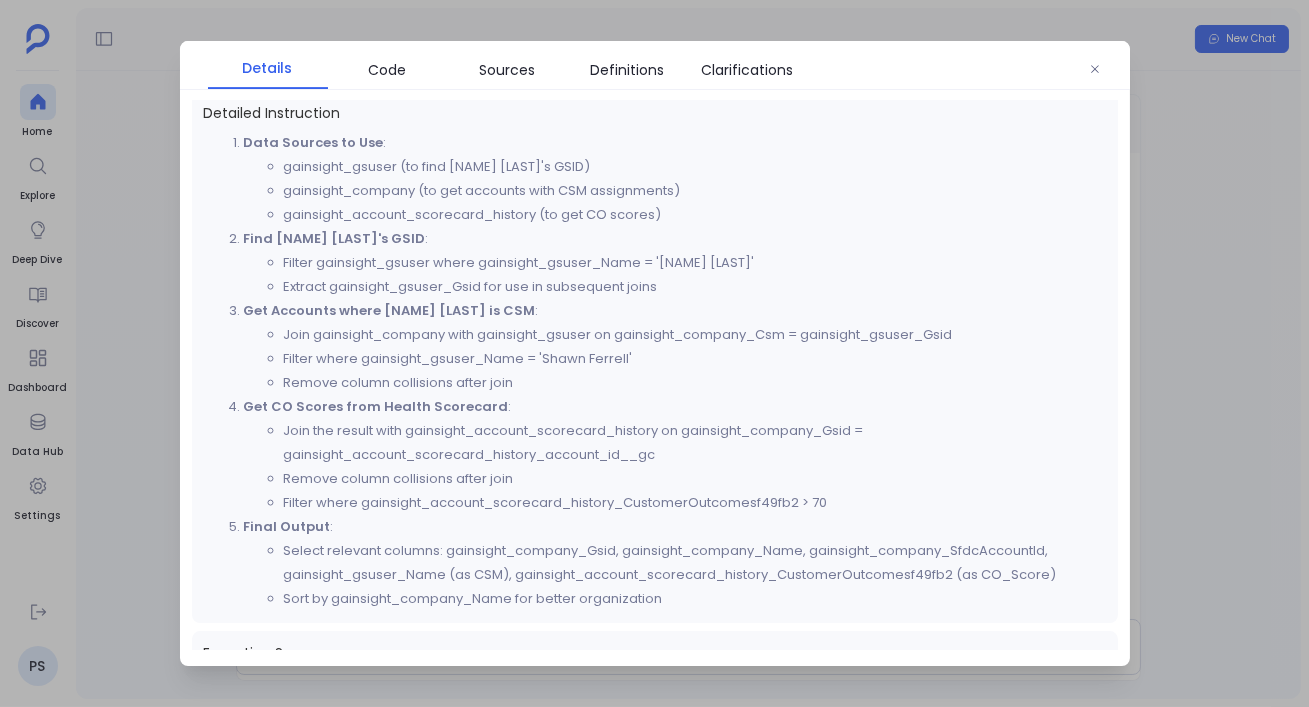 scroll, scrollTop: 699, scrollLeft: 0, axis: vertical 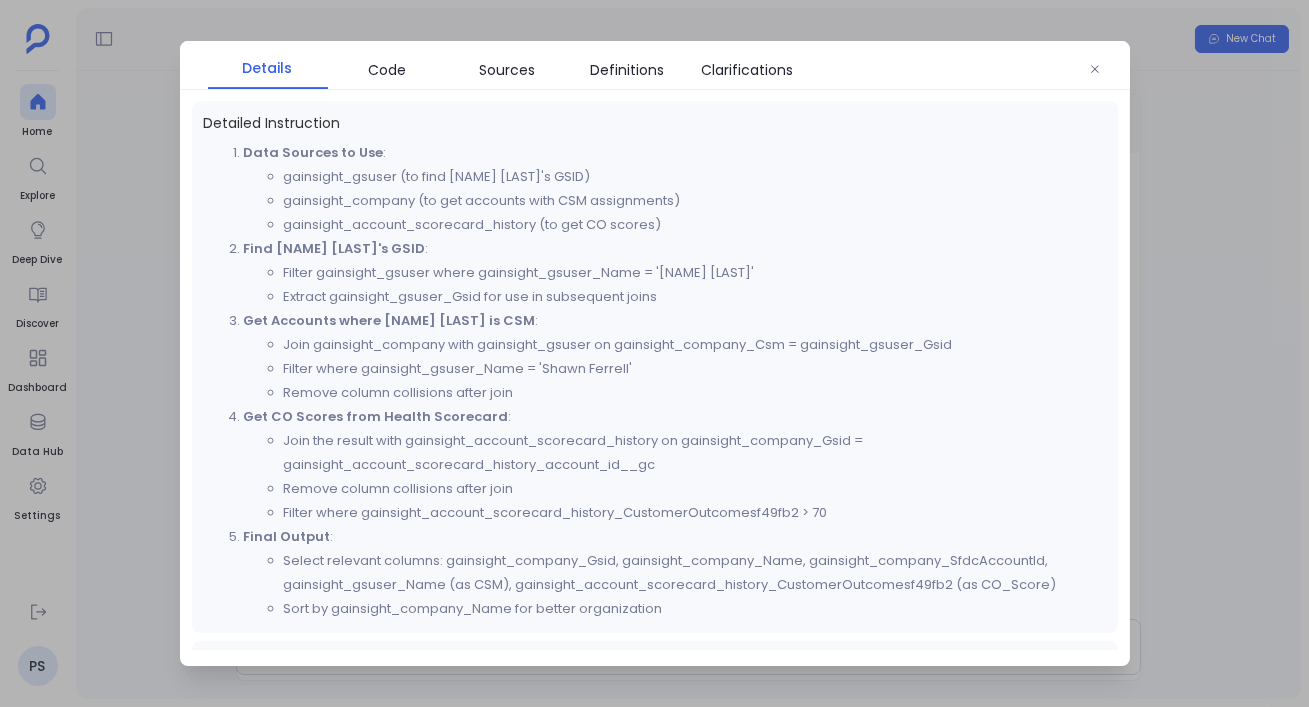 click at bounding box center (654, 353) 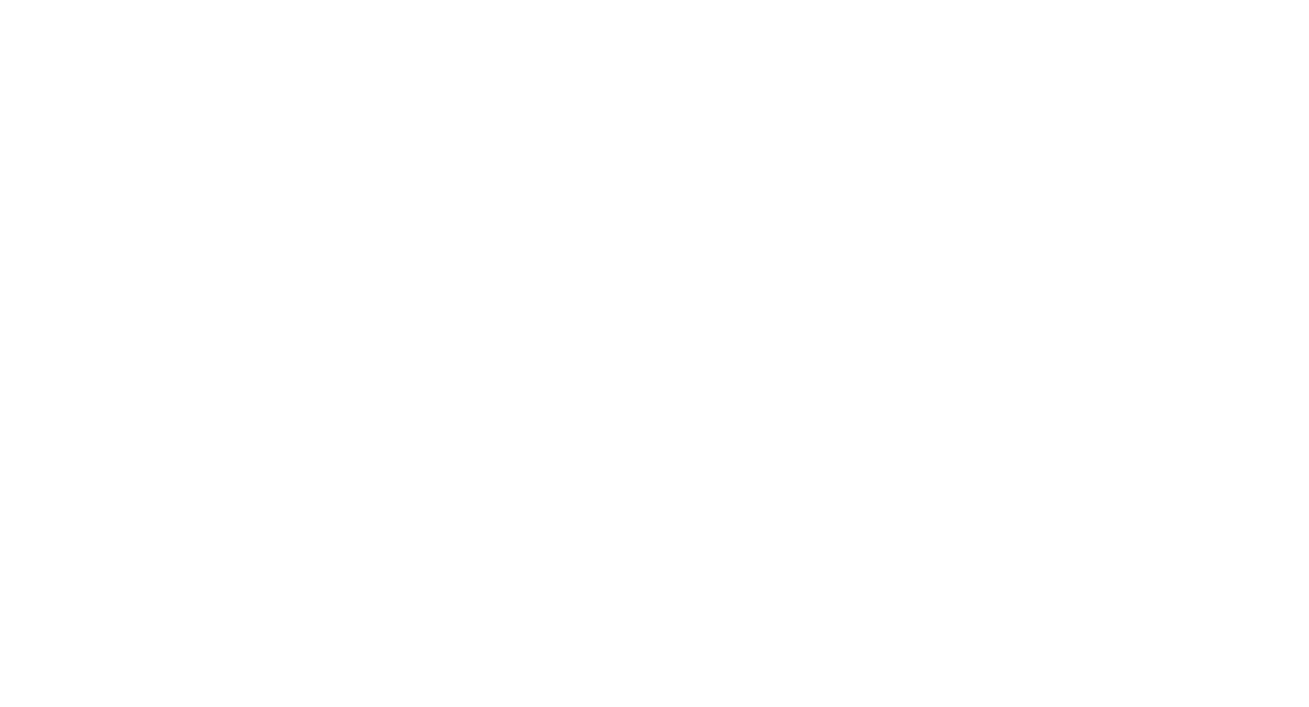 scroll, scrollTop: 0, scrollLeft: 0, axis: both 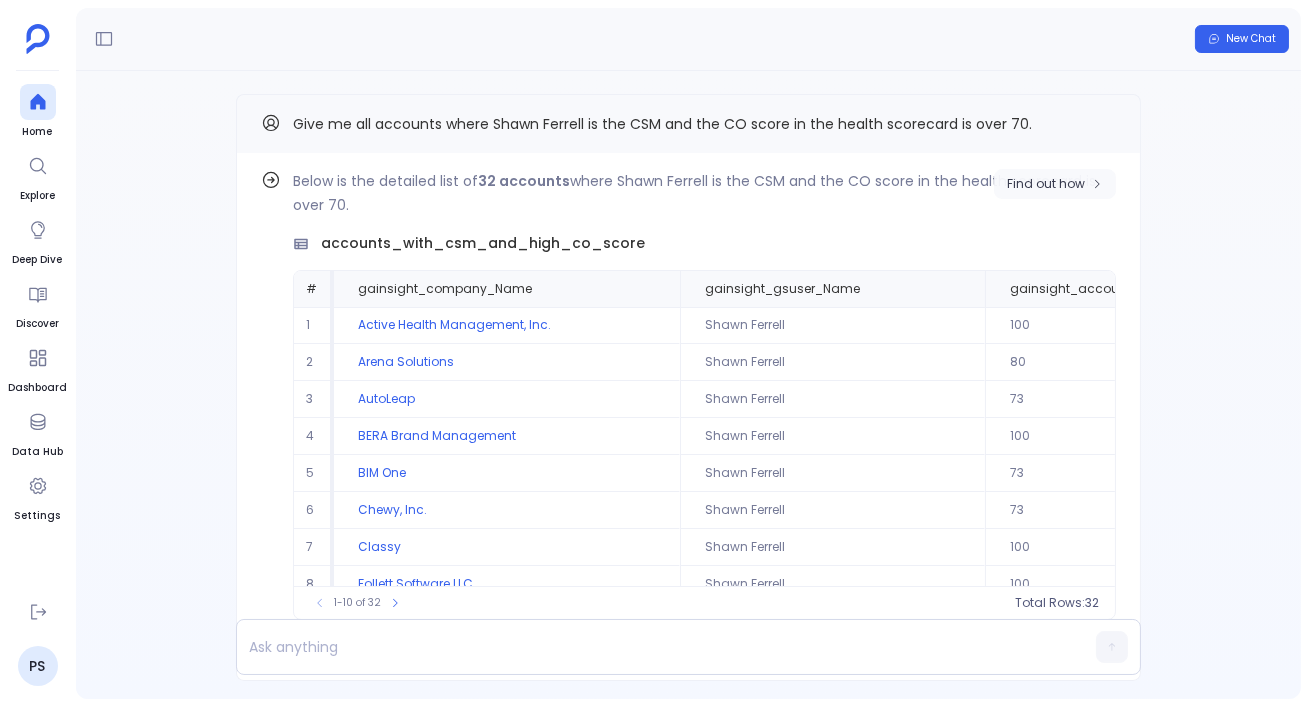 click on "Find out how" at bounding box center (1046, 184) 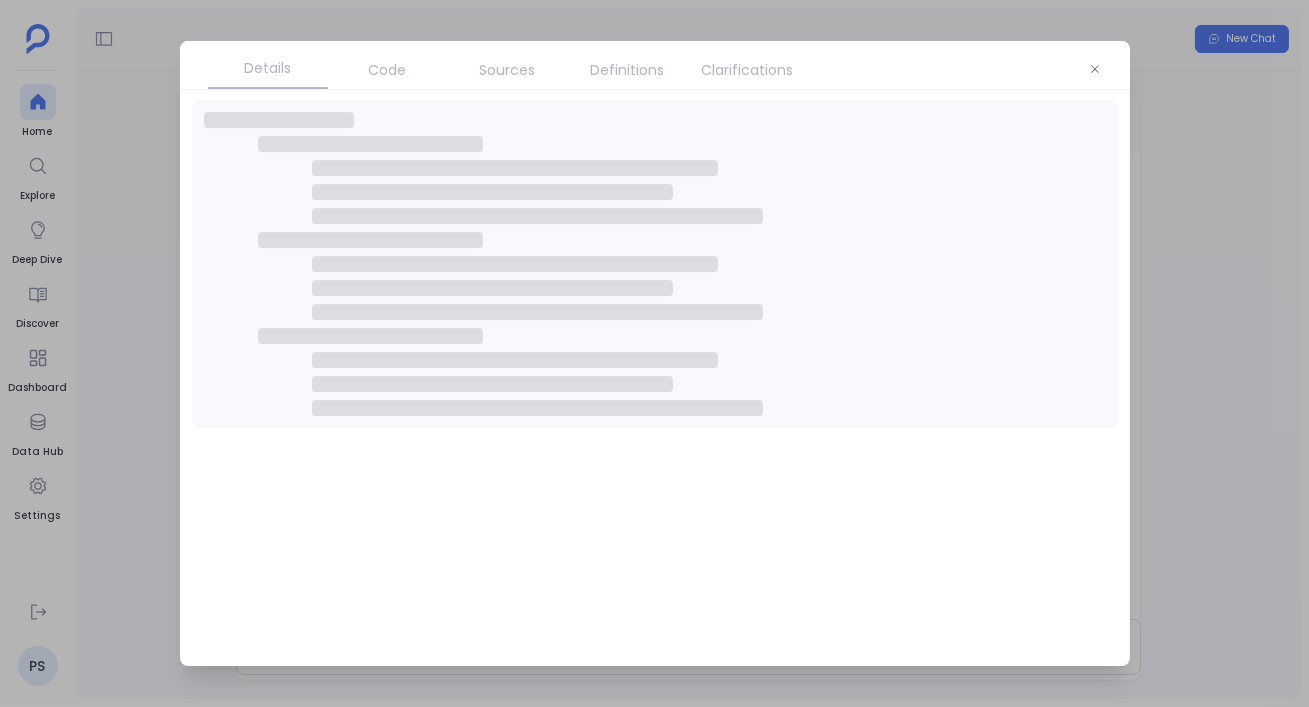 click on "Code" at bounding box center (388, 70) 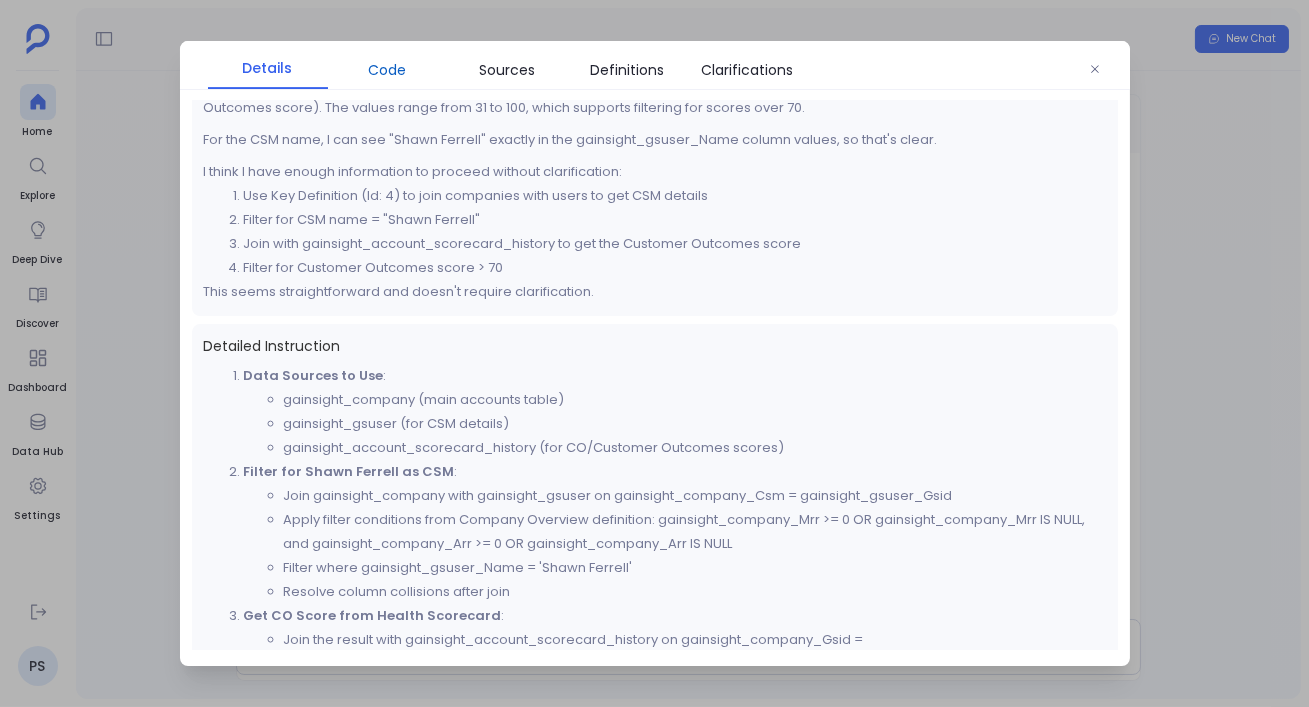 scroll, scrollTop: 535, scrollLeft: 0, axis: vertical 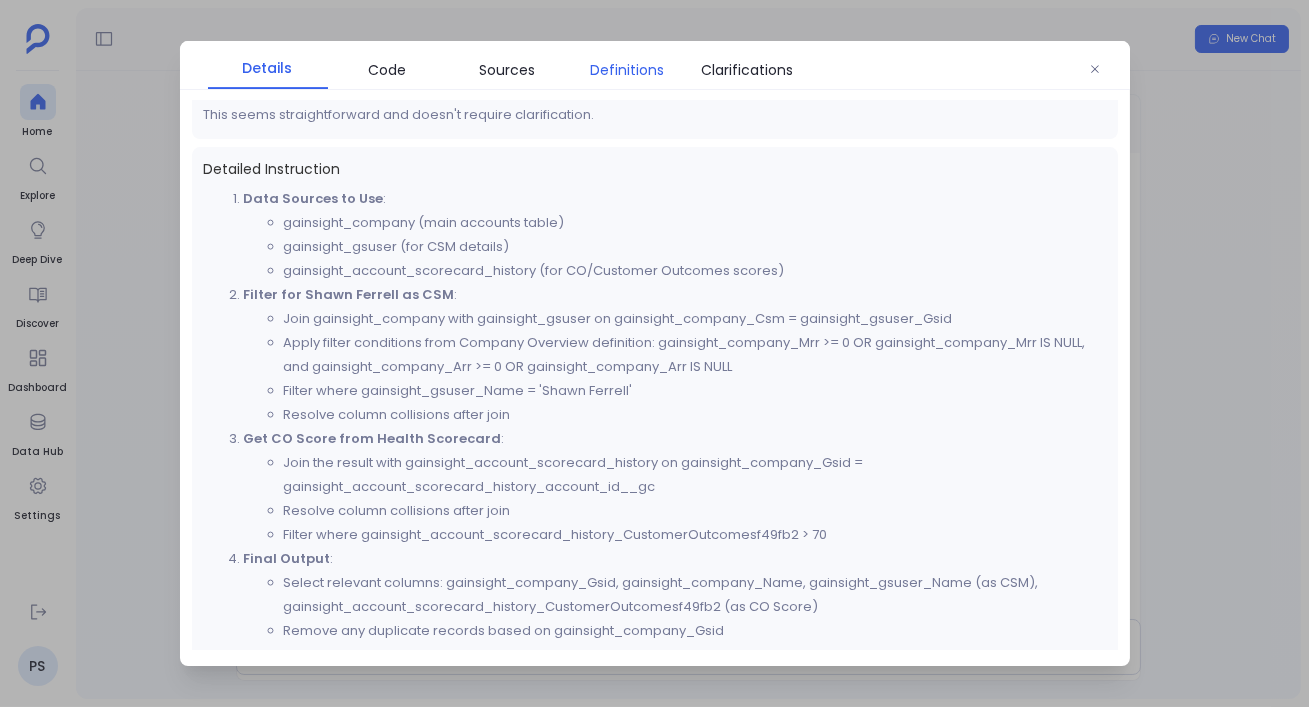 click on "Definitions" at bounding box center [628, 70] 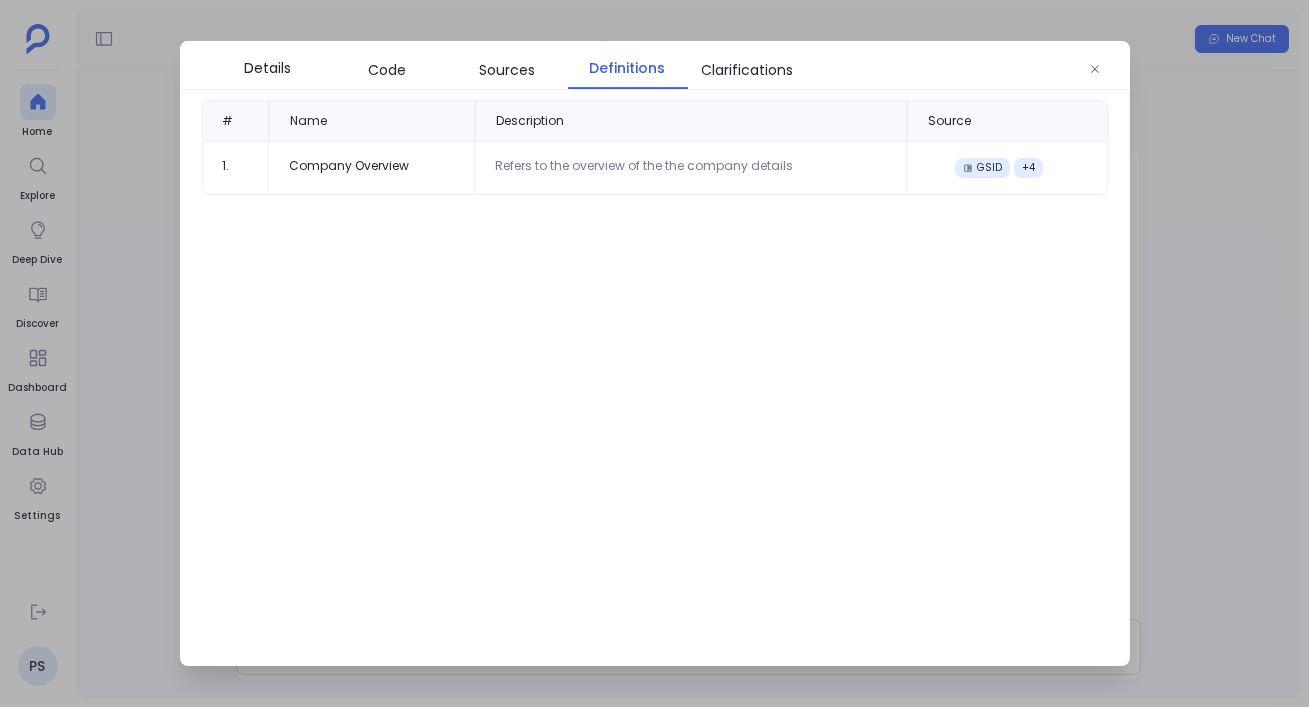 scroll, scrollTop: 0, scrollLeft: 0, axis: both 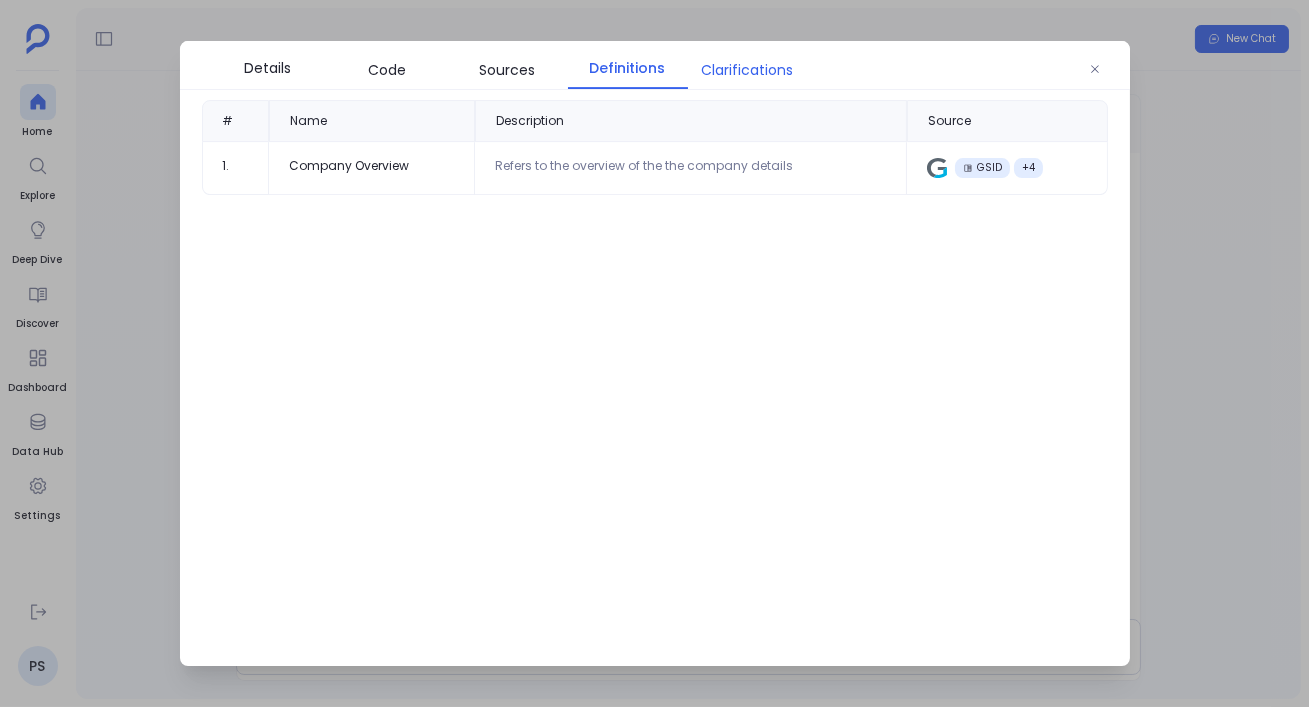 click on "Clarifications" at bounding box center [748, 70] 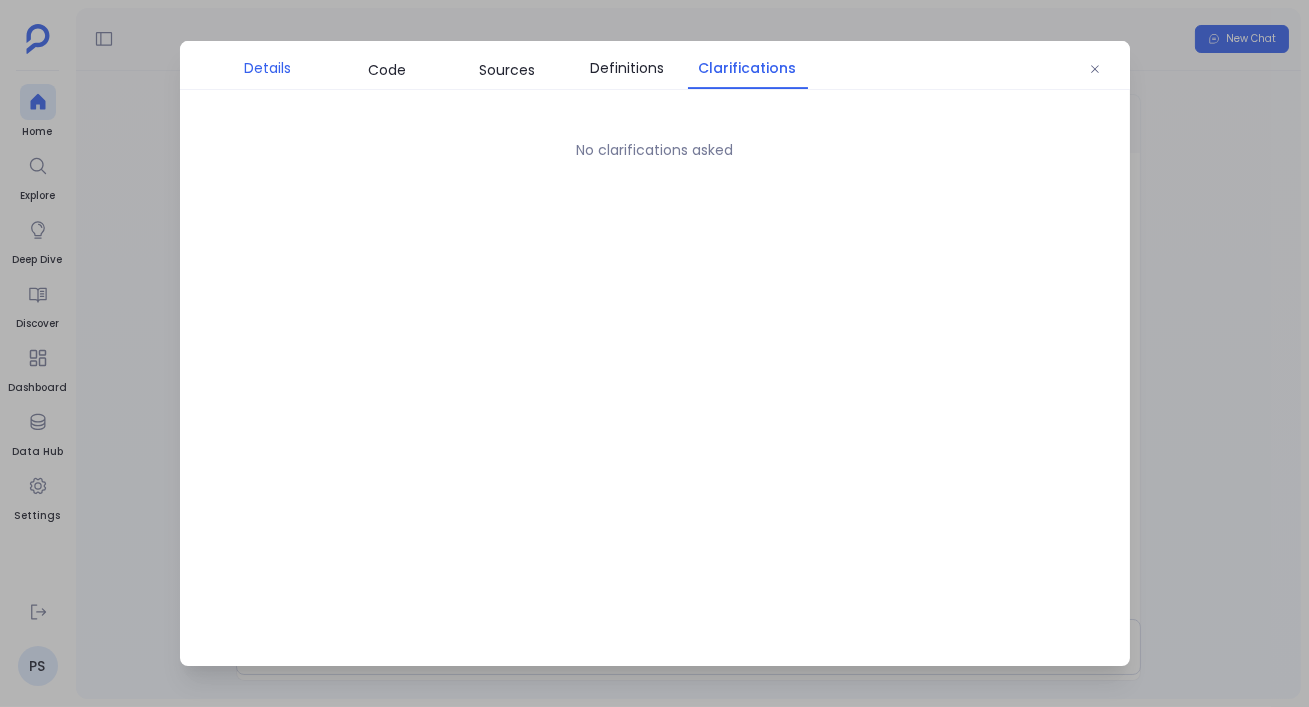 click on "Details" at bounding box center (267, 68) 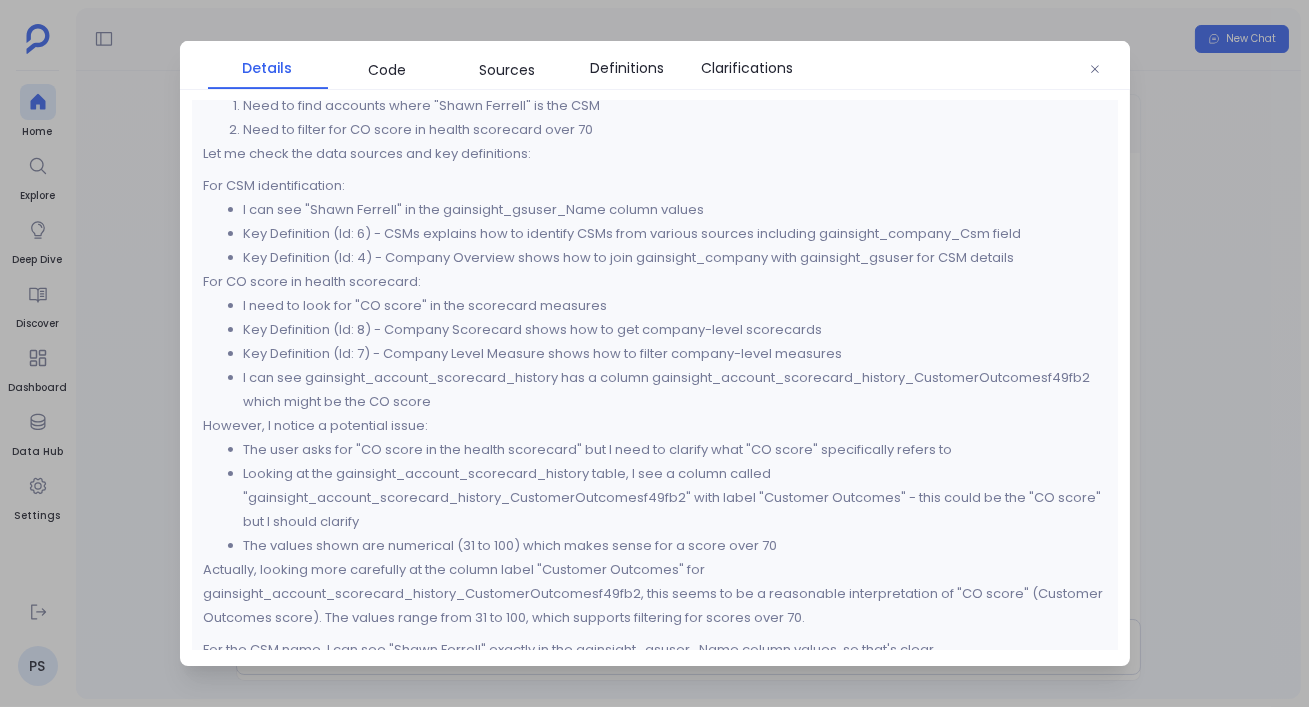 scroll, scrollTop: 103, scrollLeft: 0, axis: vertical 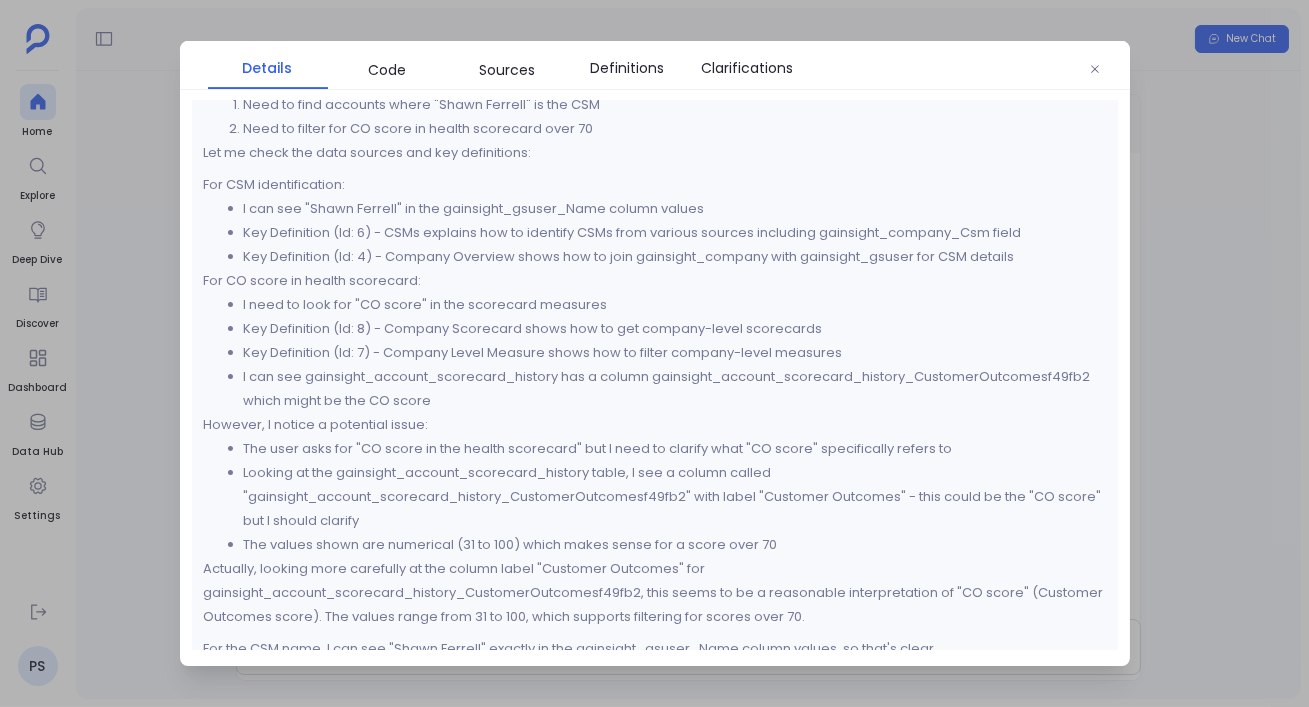 click at bounding box center [654, 353] 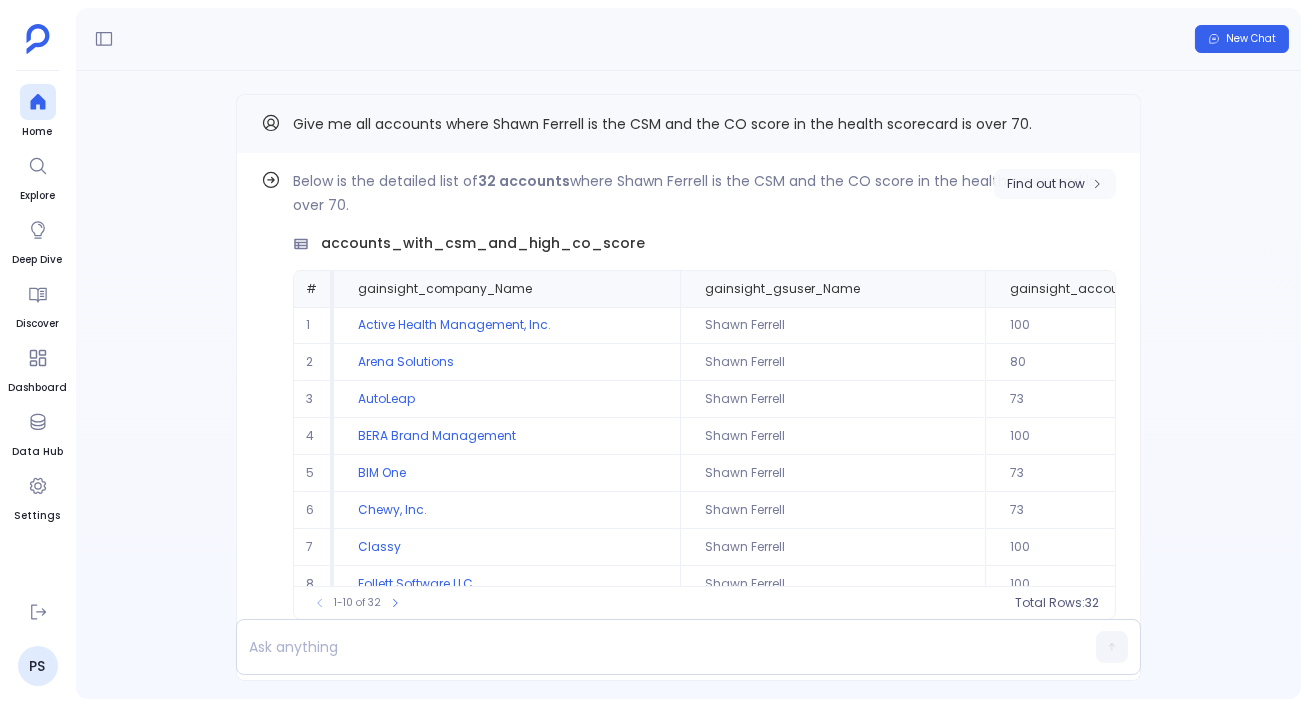 click on "Find out how" at bounding box center (1055, 184) 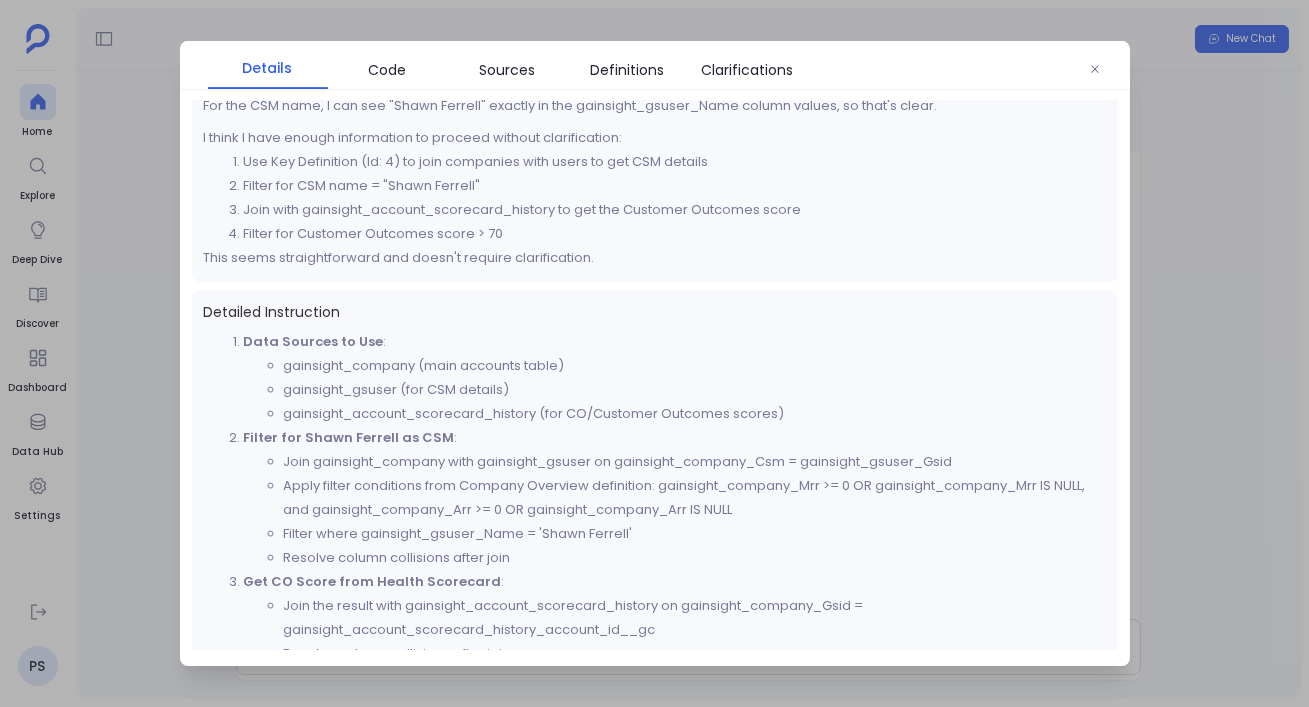 scroll, scrollTop: 705, scrollLeft: 0, axis: vertical 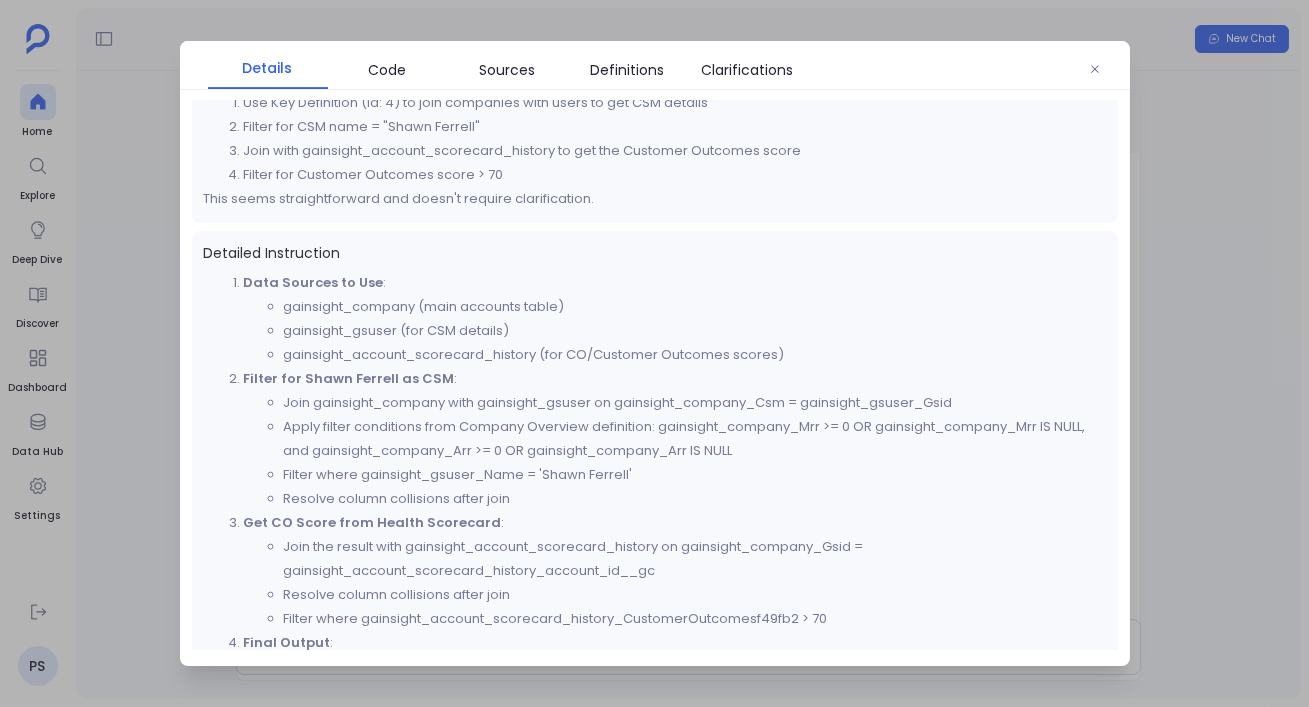 click at bounding box center [654, 353] 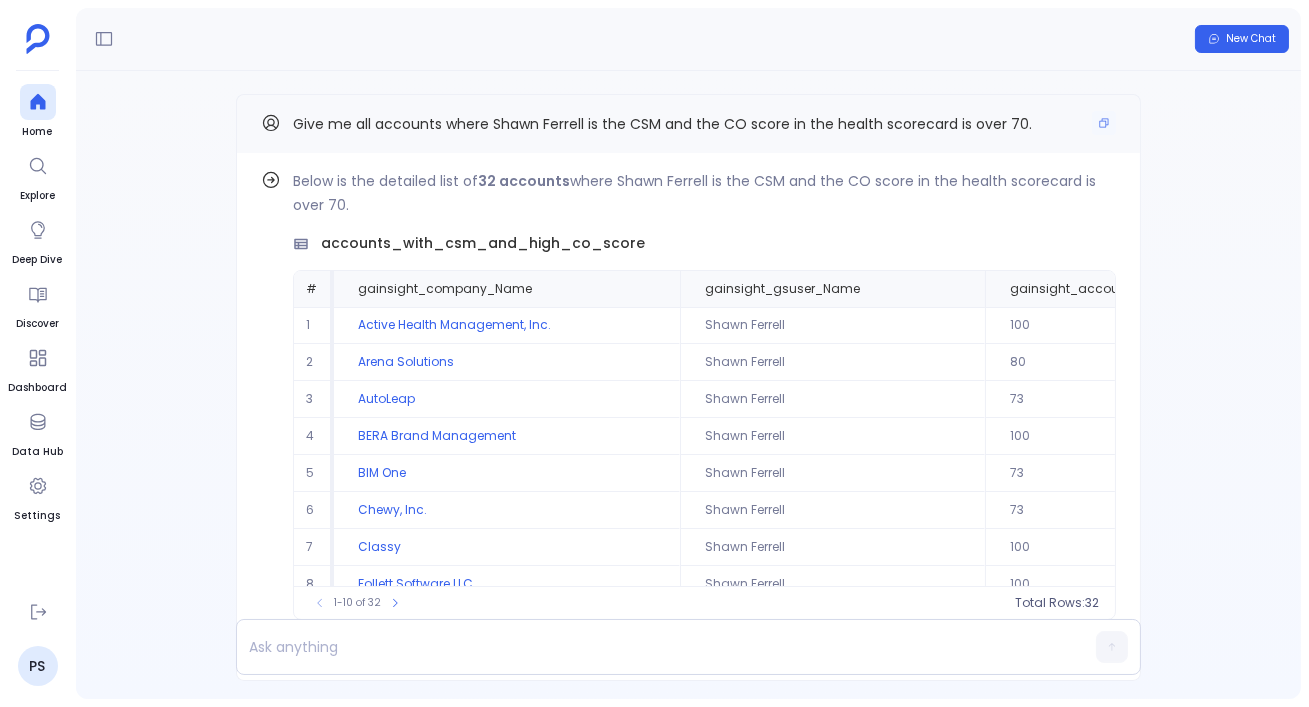 click on "Give me all accounts where Shawn Ferrell is the CSM and the CO score in the health scorecard is over 70." at bounding box center (688, 124) 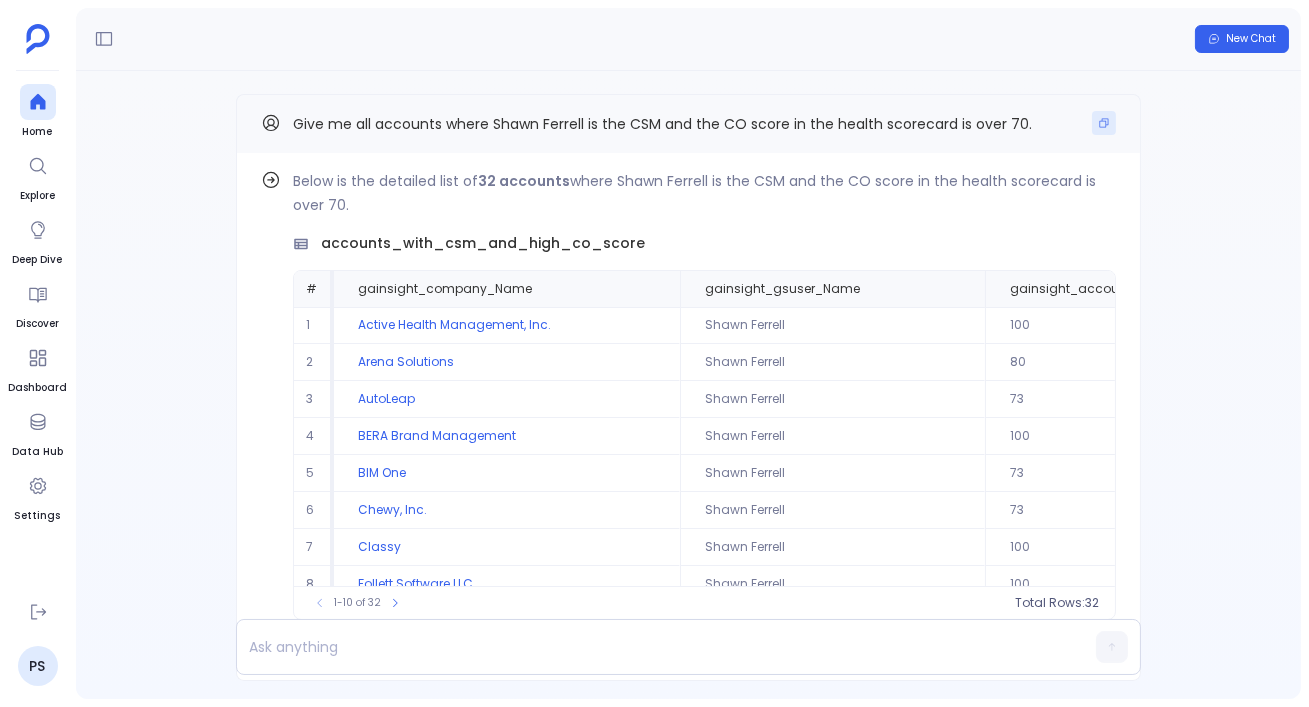 click at bounding box center (1104, 123) 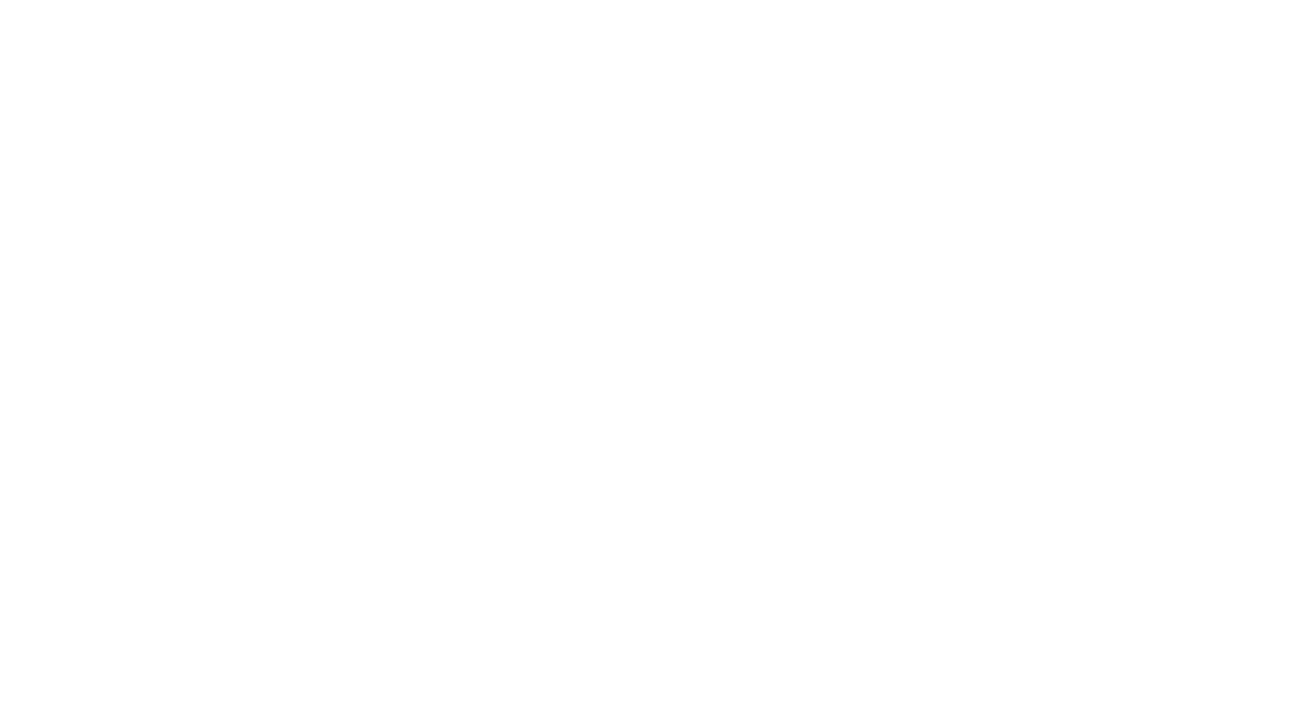 scroll, scrollTop: 0, scrollLeft: 0, axis: both 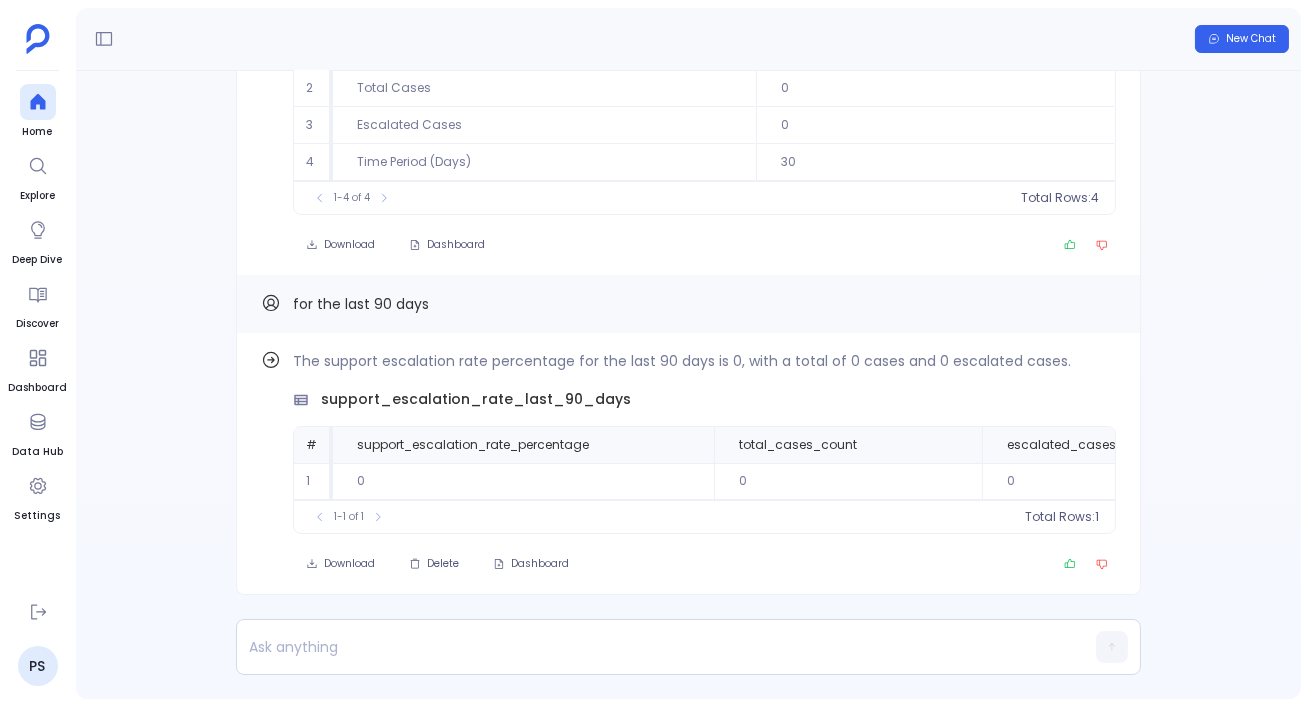 click on "Home Explore Deep Dive Discover Dashboard Data Hub Settings" at bounding box center (37, 335) 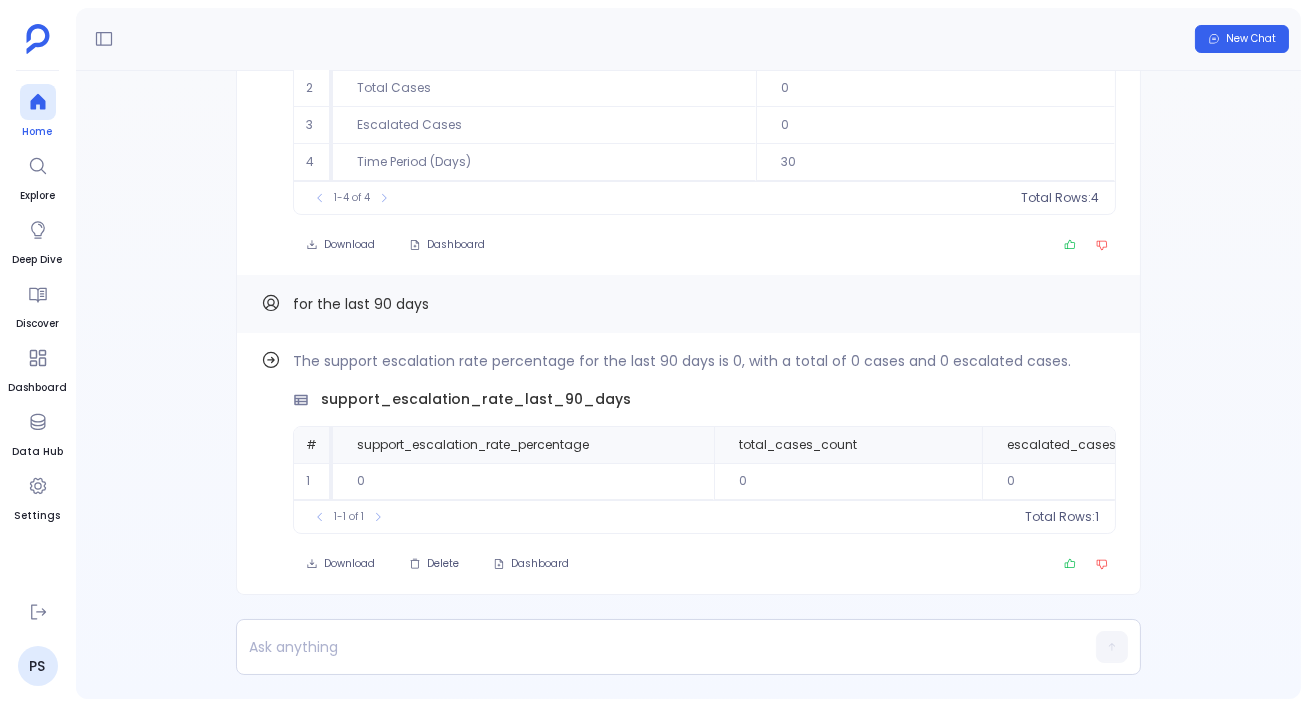 click at bounding box center [38, 102] 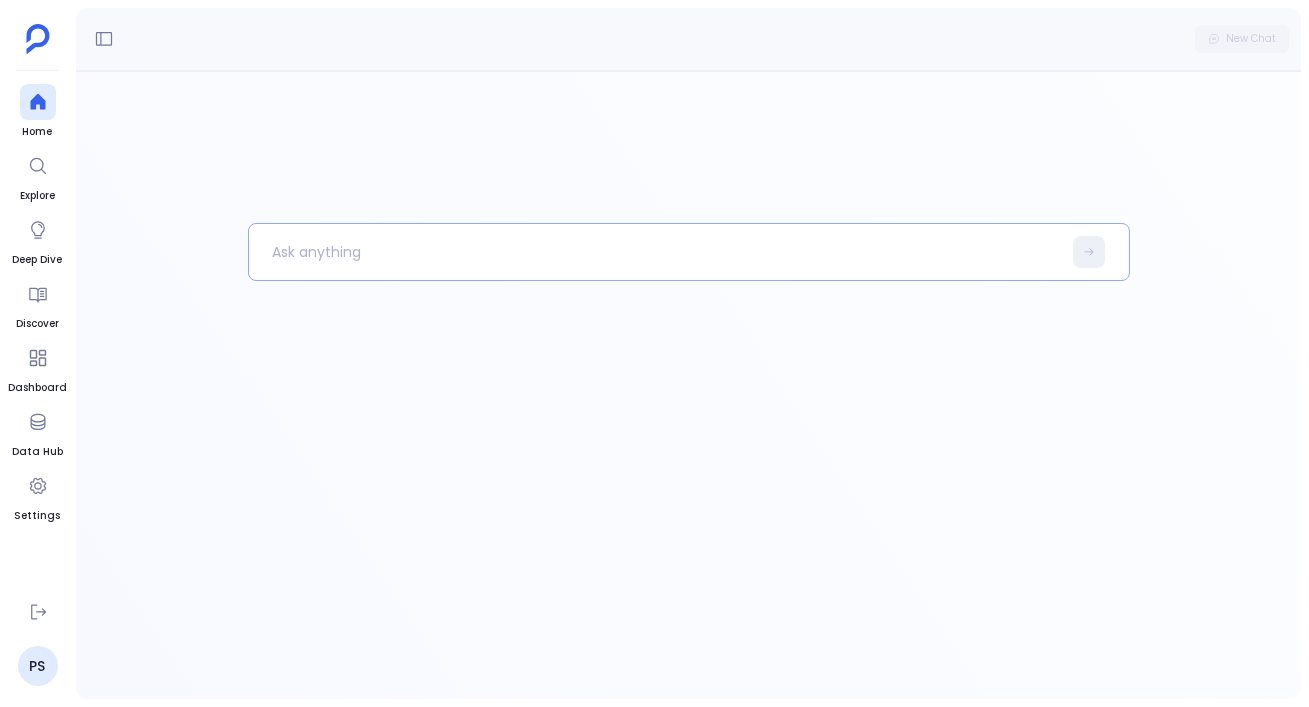 click at bounding box center (655, 252) 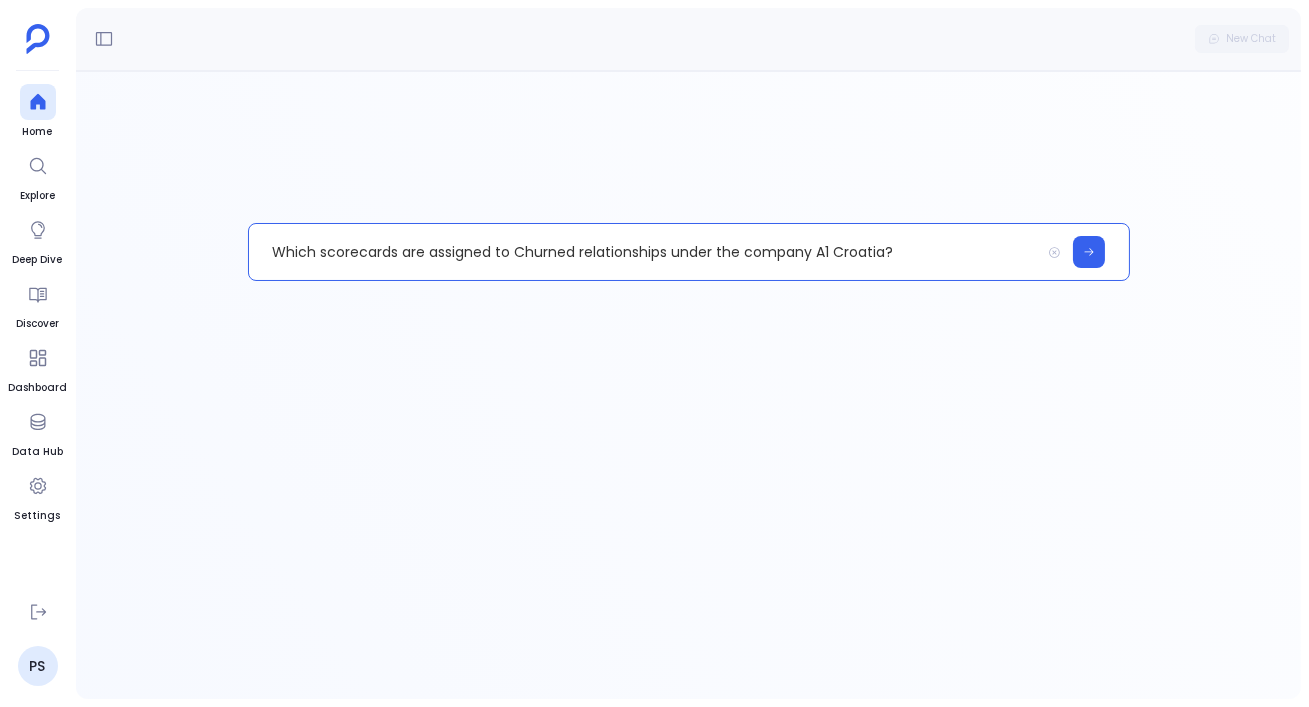click on "Which scorecards are assigned to Churned relationships under the company A1 Croatia?" at bounding box center (644, 252) 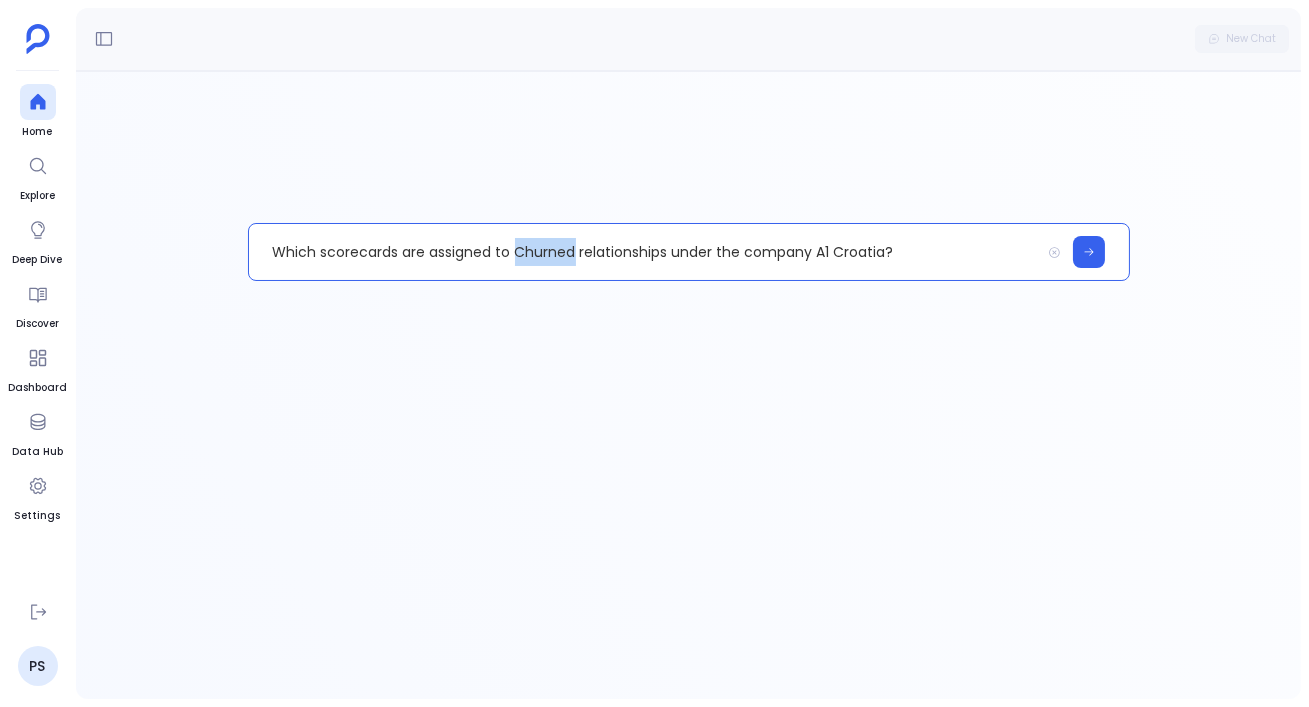 click on "Which scorecards are assigned to Churned relationships under the company A1 Croatia?" at bounding box center (644, 252) 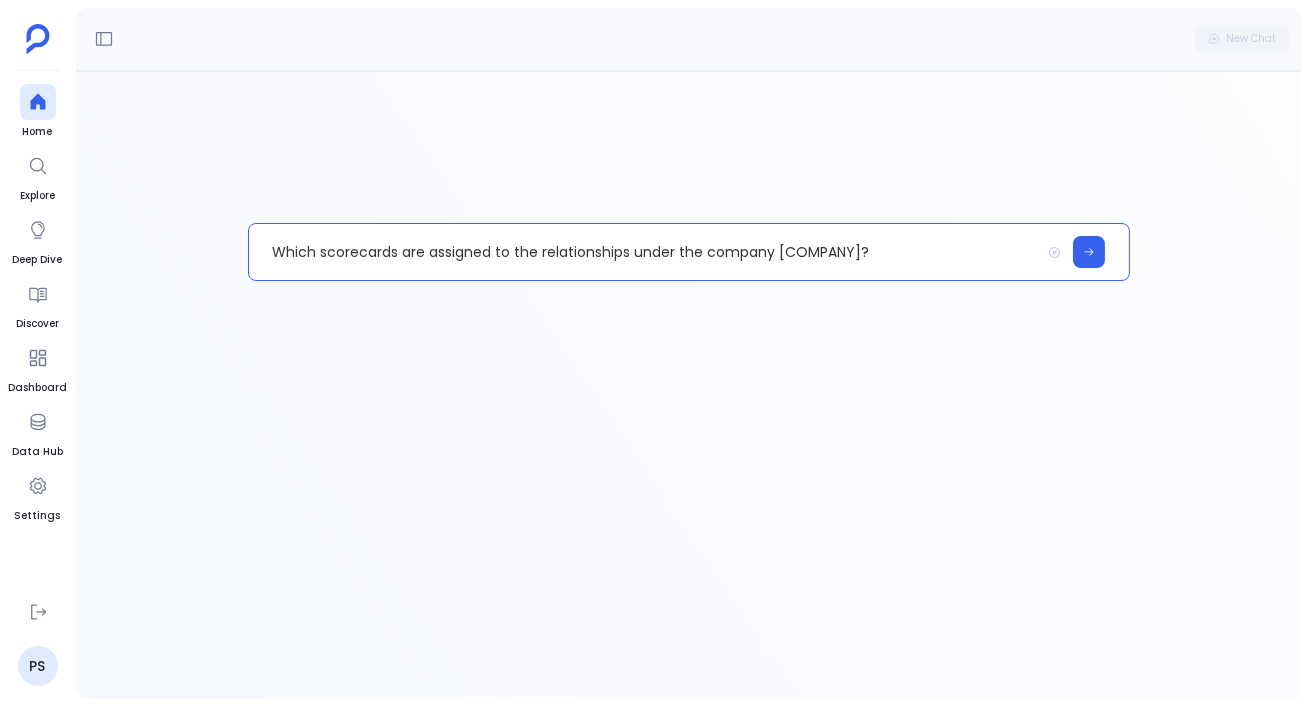 click on "Which scorecards are assigned to the relationships under the company [COMPANY]?" at bounding box center [644, 252] 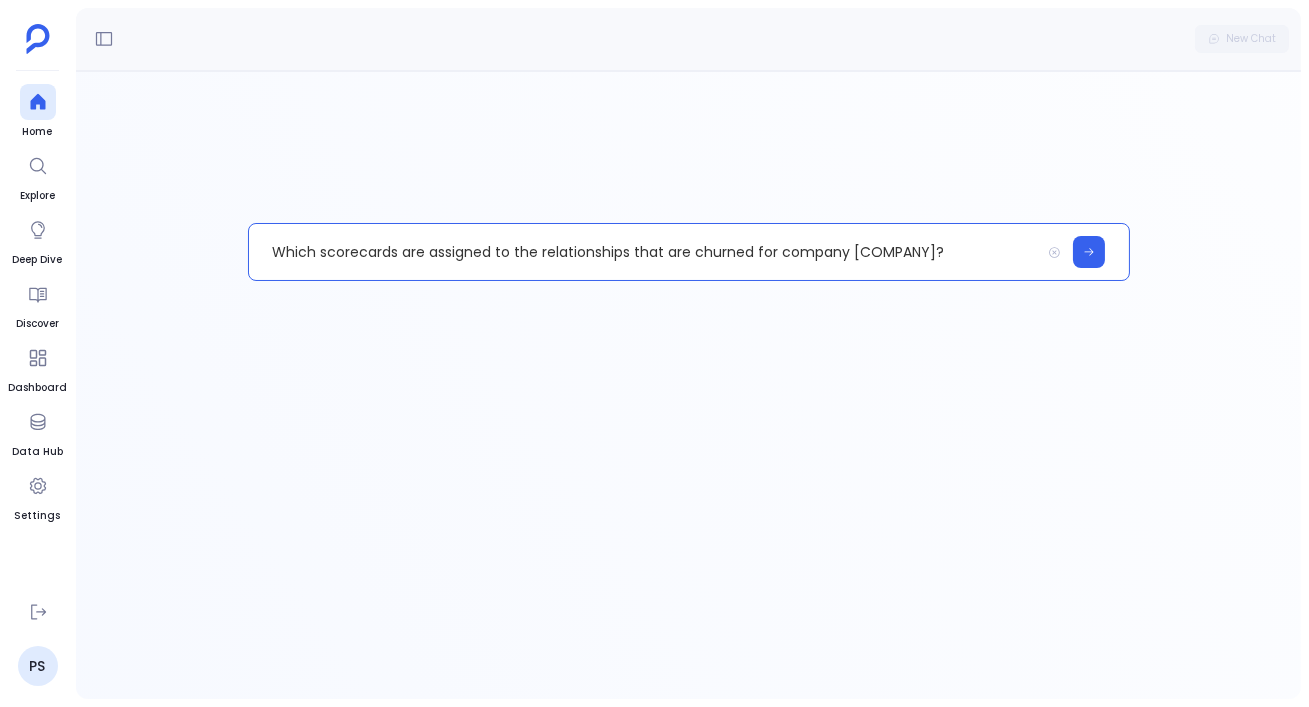 click on "Which scorecards are assigned to the relationships that are churned for company [COMPANY]?" at bounding box center [644, 252] 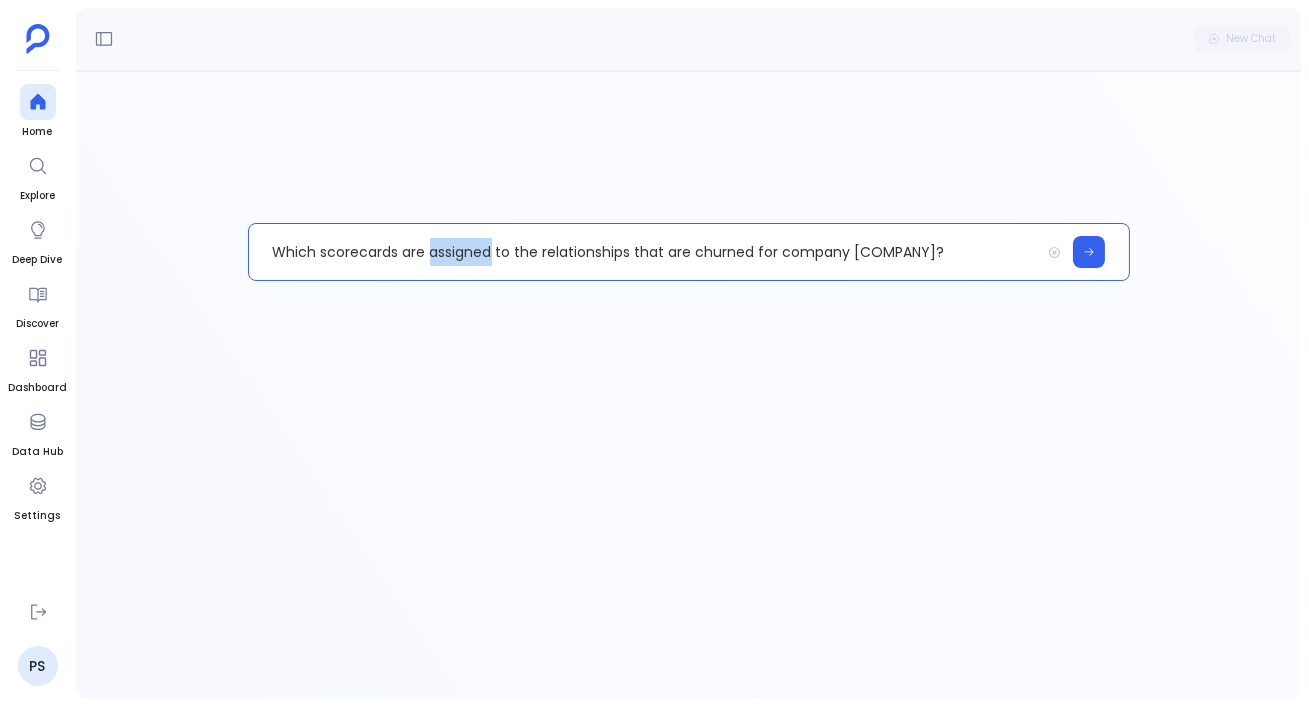 click on "Which scorecards are assigned to the relationships that are churned for company [COMPANY]?" at bounding box center [644, 252] 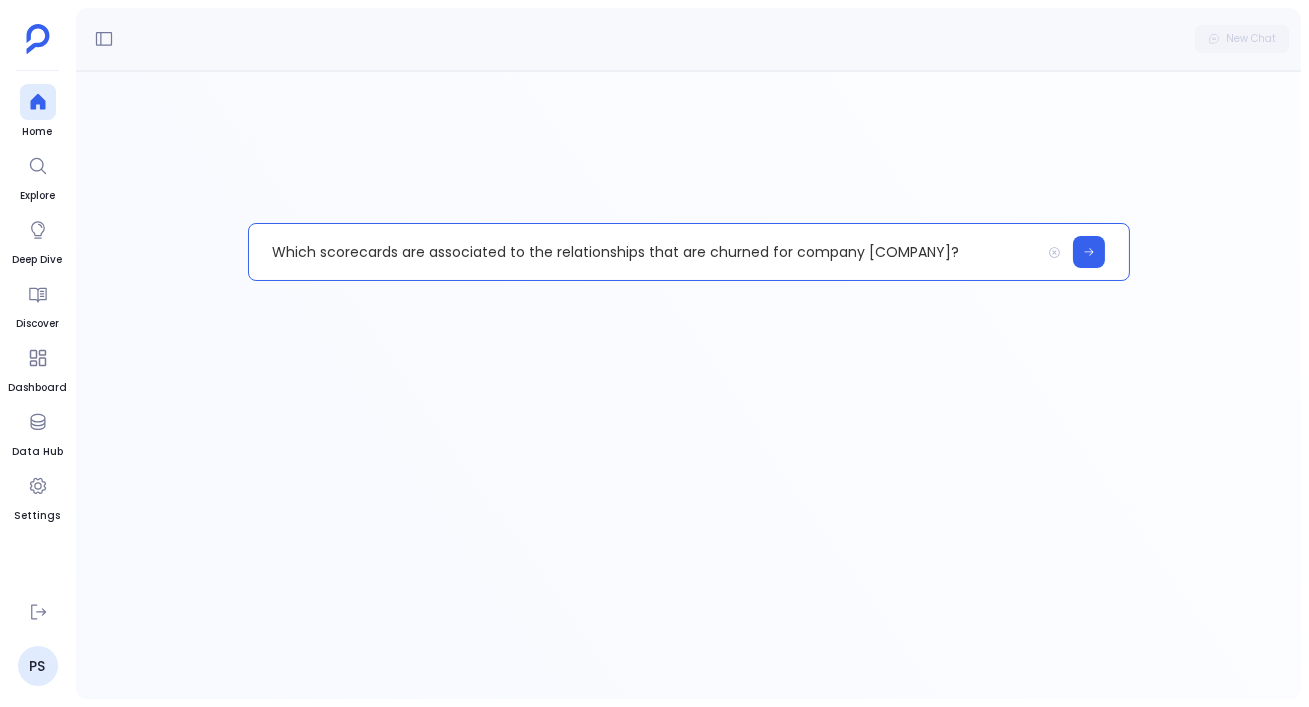 click on "Which scorecards are associated to the relationships that are churned for company [COMPANY]?" at bounding box center [644, 252] 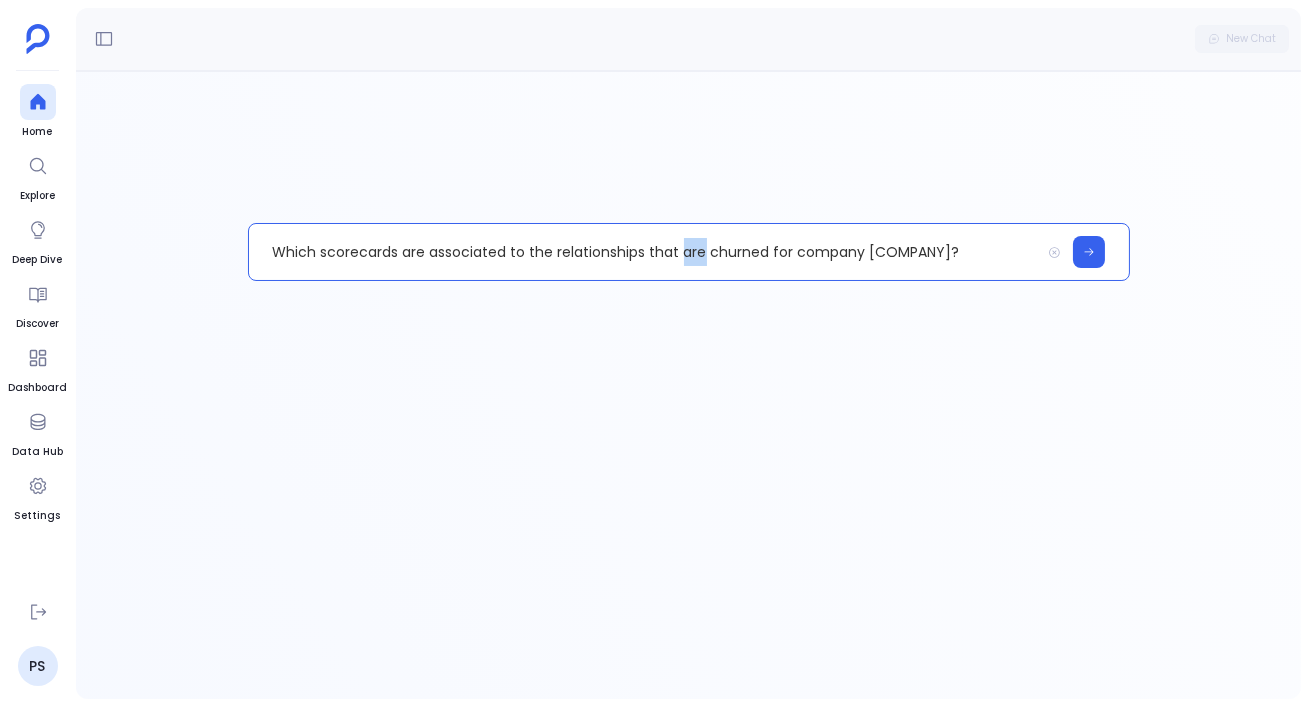 click on "Which scorecards are associated to the relationships that are churned for company [COMPANY]?" at bounding box center (644, 252) 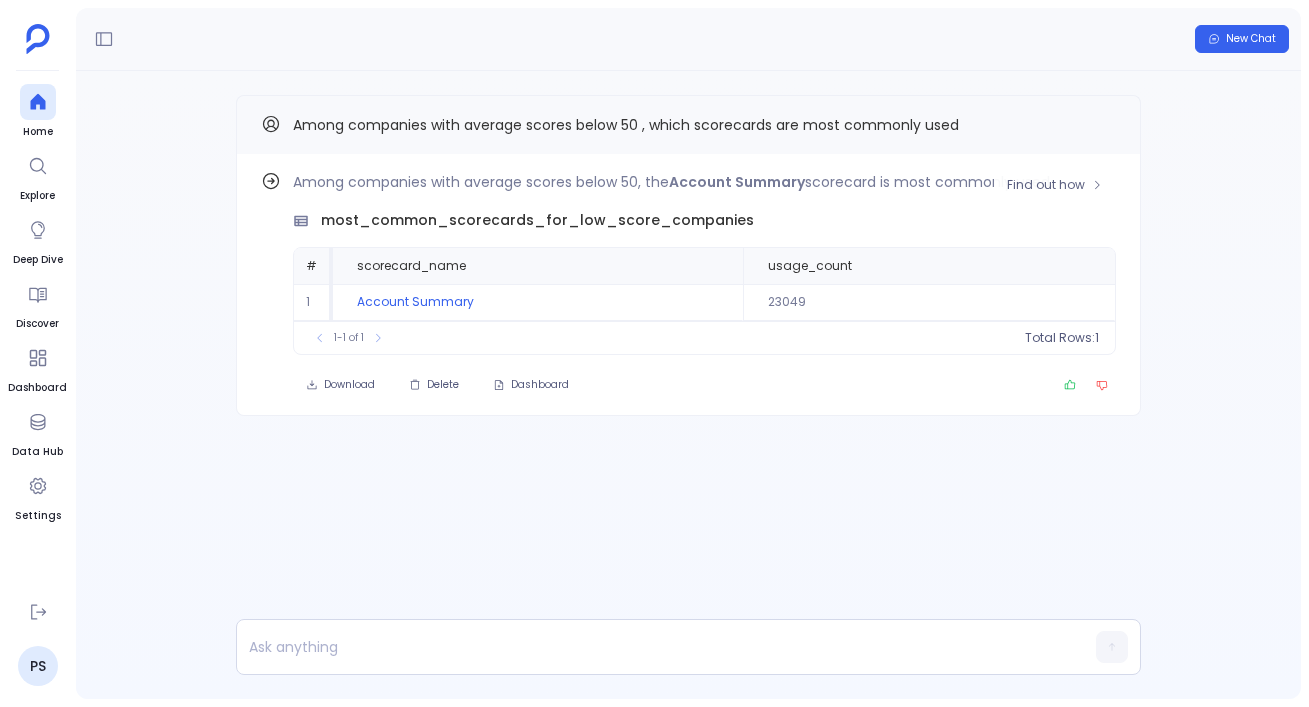 scroll, scrollTop: 0, scrollLeft: 0, axis: both 